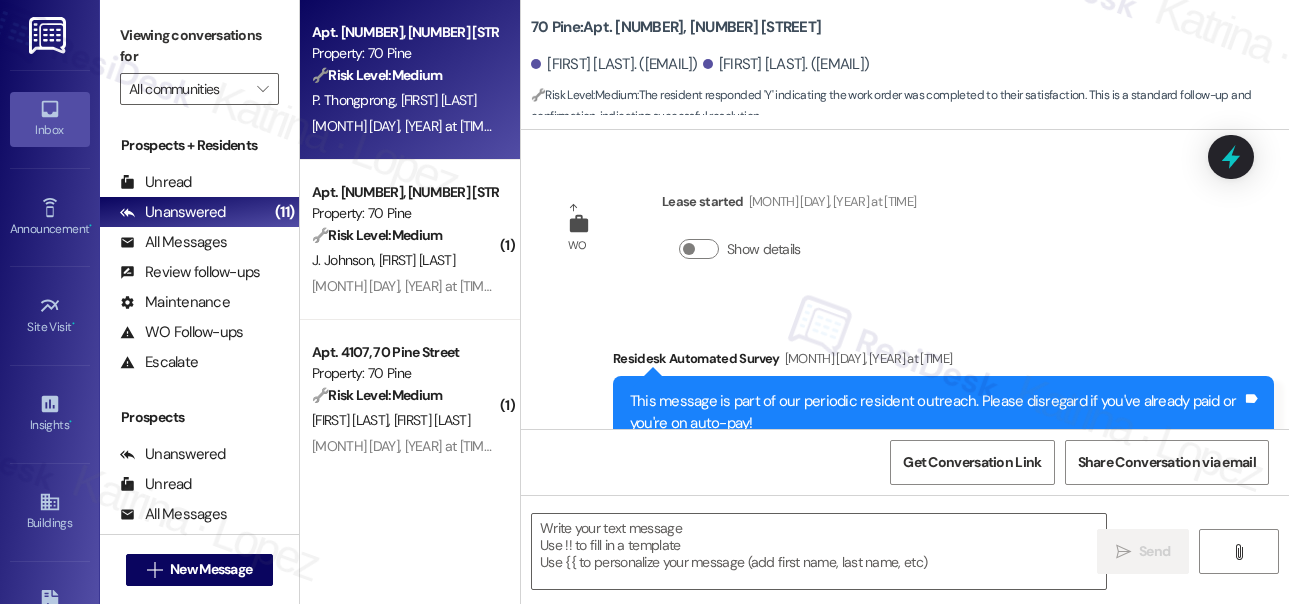 scroll, scrollTop: 0, scrollLeft: 0, axis: both 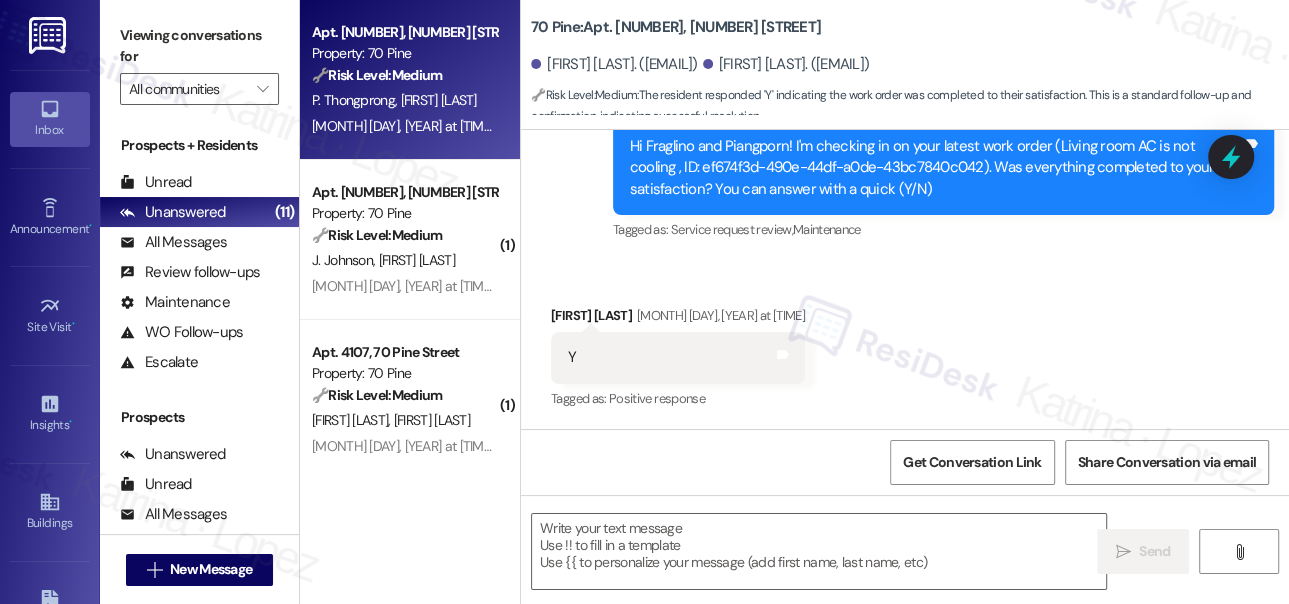 drag, startPoint x: 128, startPoint y: 44, endPoint x: 177, endPoint y: 71, distance: 55.946404 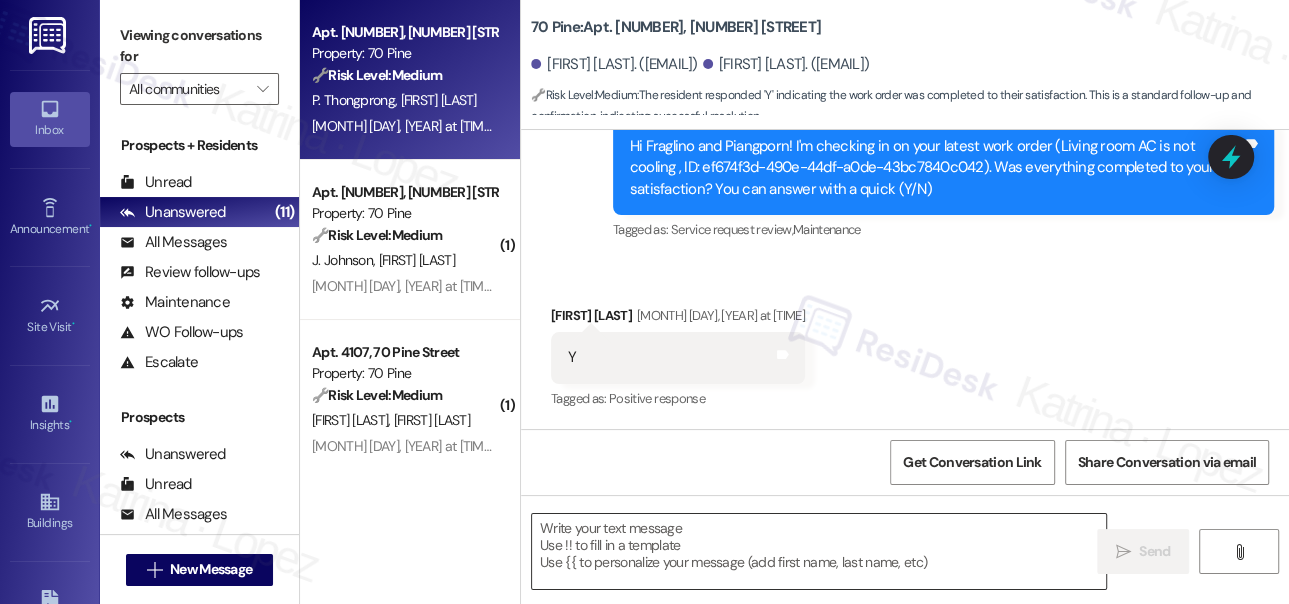click at bounding box center (819, 551) 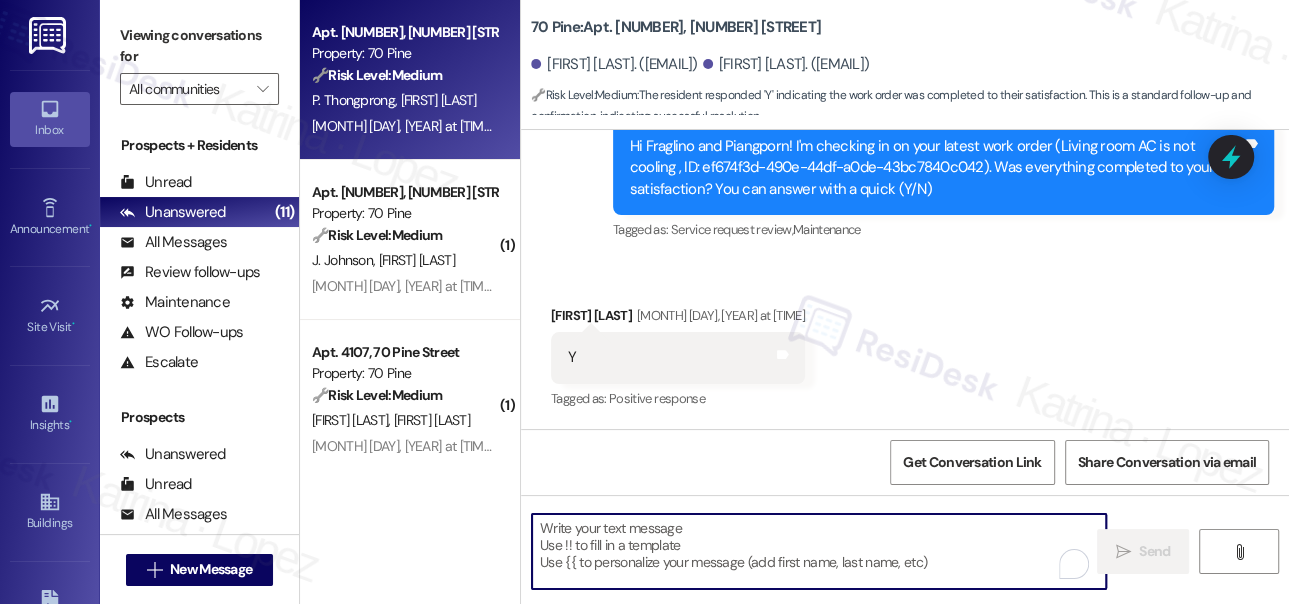 paste on "Hi {{first_name}}! I'm glad to hear that the latest work order was completed to your satisfaction. Could I also take this chance to ask if has {{property}} lived up to your expectations?" 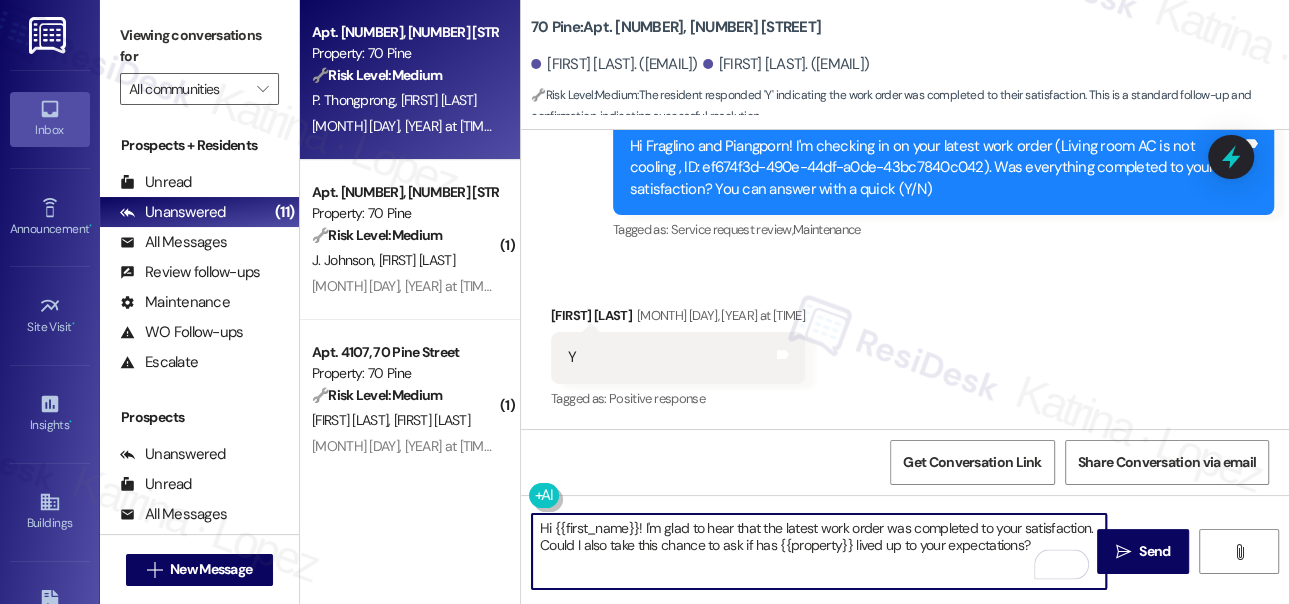 click on "Y Tags and notes" at bounding box center (678, 357) 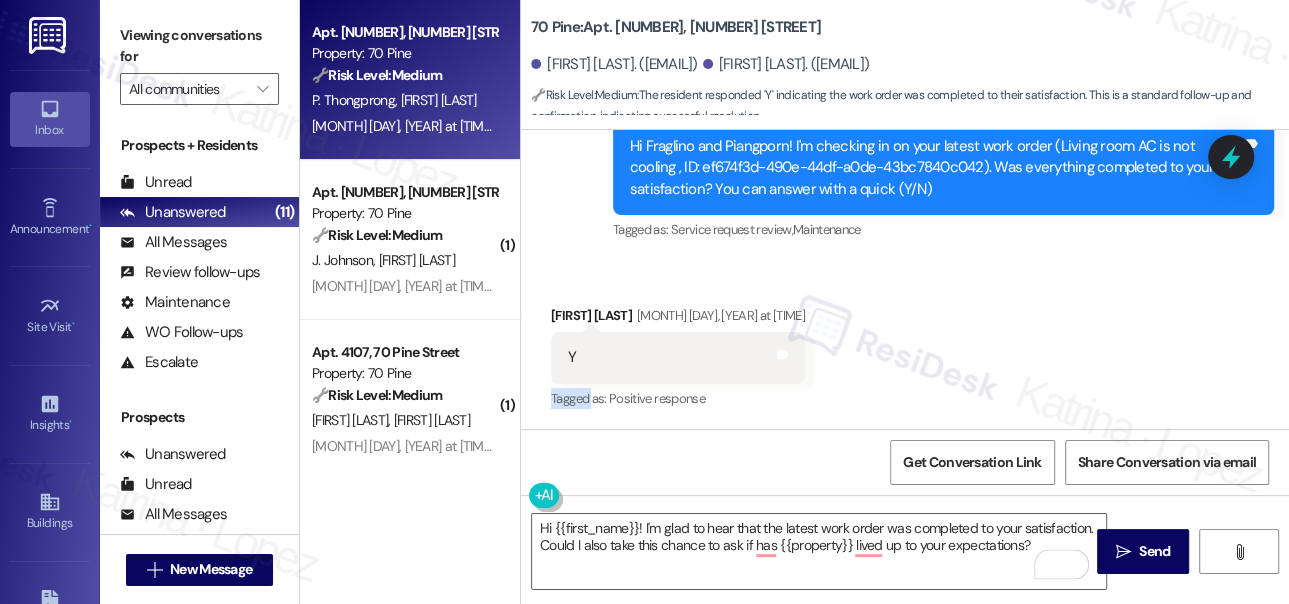 click on "Y Tags and notes" at bounding box center (678, 357) 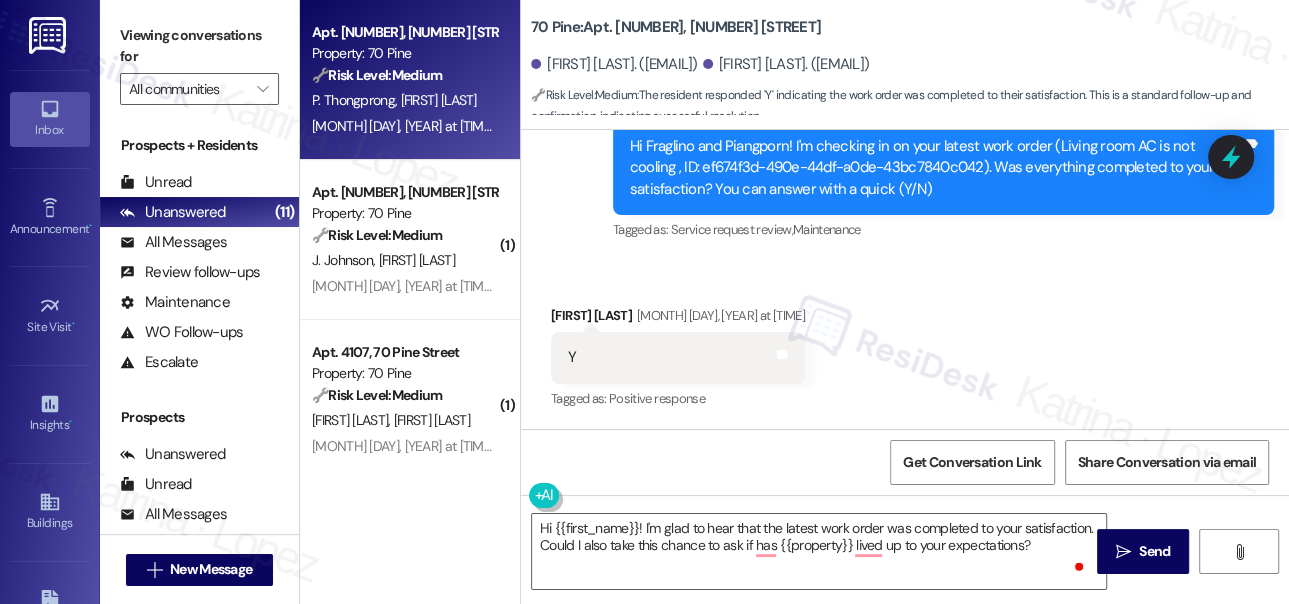 click on "[FIRST] [LAST] [MONTH] [DAY], [YEAR] at [TIME]" at bounding box center (678, 319) 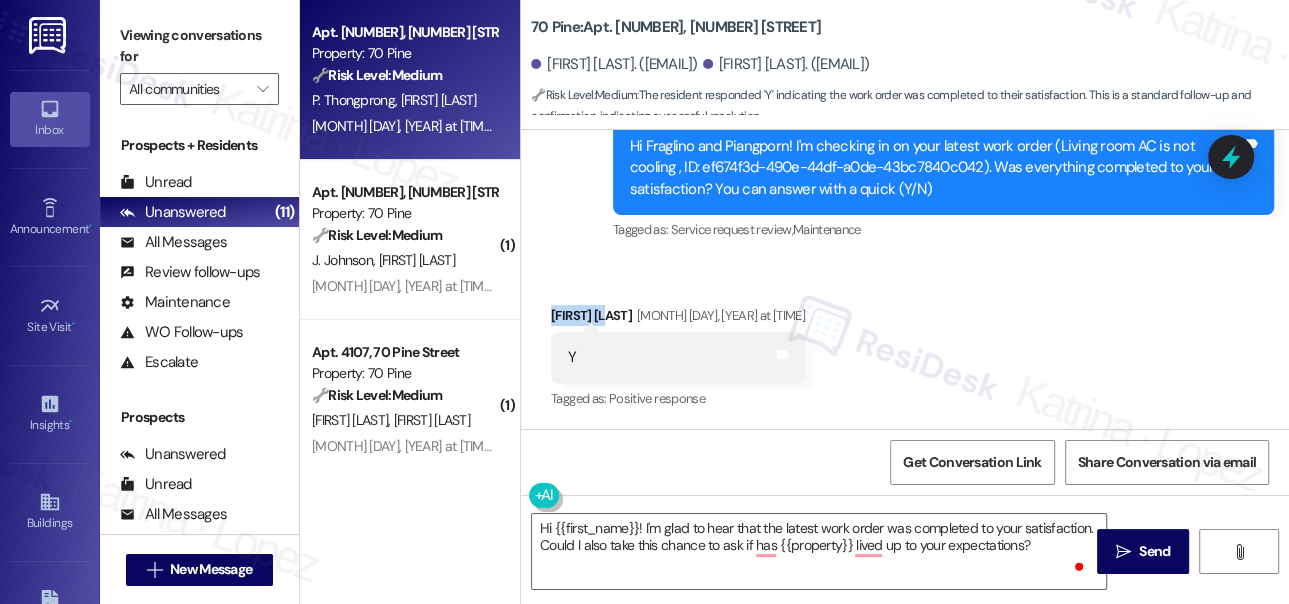 click on "[FIRST] [LAST] [MONTH] [DAY], [YEAR] at [TIME]" at bounding box center (678, 319) 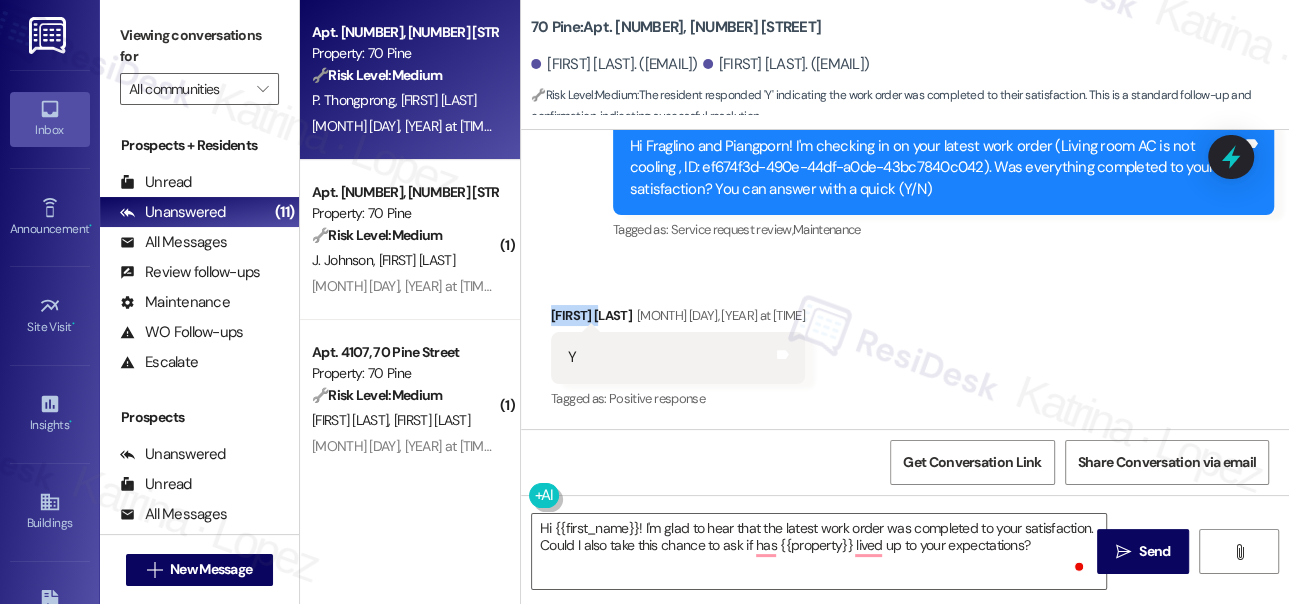 copy on "Piangporn" 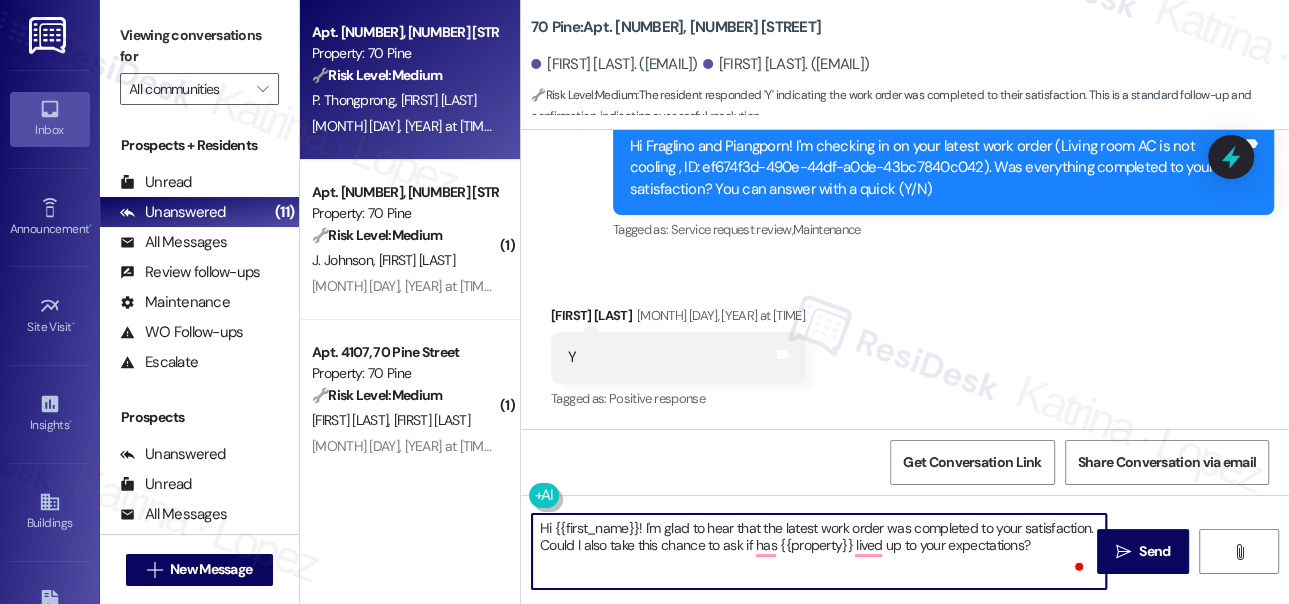 drag, startPoint x: 553, startPoint y: 527, endPoint x: 634, endPoint y: 506, distance: 83.677956 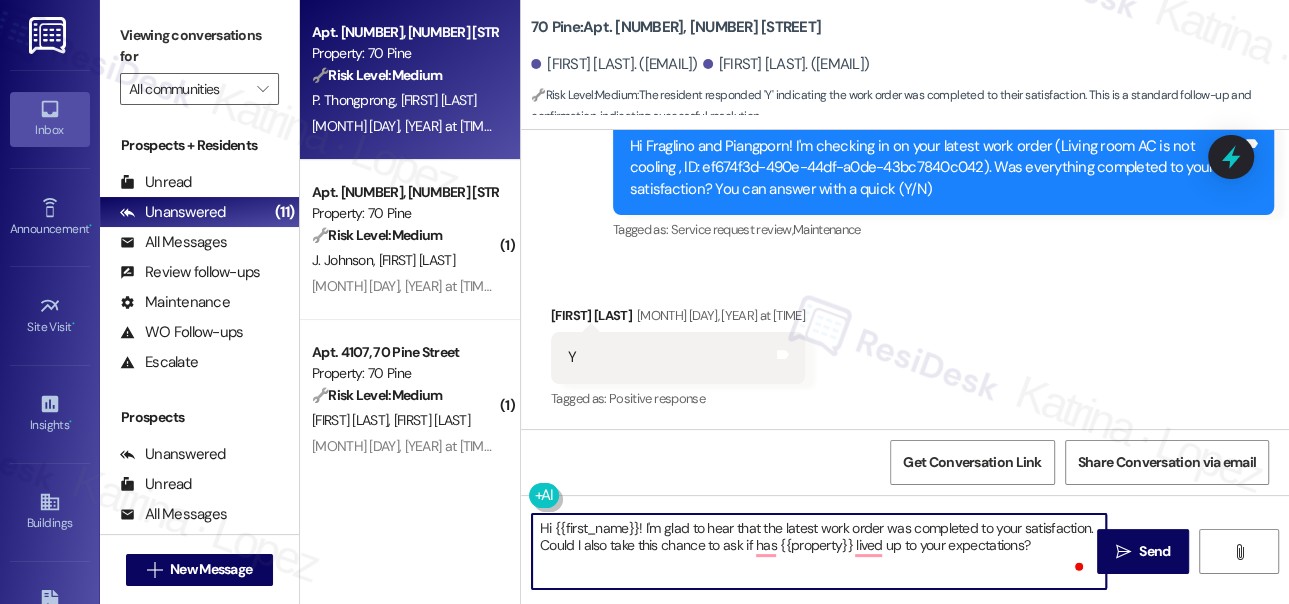 click on "Hi {{first_name}}! I'm glad to hear that the latest work order was completed to your satisfaction. Could I also take this chance to ask if has {{property}} lived up to your expectations?   Send " at bounding box center [905, 570] 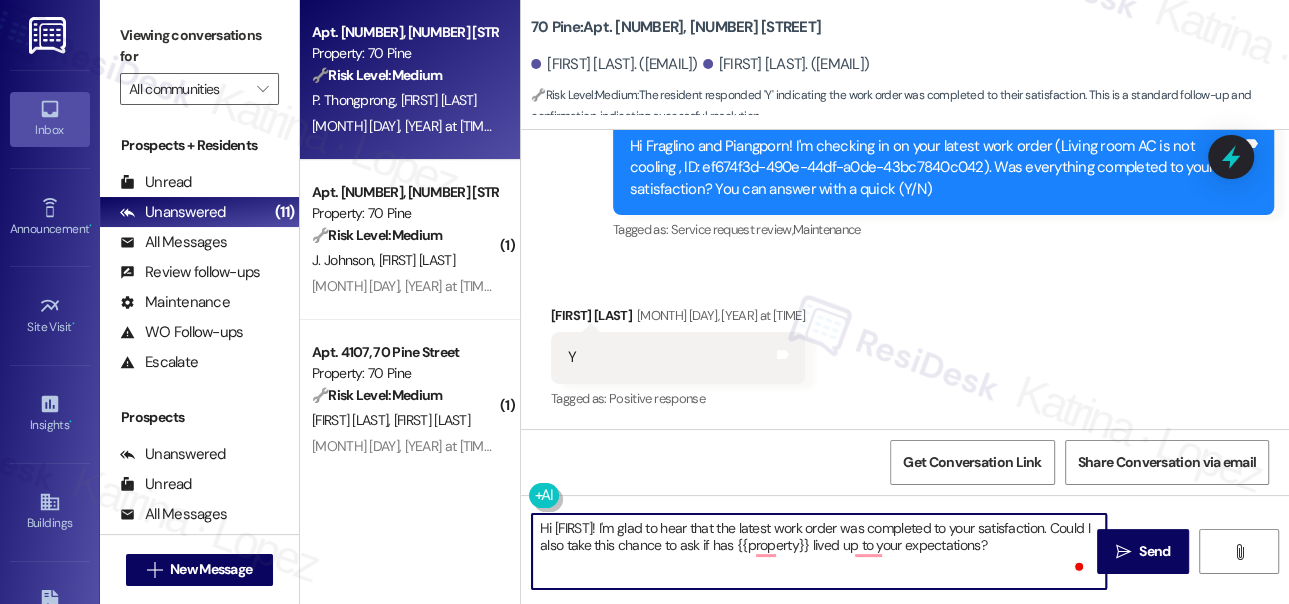 type on "Hi [FIRST]! I'm glad to hear that the latest work order was completed to your satisfaction. Could I also take this chance to ask if has {{property}} lived up to your expectations?" 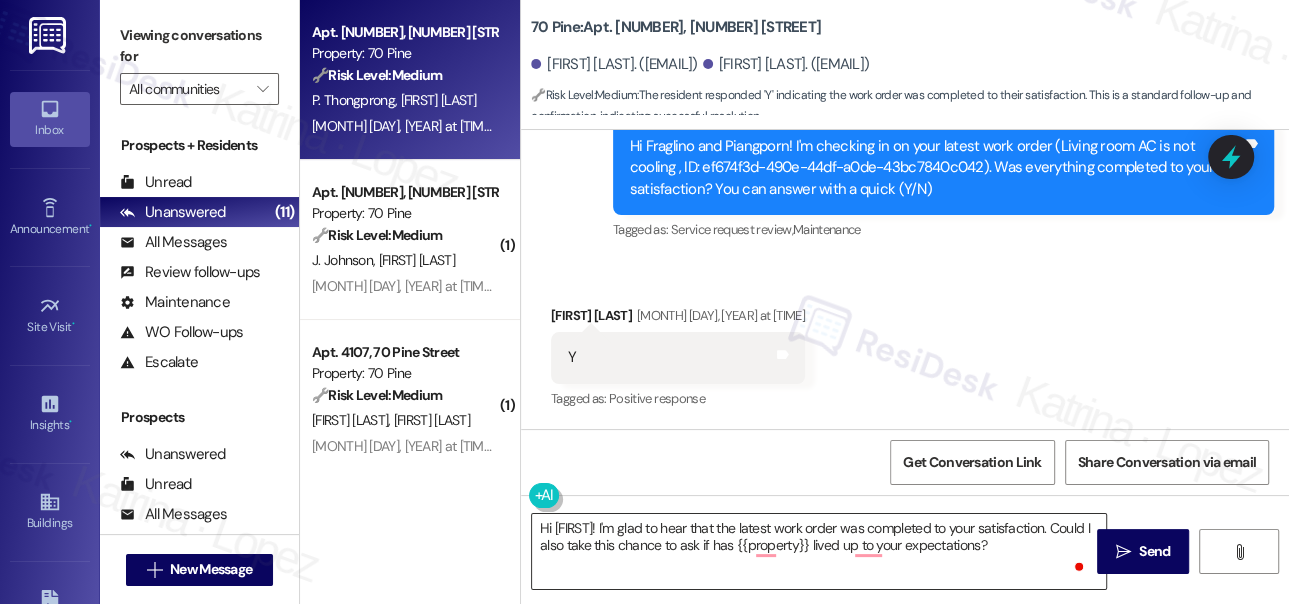 click on "Hi [FIRST]! I'm glad to hear that the latest work order was completed to your satisfaction. Could I also take this chance to ask if has {{property}} lived up to your expectations?" at bounding box center [819, 551] 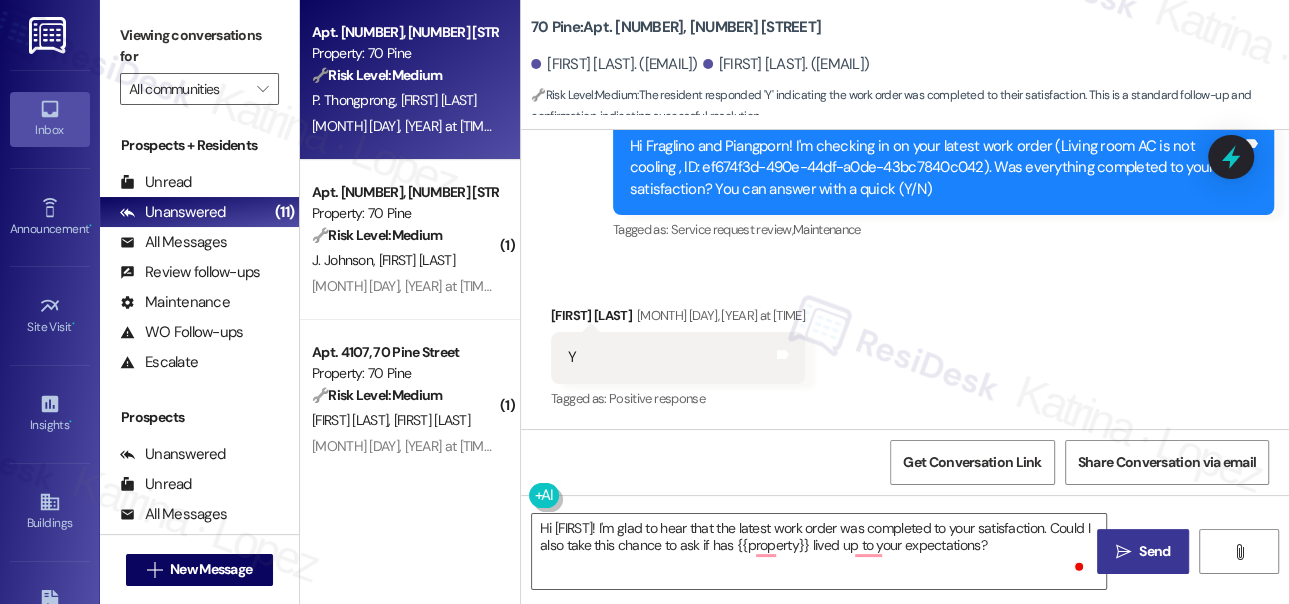 click on "Send" at bounding box center [1154, 551] 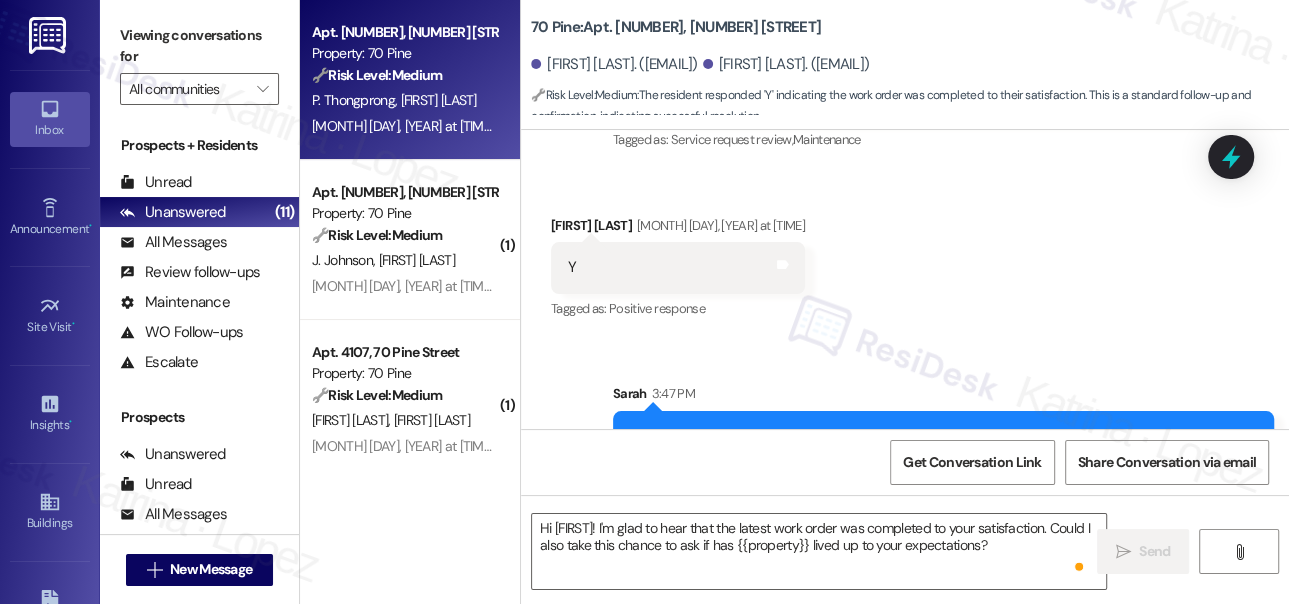 scroll, scrollTop: 3481, scrollLeft: 0, axis: vertical 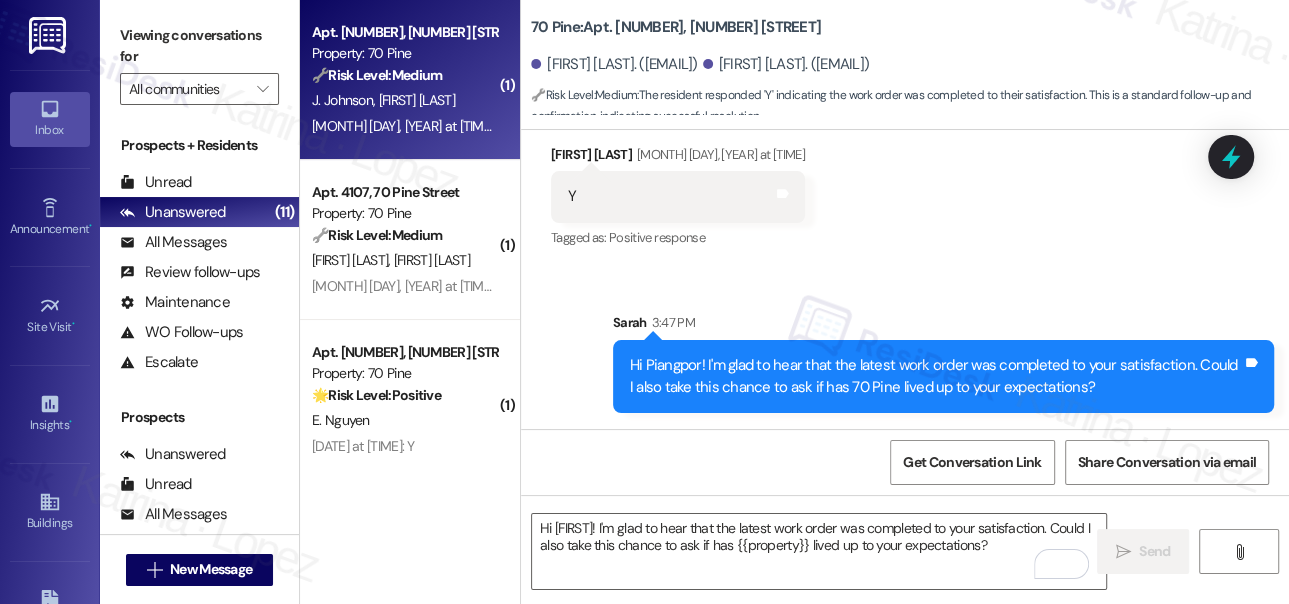 click on "🔧  Risk Level:  Medium The resident confirmed the work order was completed to their satisfaction. This indicates a successful resolution of a maintenance issue and no further action is required." at bounding box center [404, 75] 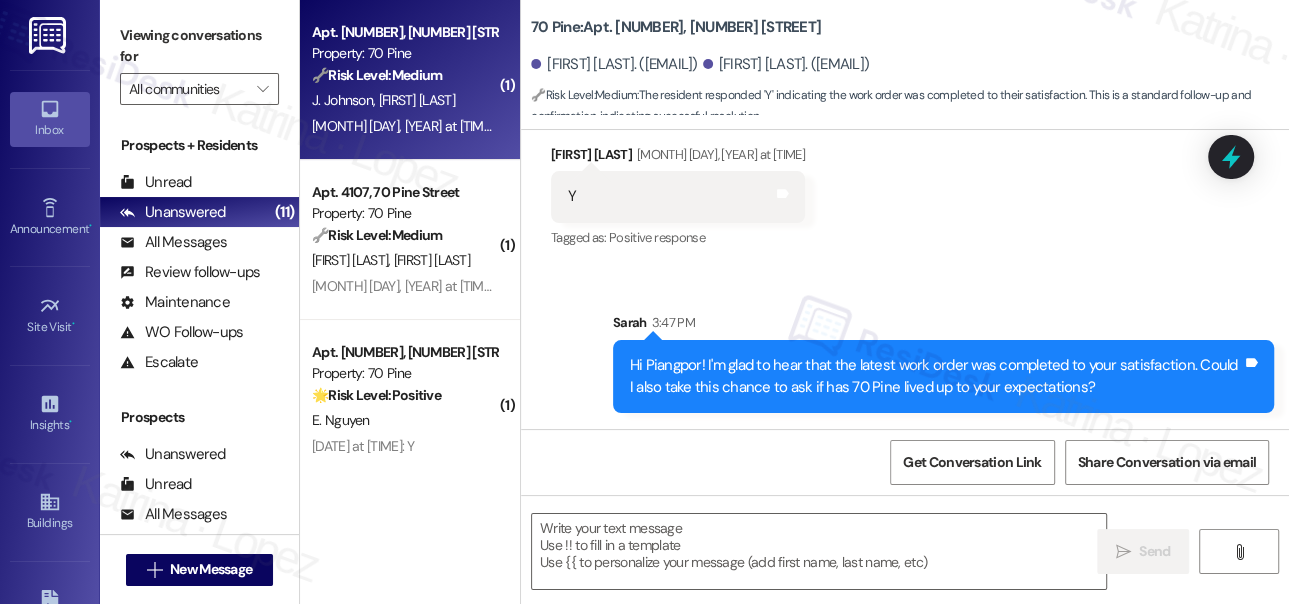 type on "Fetching suggested responses. Please feel free to read through the conversation in the meantime." 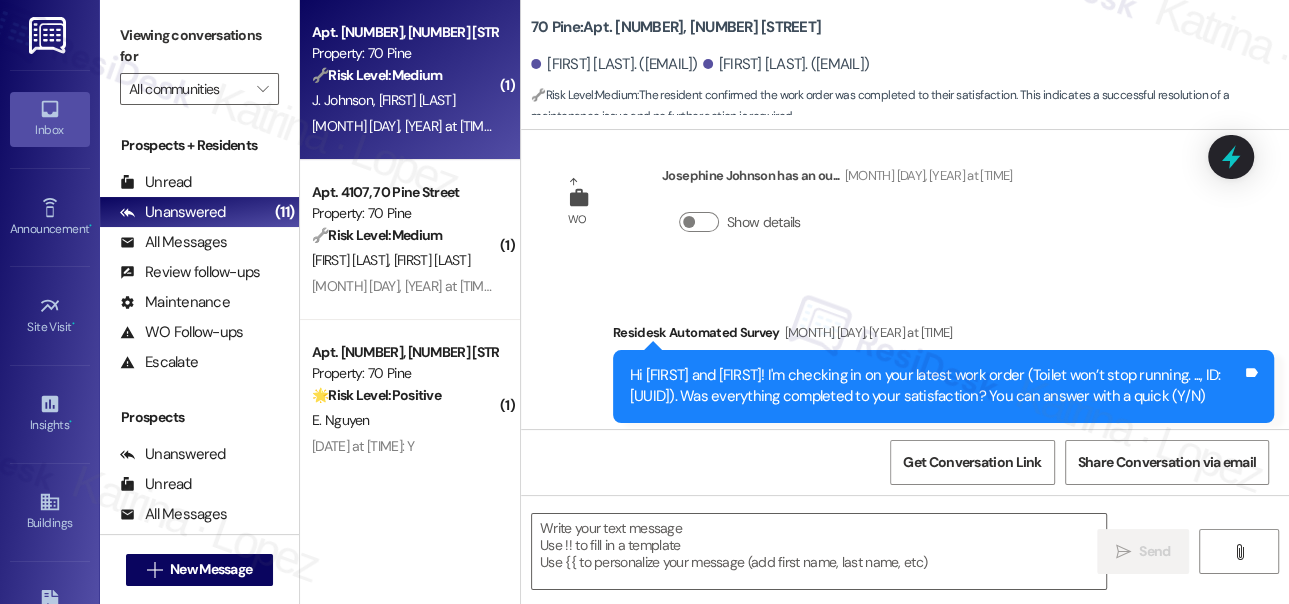 type on "Fetching suggested responses. Please feel free to read through the conversation in the meantime." 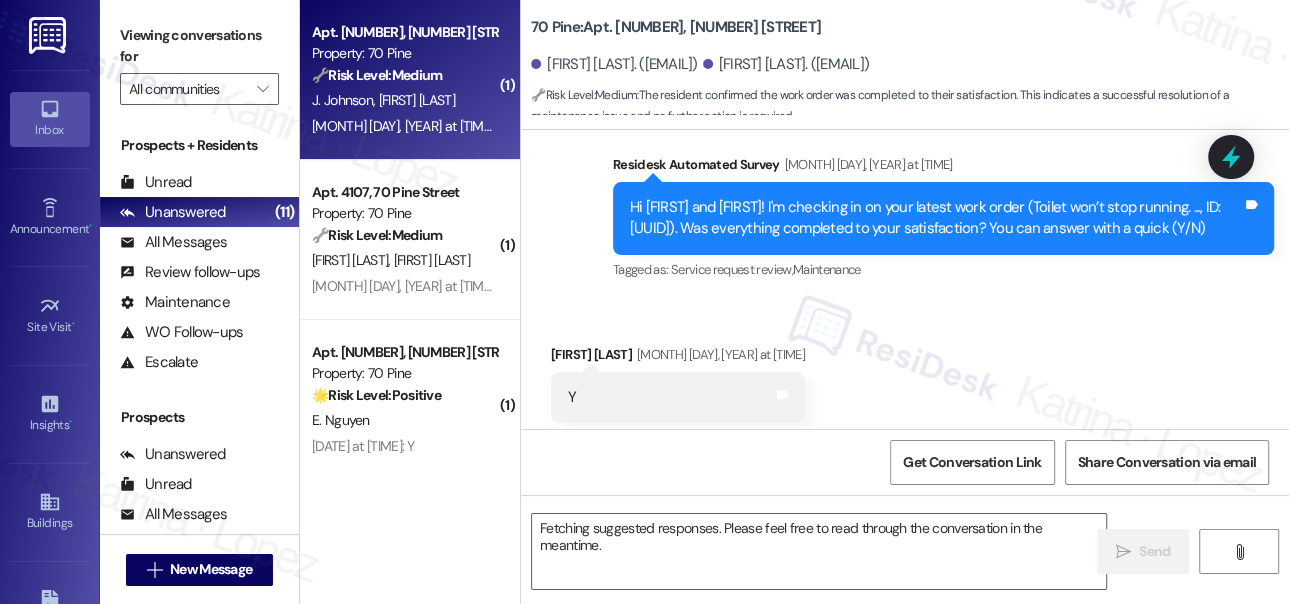 scroll, scrollTop: 584, scrollLeft: 0, axis: vertical 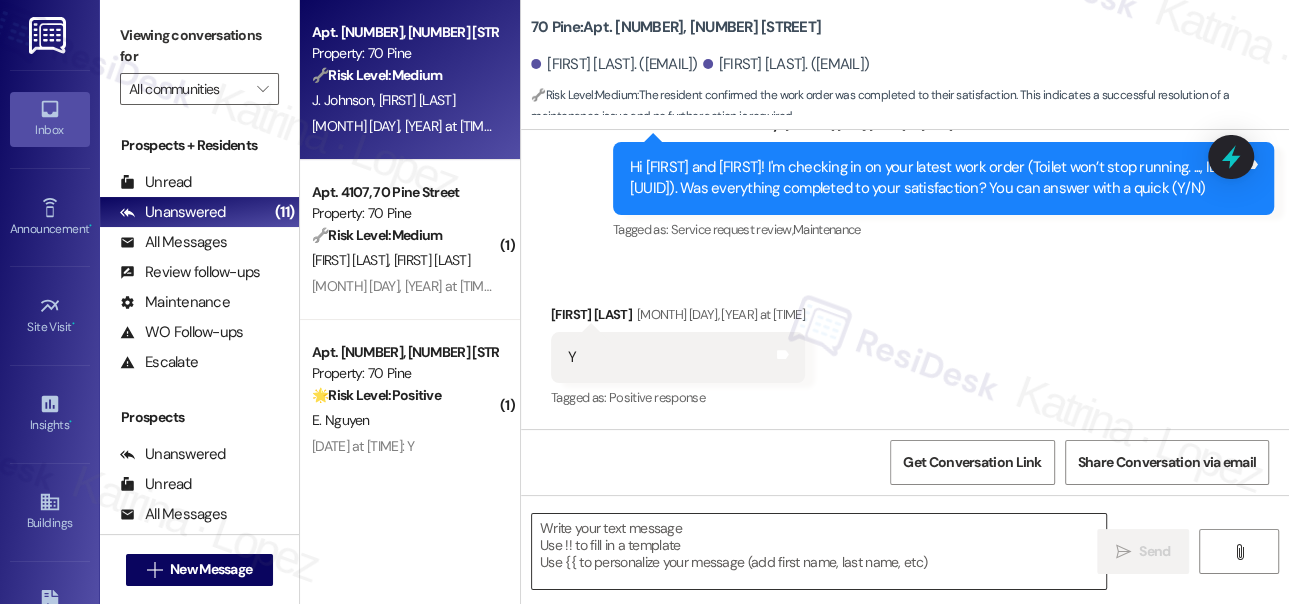 drag, startPoint x: 677, startPoint y: 492, endPoint x: 655, endPoint y: 514, distance: 31.112698 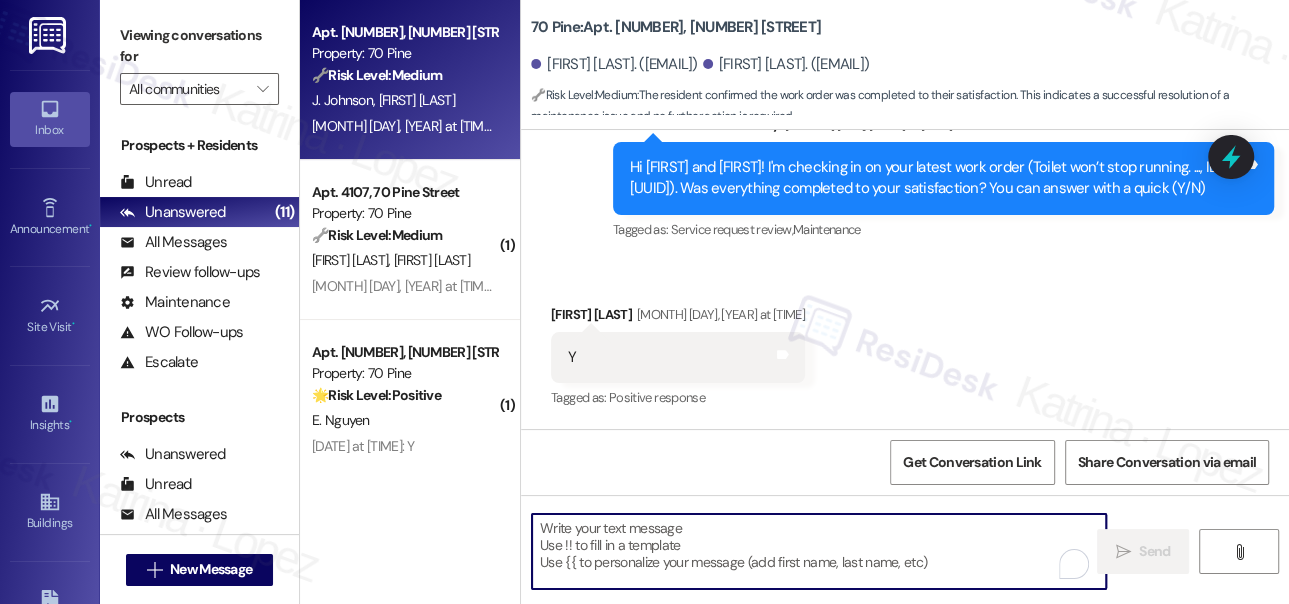 paste on "Piangporn" 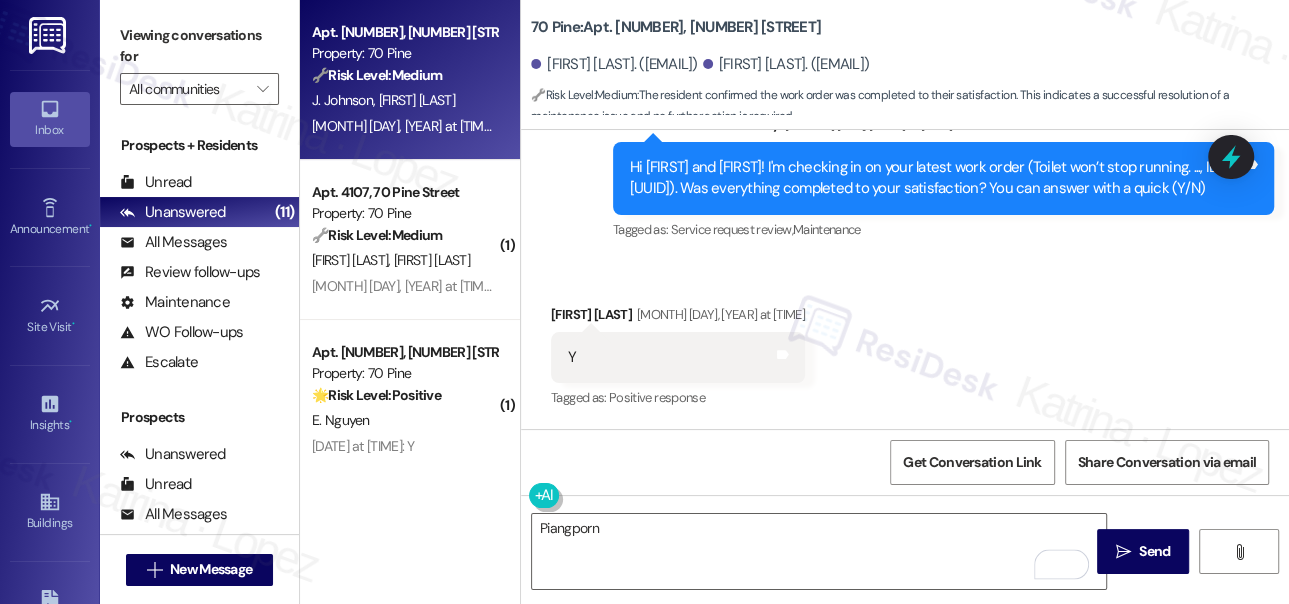 click on "Viewing conversations for" at bounding box center [199, 46] 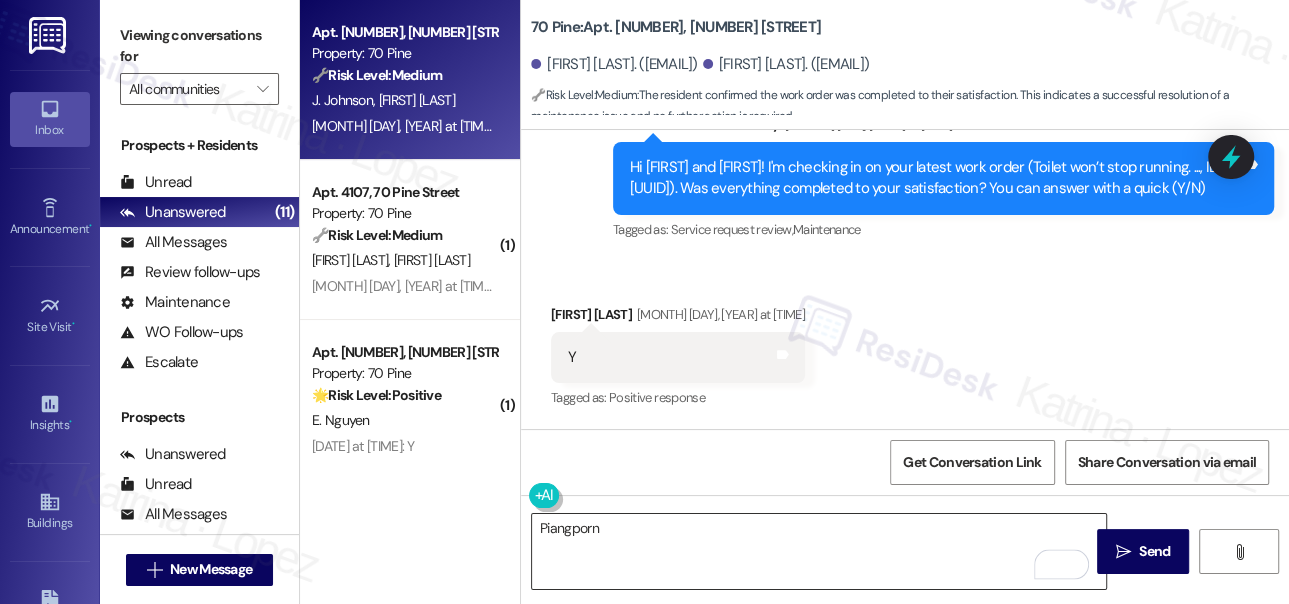 click on "Piangporn" at bounding box center (819, 551) 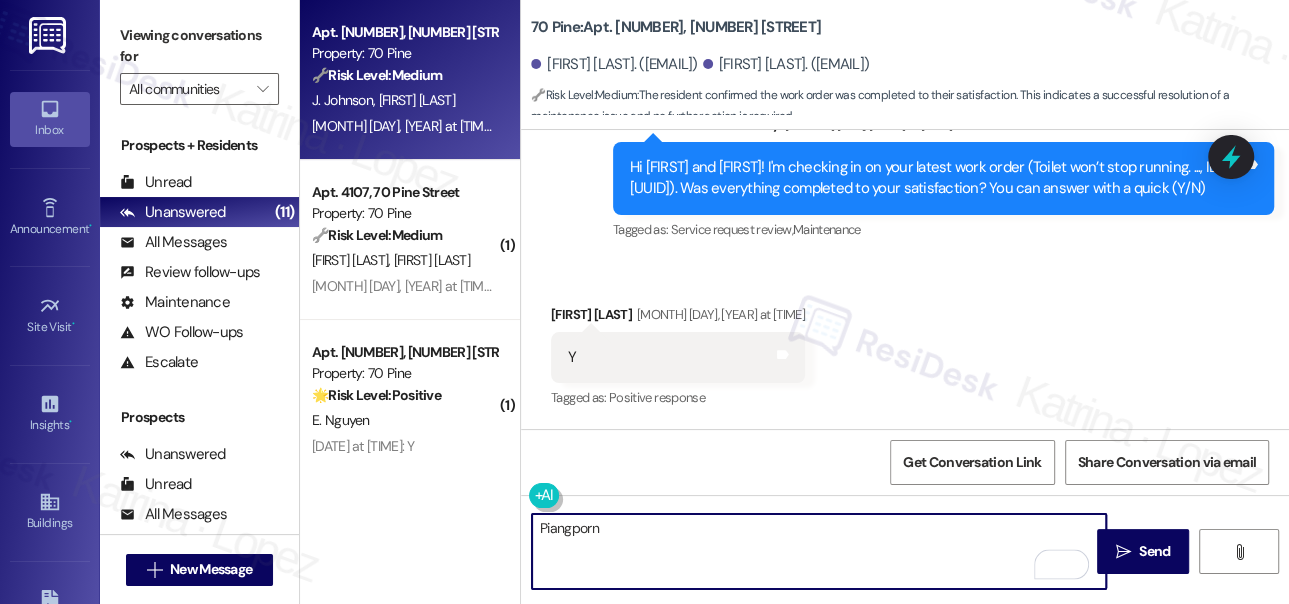 click on "Piangporn" at bounding box center [819, 551] 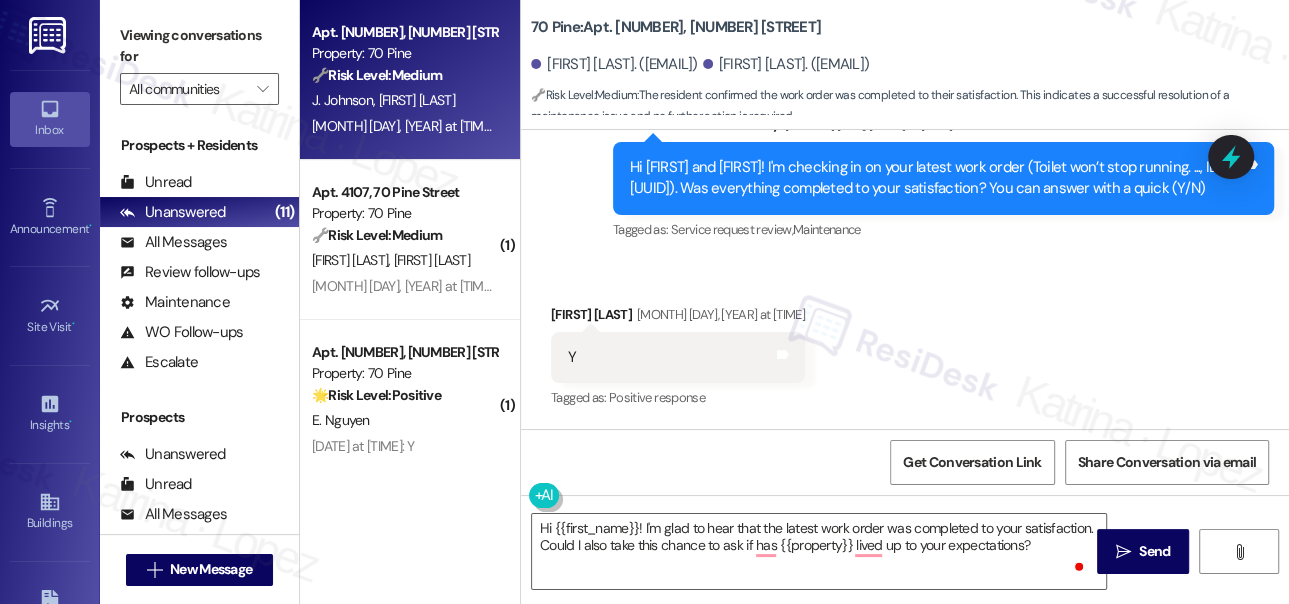 click on "Received via SMS Josephine Johnson Aug 05, 2025 at 1:20 PM Y Tags and notes Tagged as:   Positive response Click to highlight conversations about Positive response" at bounding box center (678, 358) 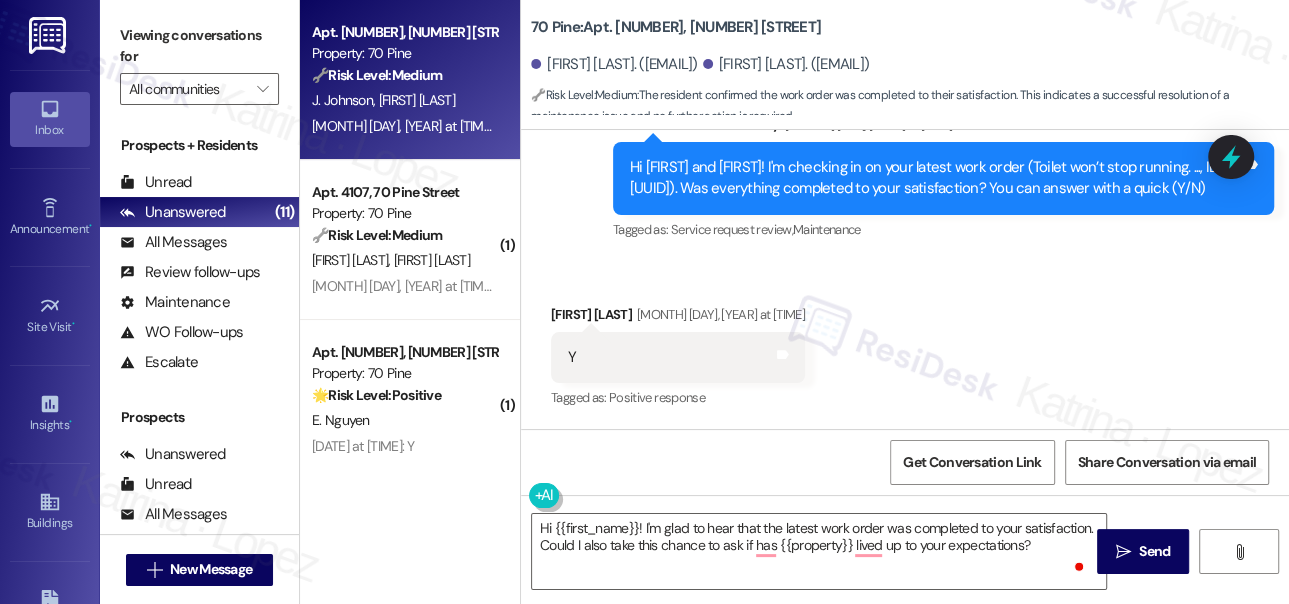 click on "Josephine Johnson Aug 05, 2025 at 1:20 PM" at bounding box center [678, 318] 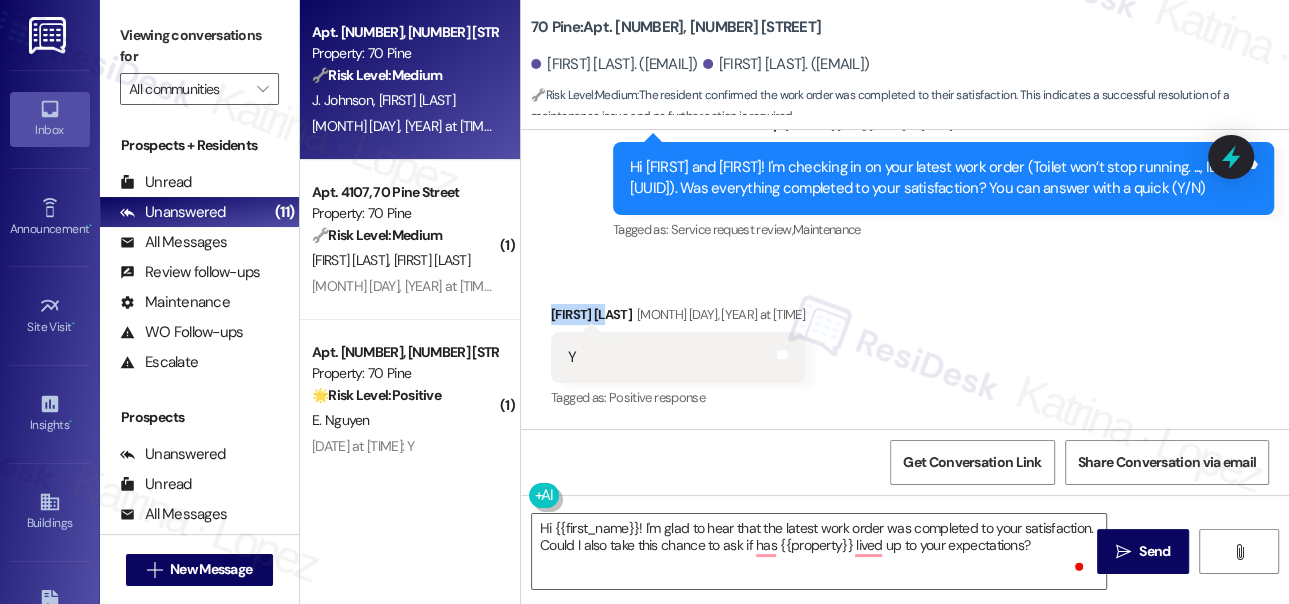 click on "Josephine Johnson Aug 05, 2025 at 1:20 PM" at bounding box center (678, 318) 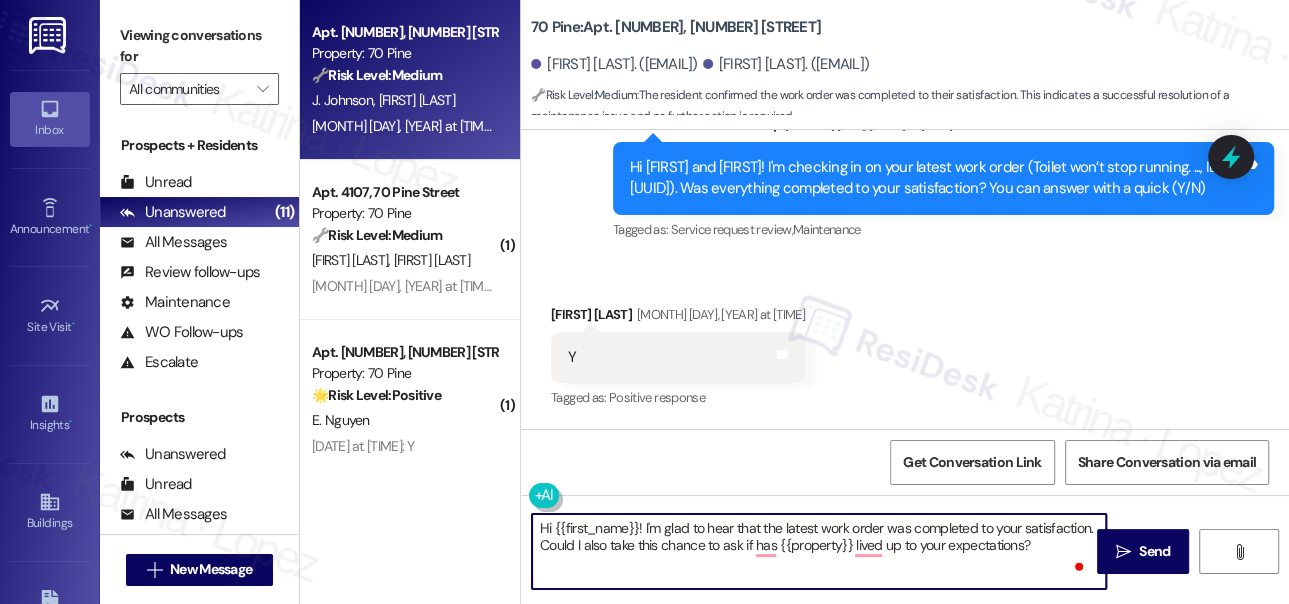 drag, startPoint x: 555, startPoint y: 527, endPoint x: 631, endPoint y: 509, distance: 78.10249 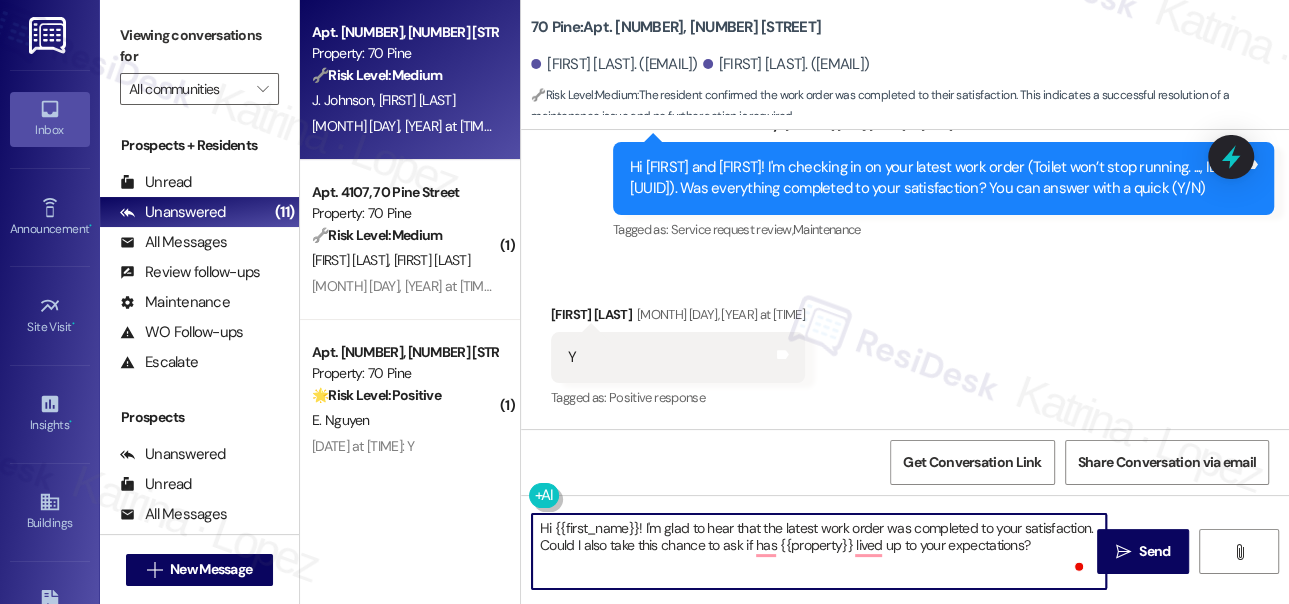 click on "Hi {{first_name}}! I'm glad to hear that the latest work order was completed to your satisfaction. Could I also take this chance to ask if has {{property}} lived up to your expectations?   Send " at bounding box center (905, 570) 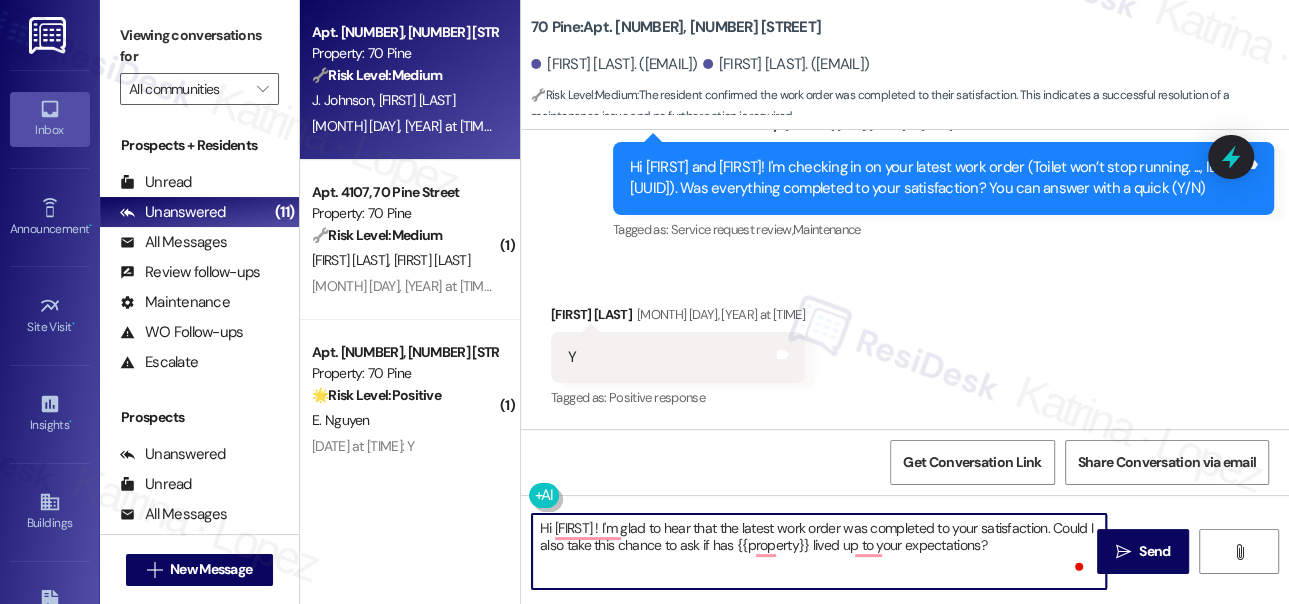 type on "Hi Josephine! I'm glad to hear that the latest work order was completed to your satisfaction. Could I also take this chance to ask if has {{property}} lived up to your expectations?" 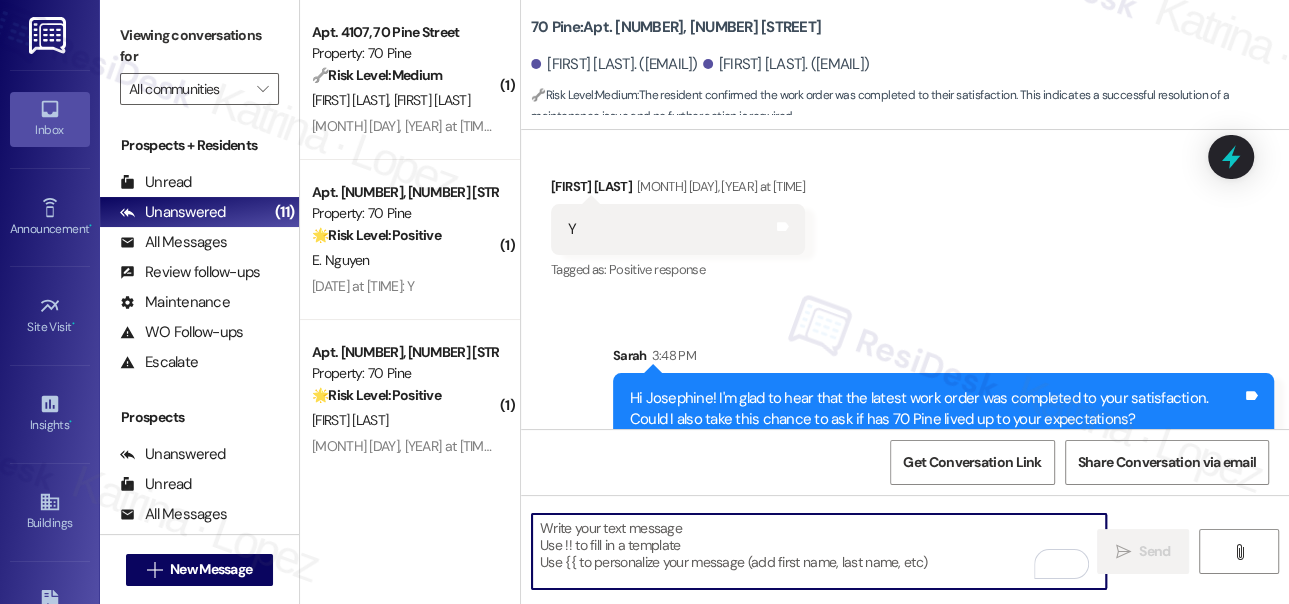 scroll, scrollTop: 746, scrollLeft: 0, axis: vertical 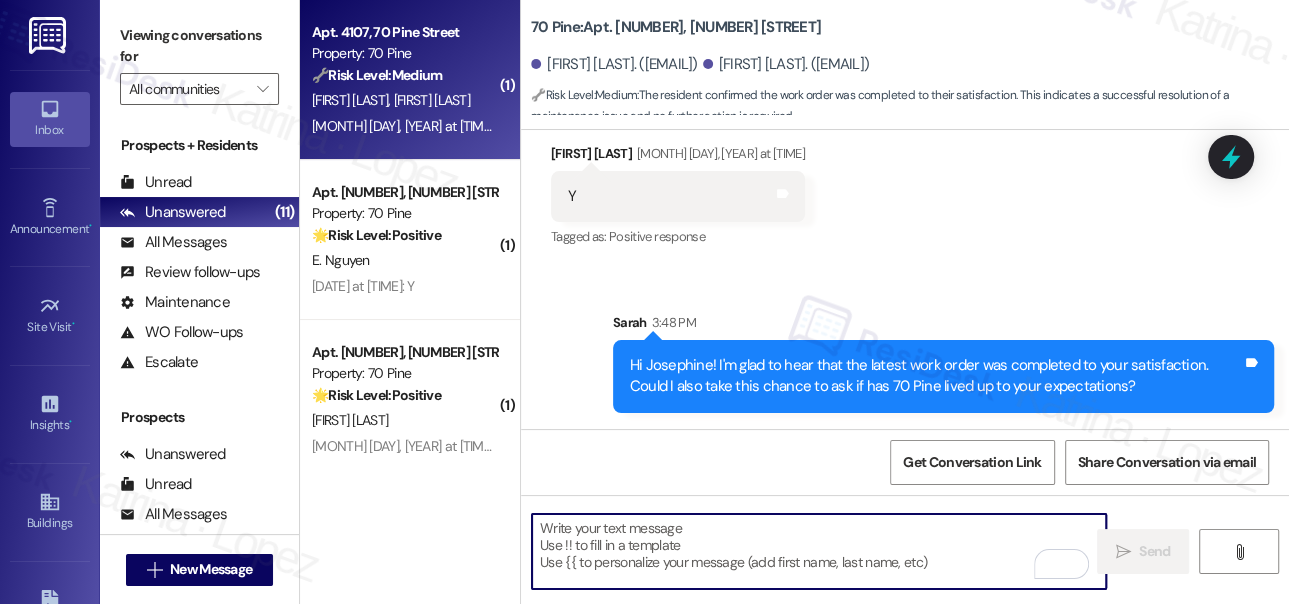 type 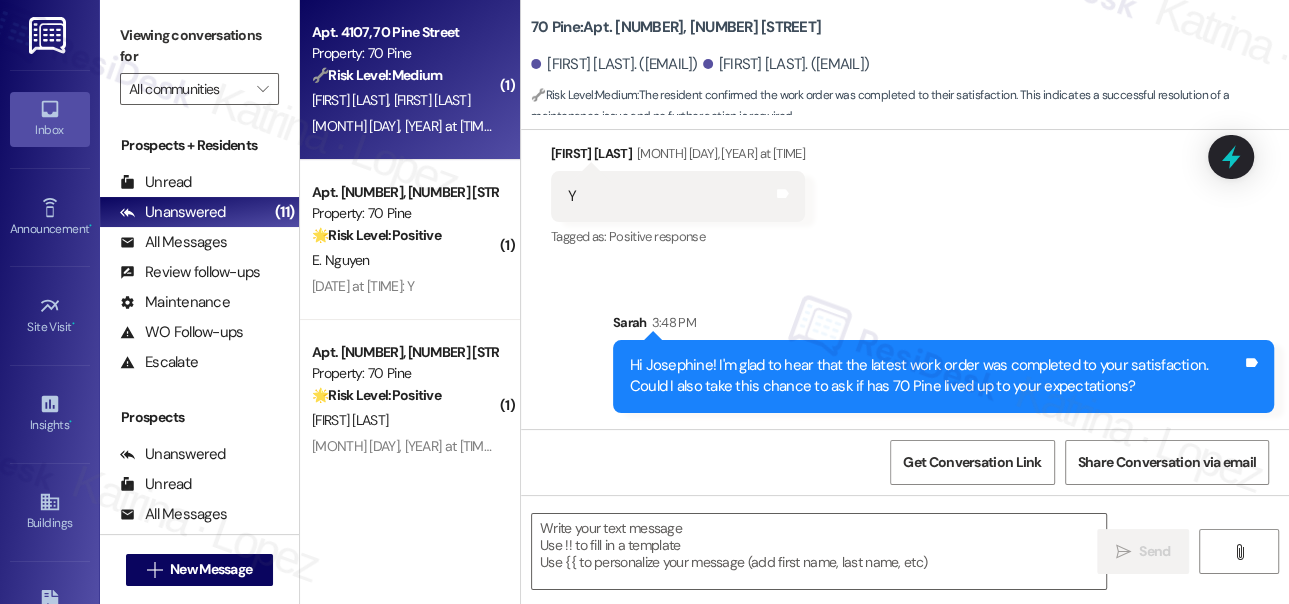 type on "Fetching suggested responses. Please feel free to read through the conversation in the meantime." 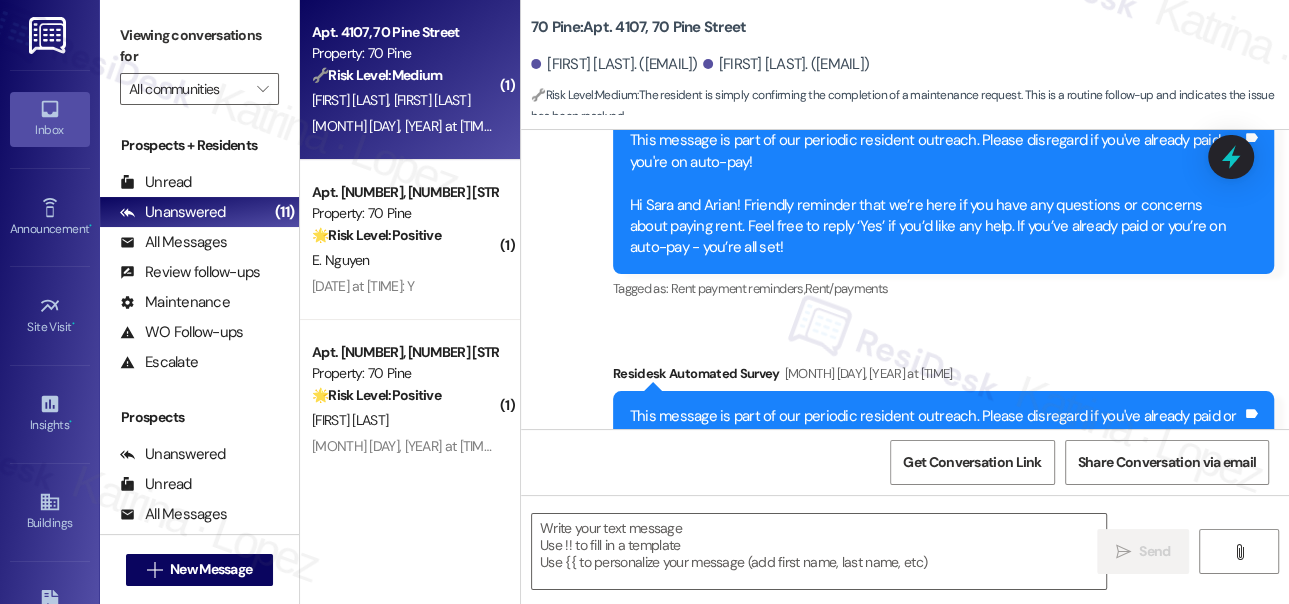 type on "Fetching suggested responses. Please feel free to read through the conversation in the meantime." 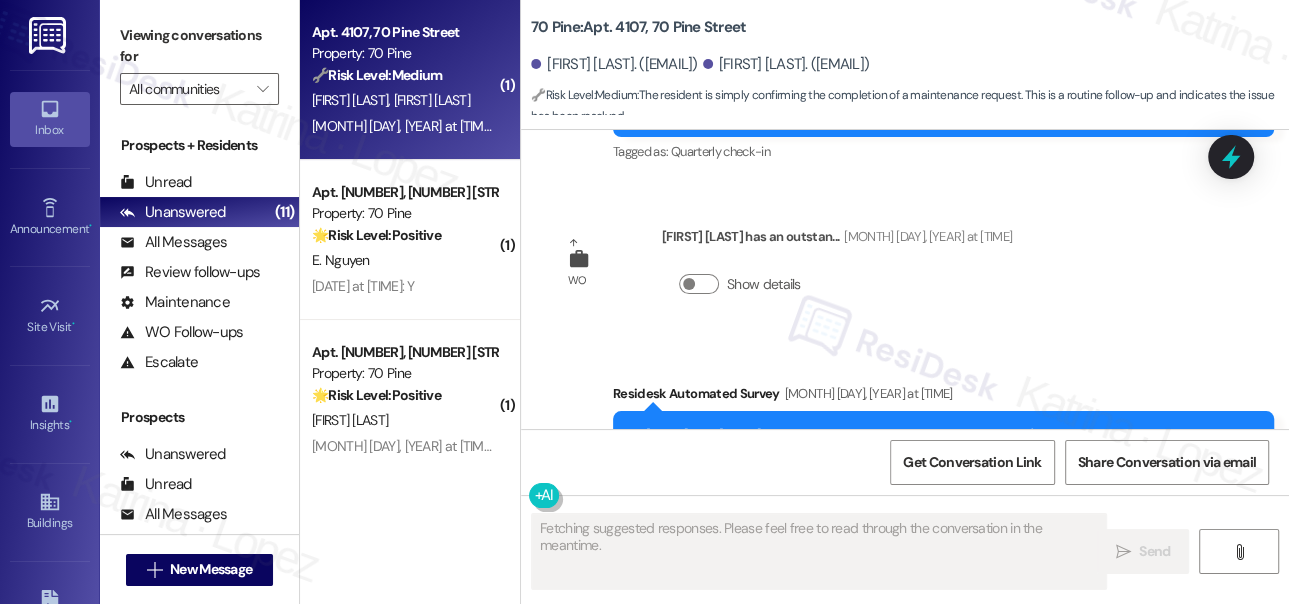 scroll, scrollTop: 3065, scrollLeft: 0, axis: vertical 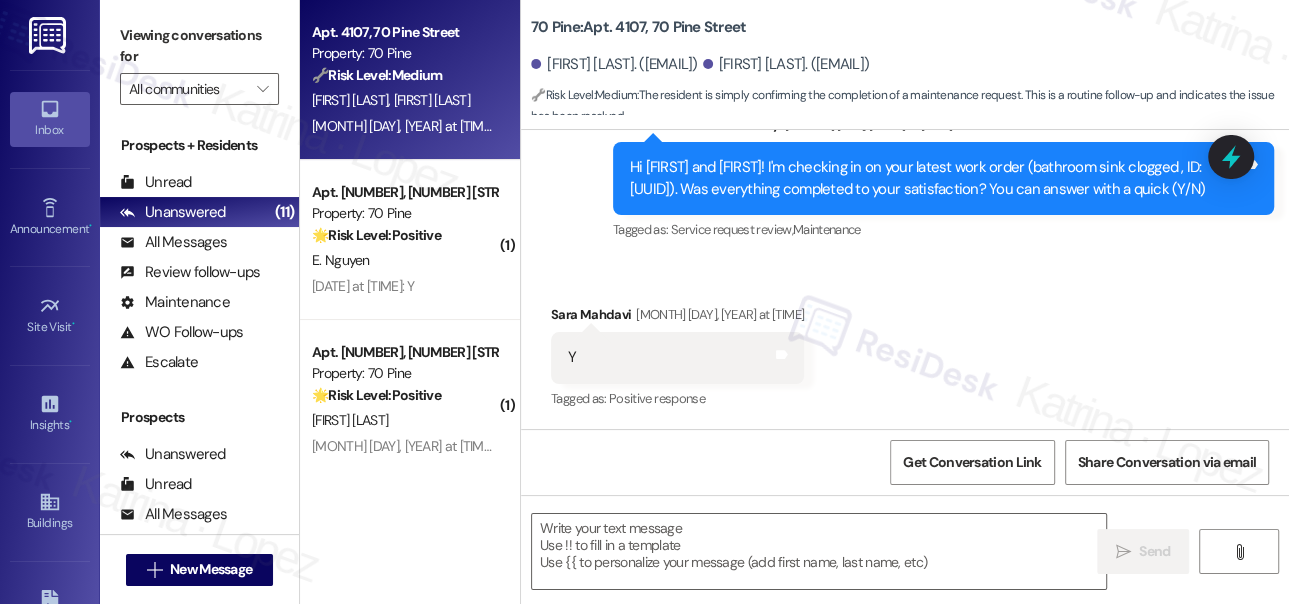drag, startPoint x: 126, startPoint y: 43, endPoint x: 150, endPoint y: 59, distance: 28.84441 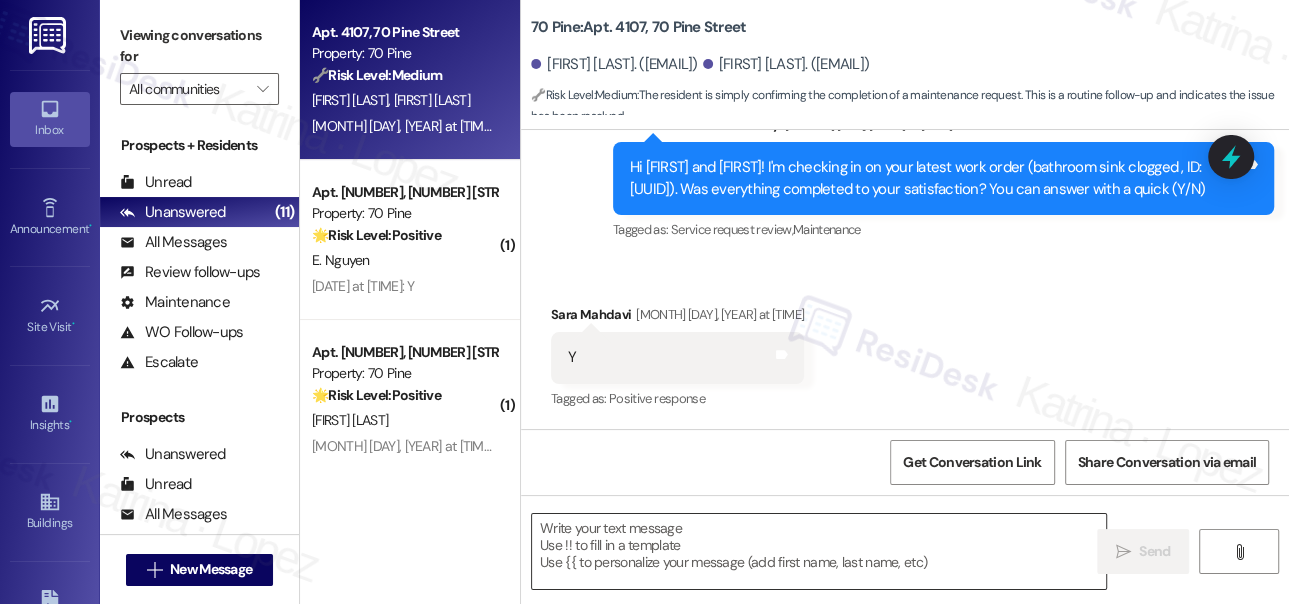 click at bounding box center (819, 551) 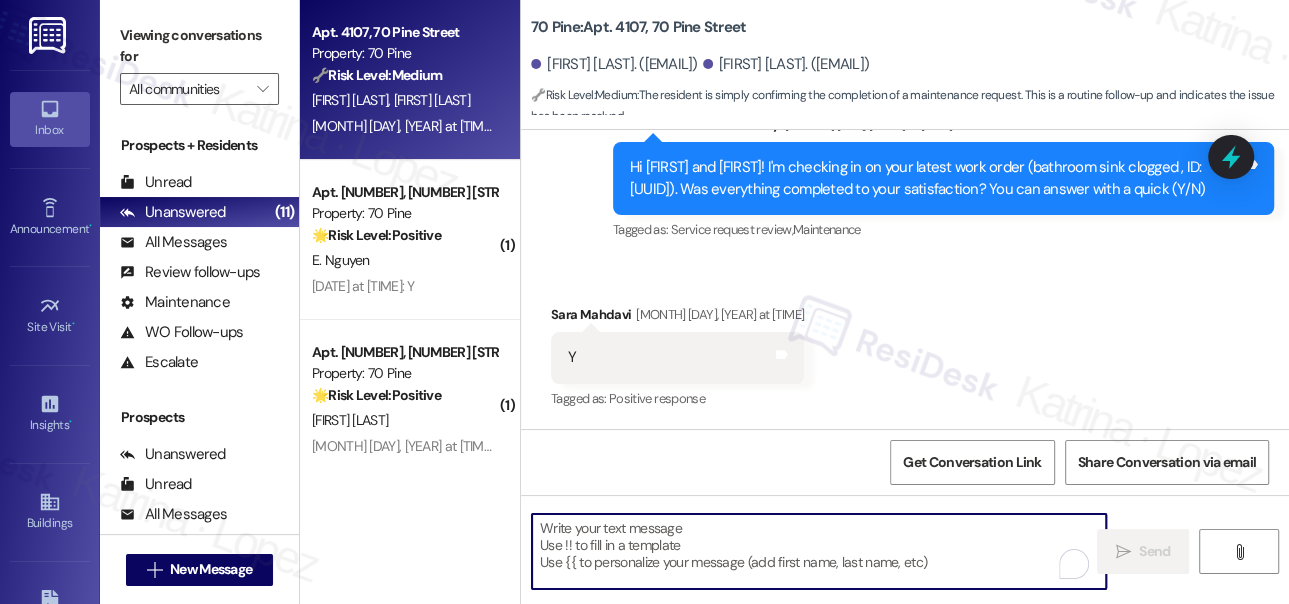 paste on "Hi {{first_name}}! I'm glad to hear that the latest work order was completed to your satisfaction. Could I also take this chance to ask if has {{property}} lived up to your expectations?" 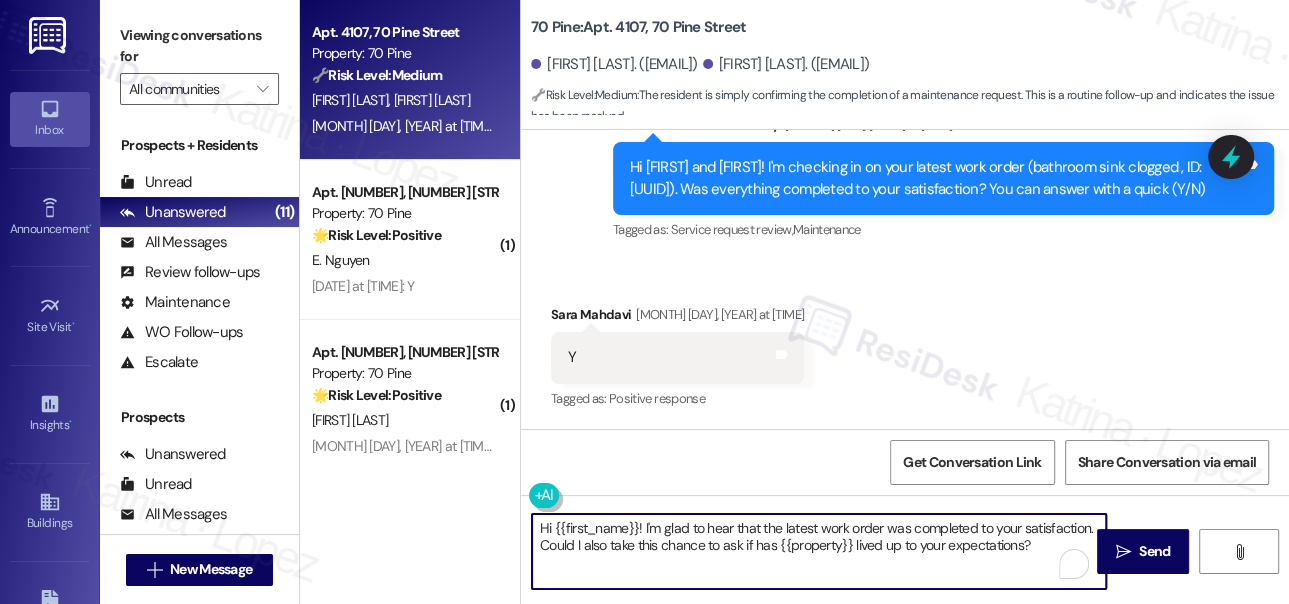 click on "Sara Mahdavi Aug 05, 2025 at 1:20 PM" at bounding box center (677, 318) 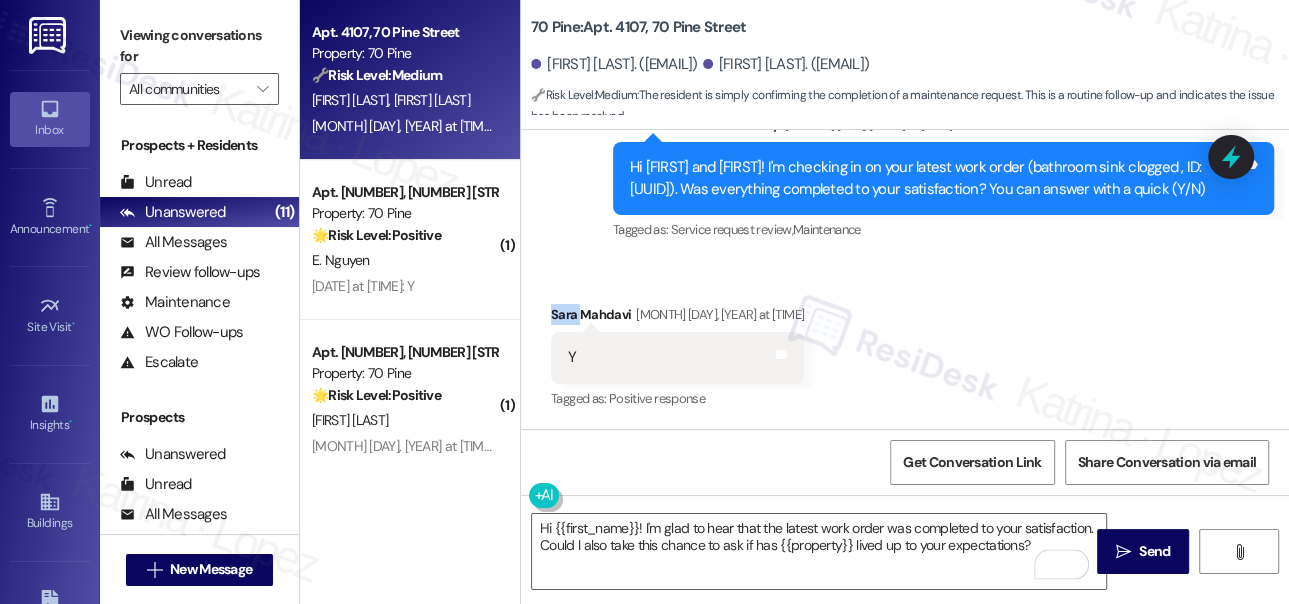 click on "Sara Mahdavi Aug 05, 2025 at 1:20 PM" at bounding box center (677, 318) 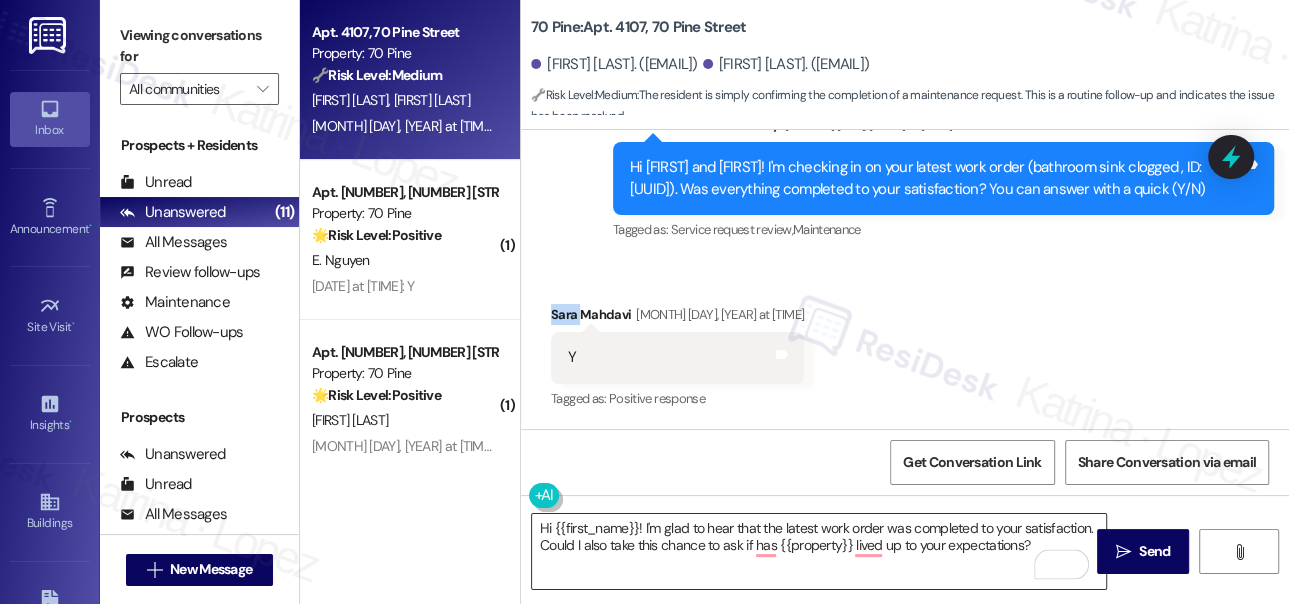 copy on "Sara" 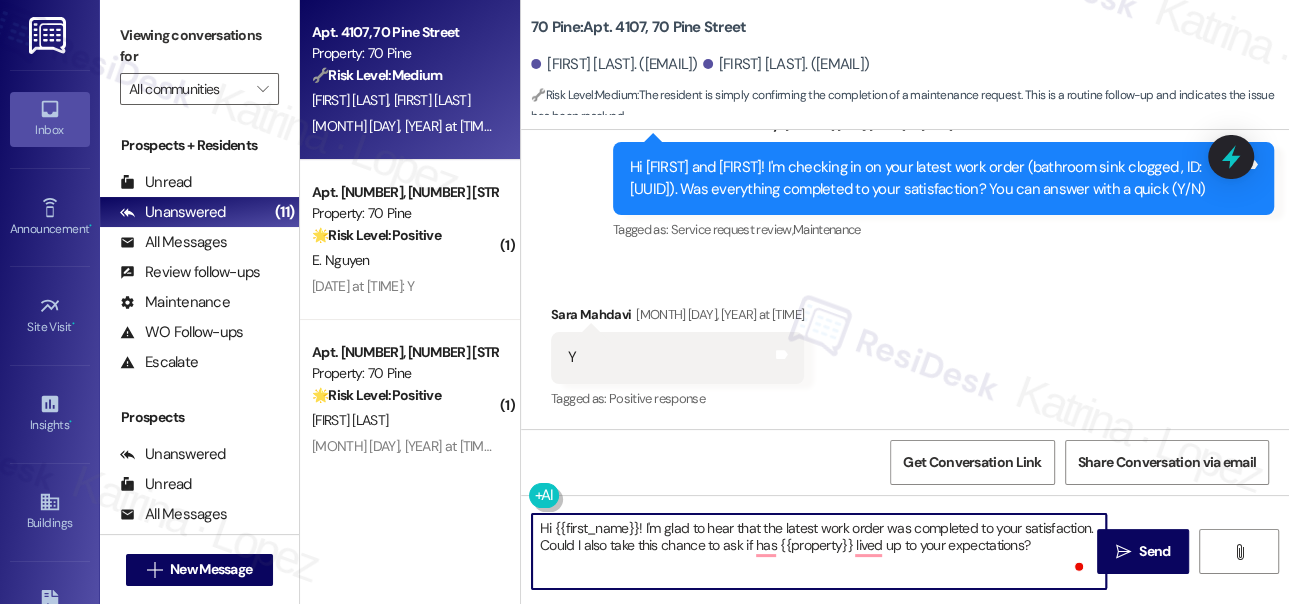 drag, startPoint x: 552, startPoint y: 526, endPoint x: 636, endPoint y: 520, distance: 84.21401 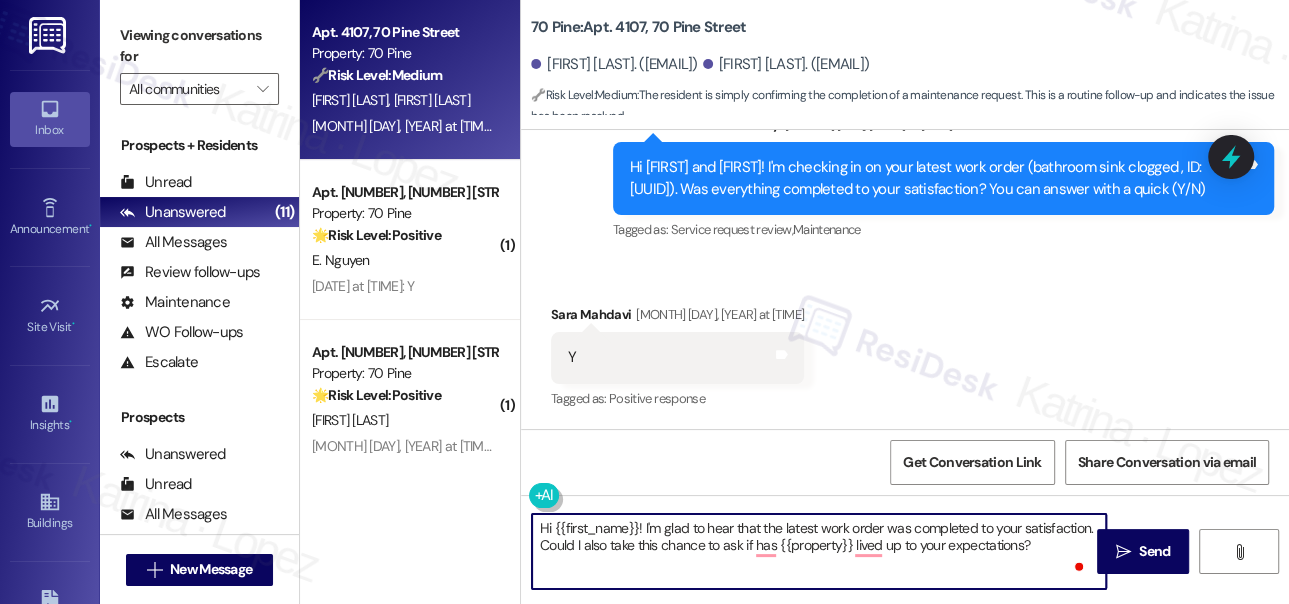 click on "Hi {{first_name}}! I'm glad to hear that the latest work order was completed to your satisfaction. Could I also take this chance to ask if has {{property}} lived up to your expectations?" at bounding box center [819, 551] 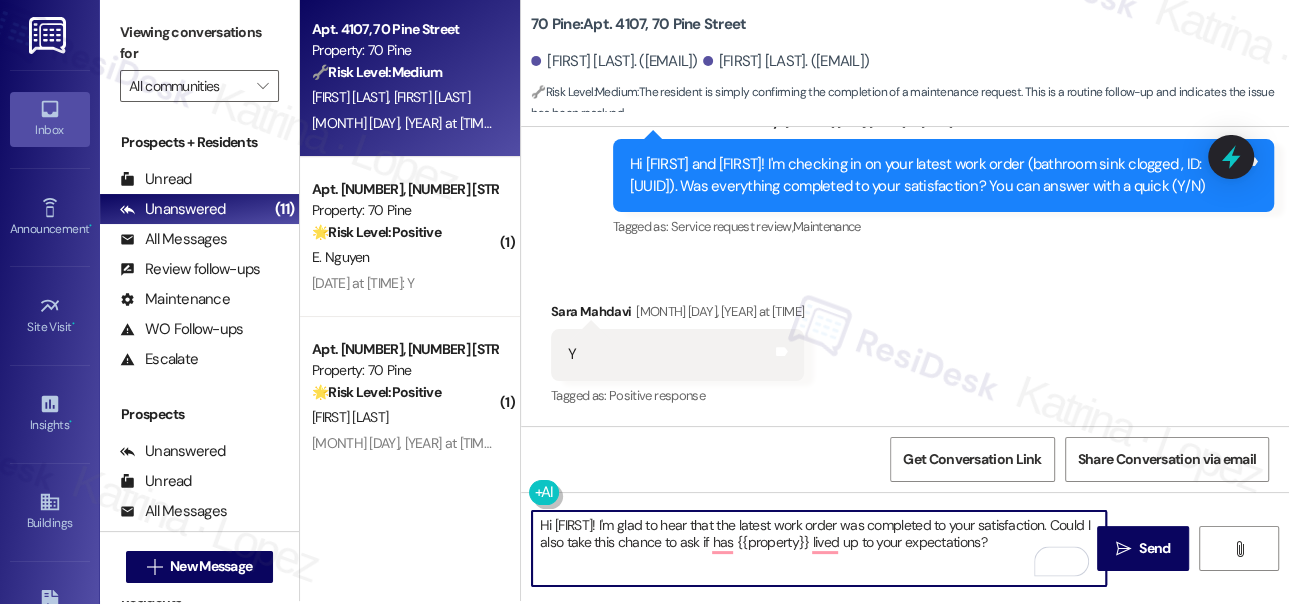 scroll, scrollTop: 4, scrollLeft: 0, axis: vertical 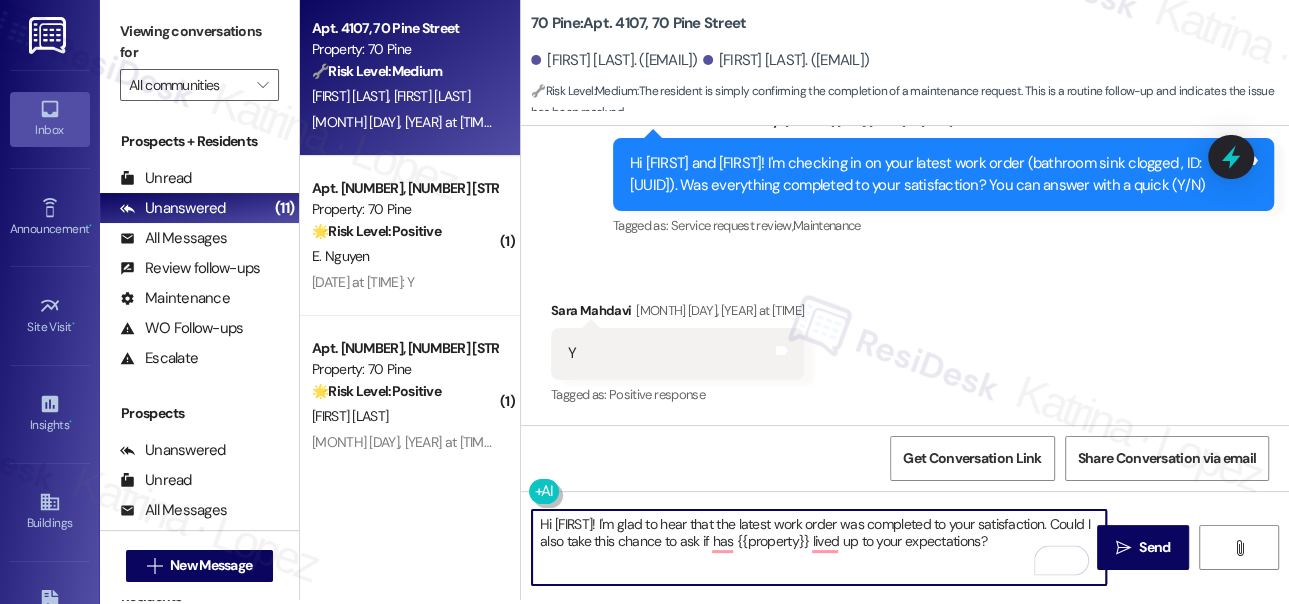click on "Hi Sara! I'm glad to hear that the latest work order was completed to your satisfaction. Could I also take this chance to ask if has {{property}} lived up to your expectations?" at bounding box center [819, 547] 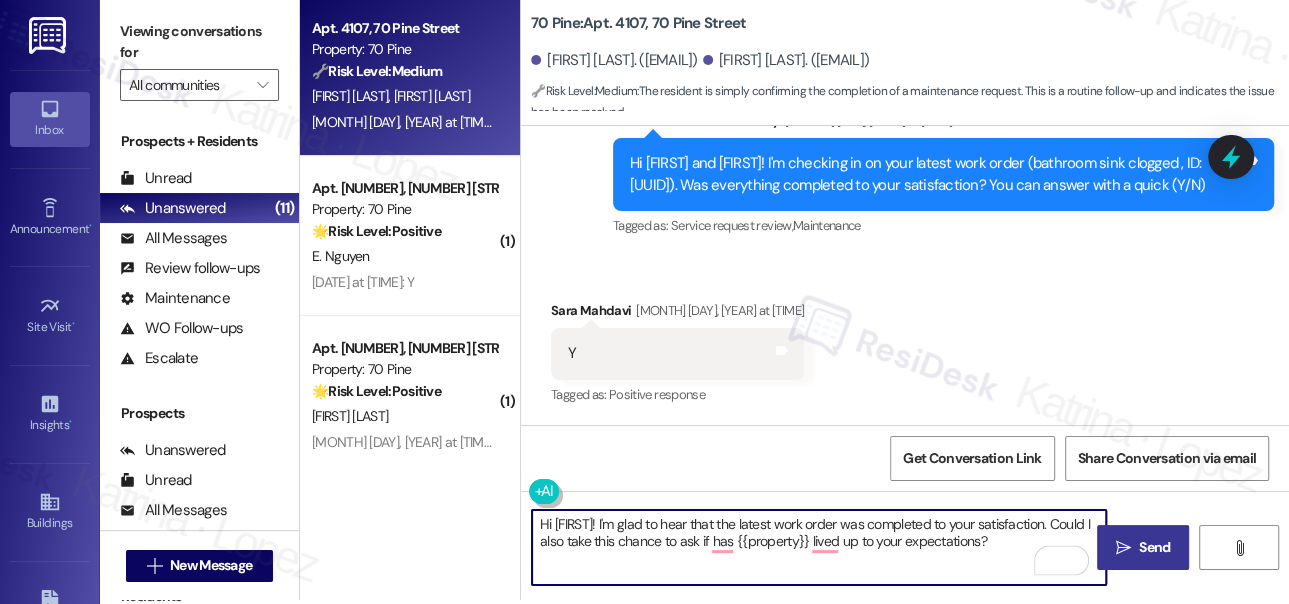 type on "Hi Sara! I'm glad to hear that the latest work order was completed to your satisfaction. Could I also take this chance to ask if has {{property}} lived up to your expectations?" 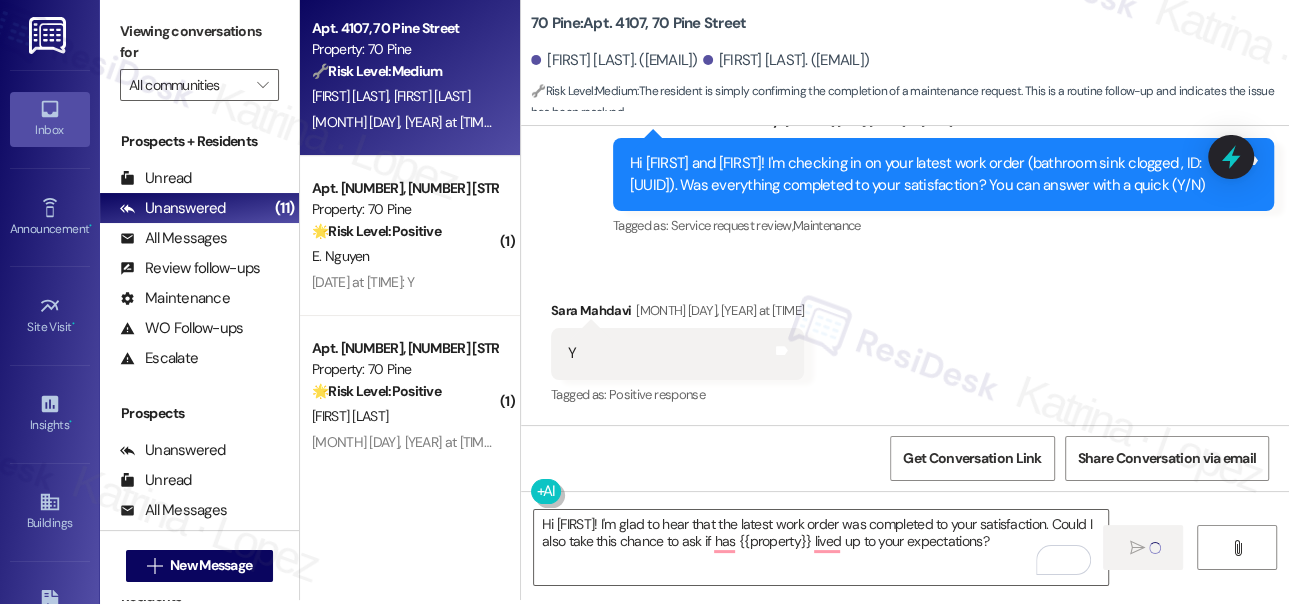 type 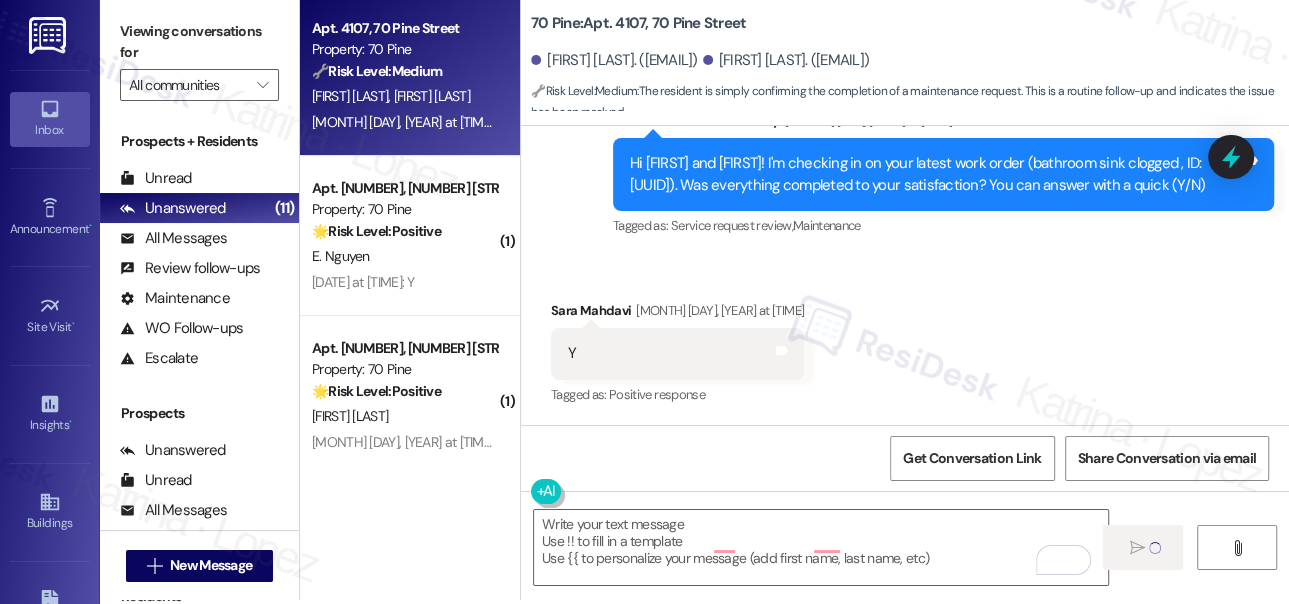 scroll, scrollTop: 0, scrollLeft: 0, axis: both 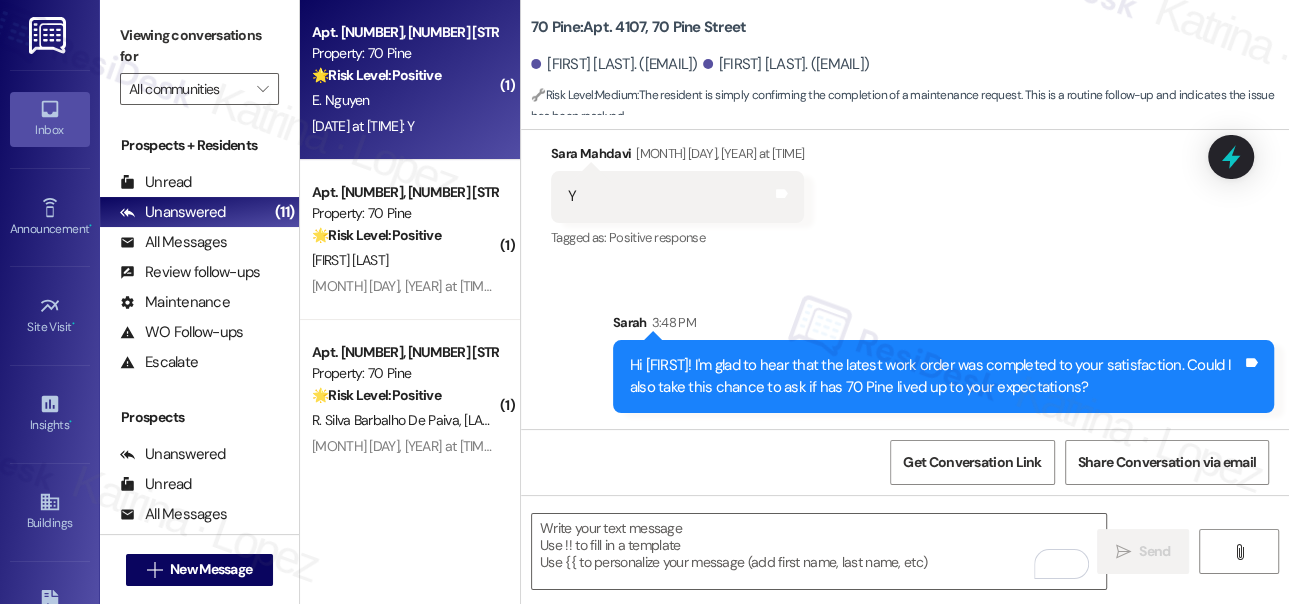 click on "Aug 05, 2025 at 3:06 PM: Y Aug 05, 2025 at 3:06 PM: Y" at bounding box center (363, 126) 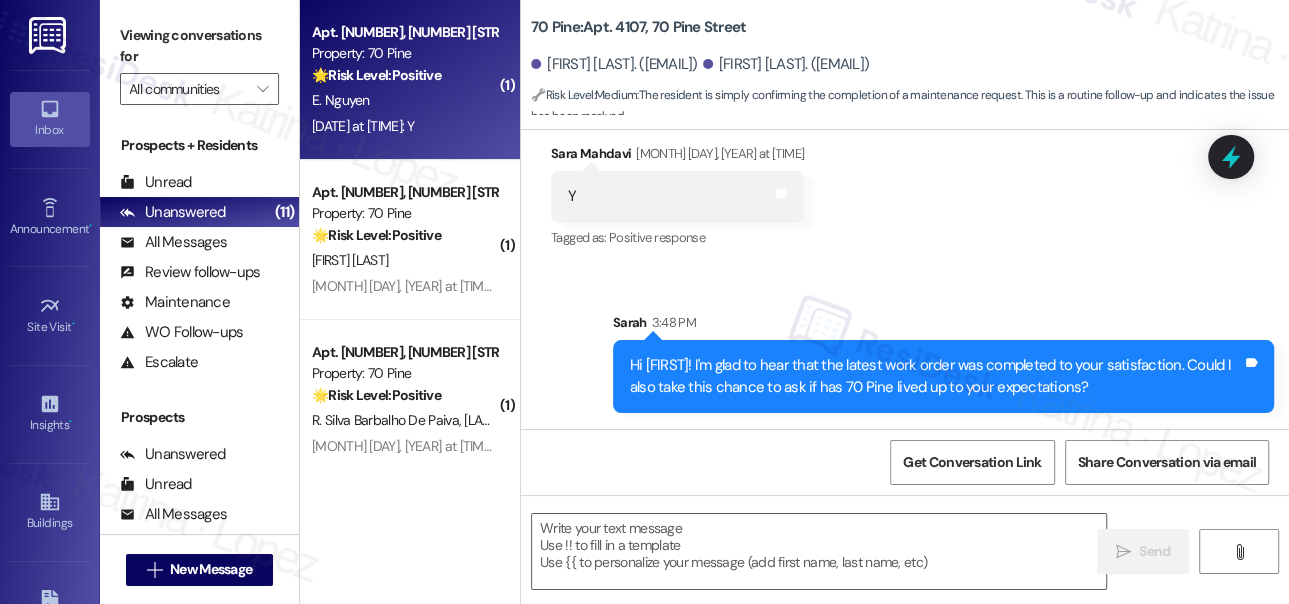 type on "Fetching suggested responses. Please feel free to read through the conversation in the meantime." 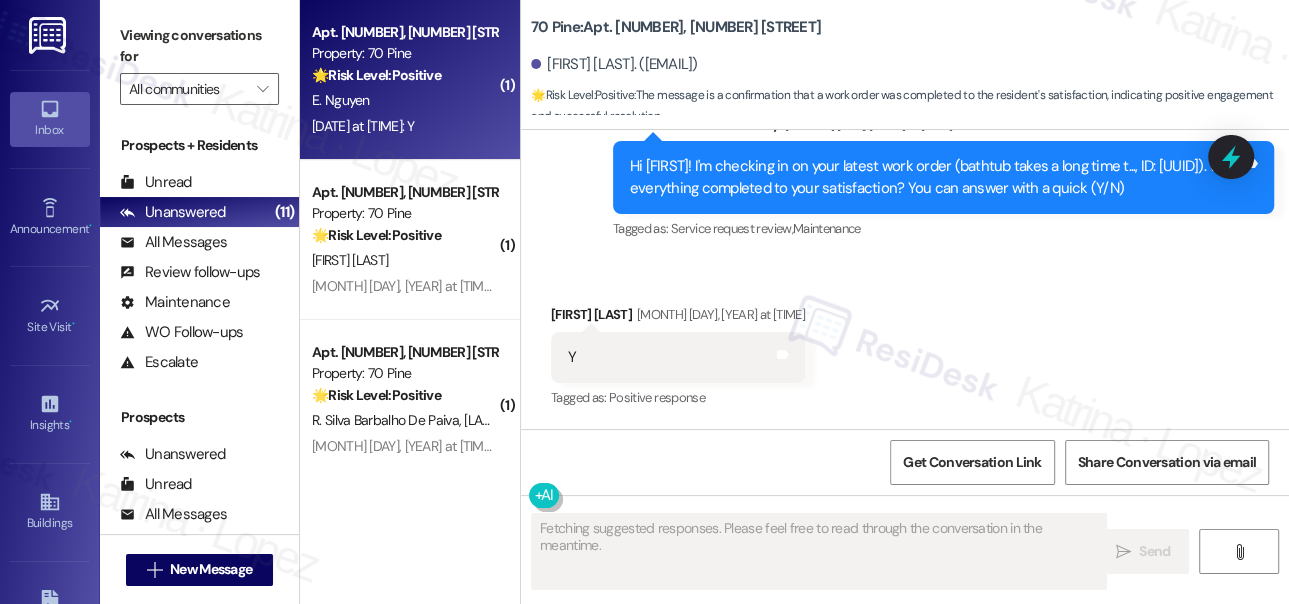 scroll, scrollTop: 680, scrollLeft: 0, axis: vertical 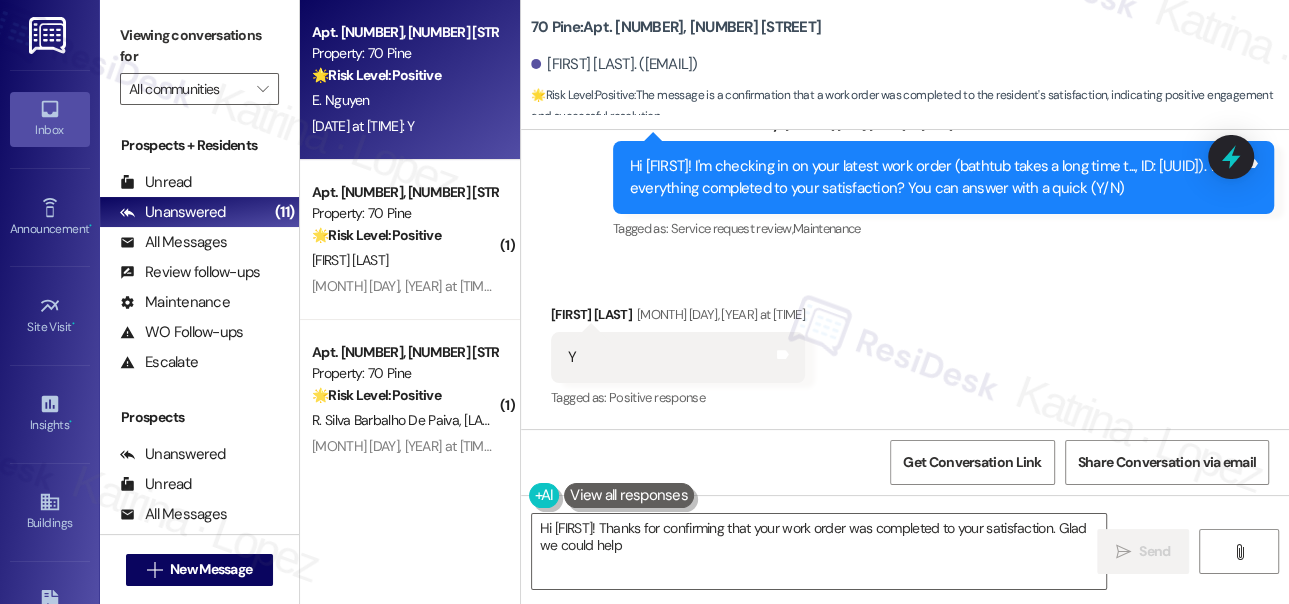 type on "Hi {{first_name}}! Thanks for confirming that your work order was completed to your satisfaction. Glad we could help!" 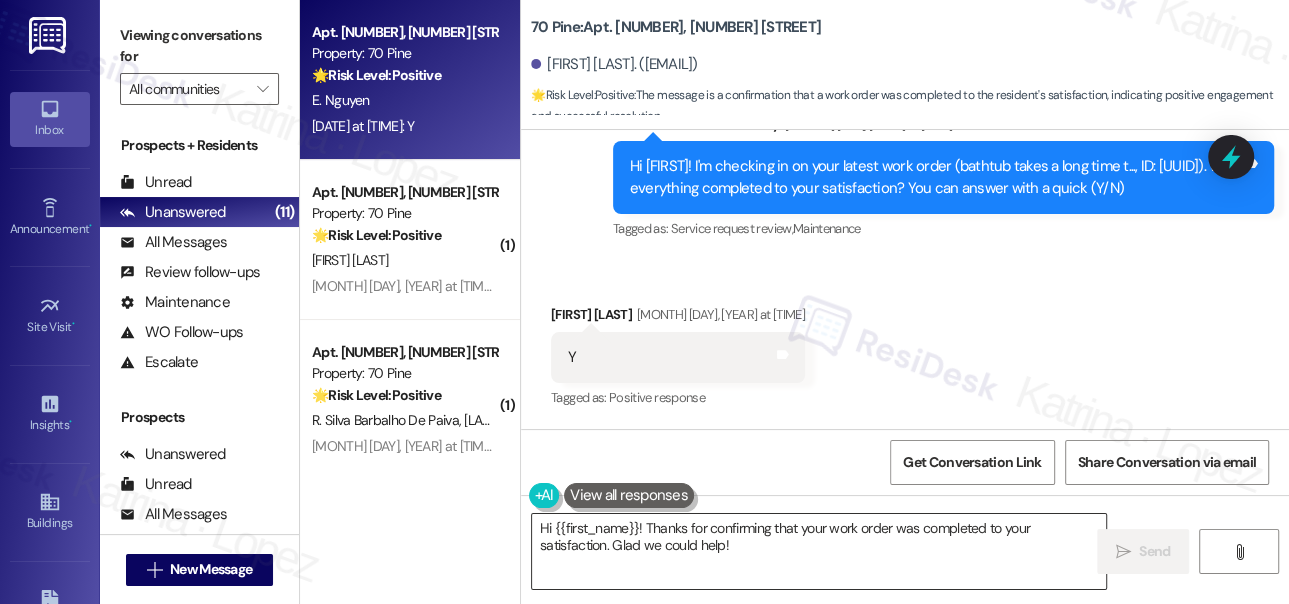 click on "Hi {{first_name}}! Thanks for confirming that your work order was completed to your satisfaction. Glad we could help!" at bounding box center [819, 551] 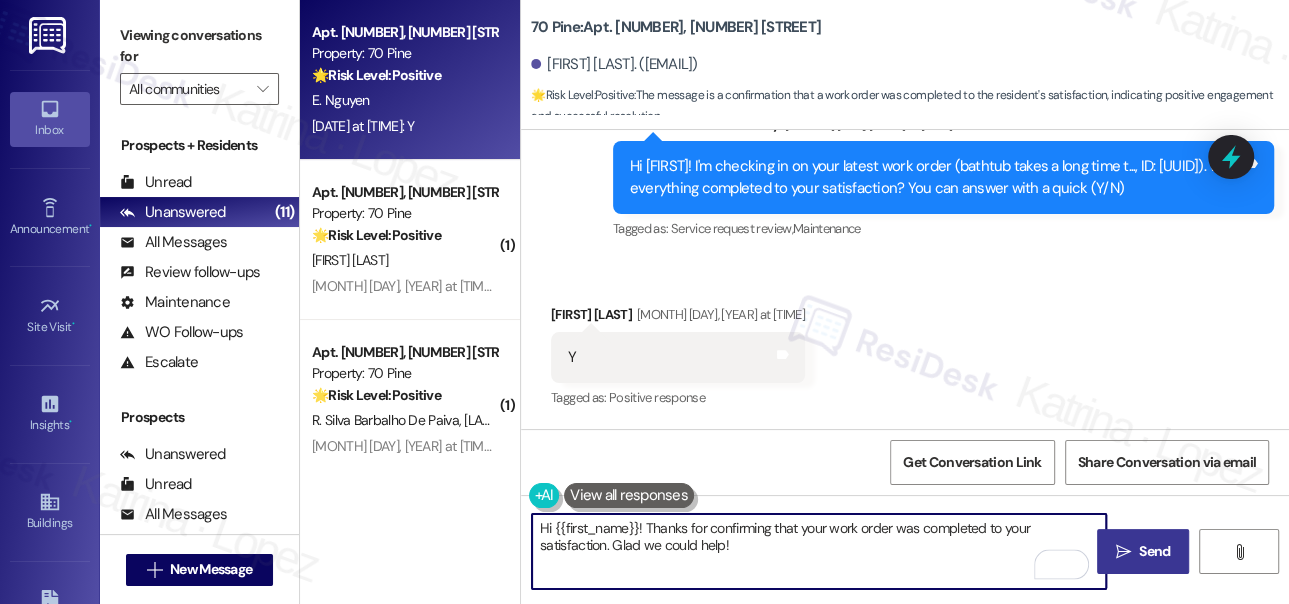 click on "" at bounding box center (1123, 552) 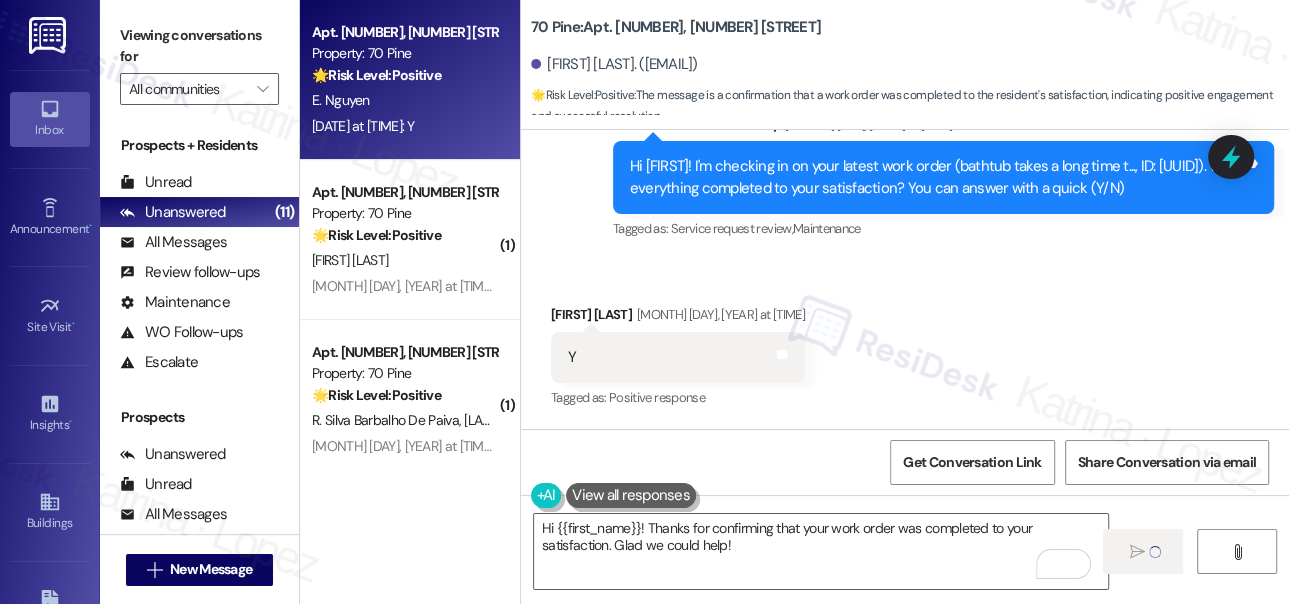type 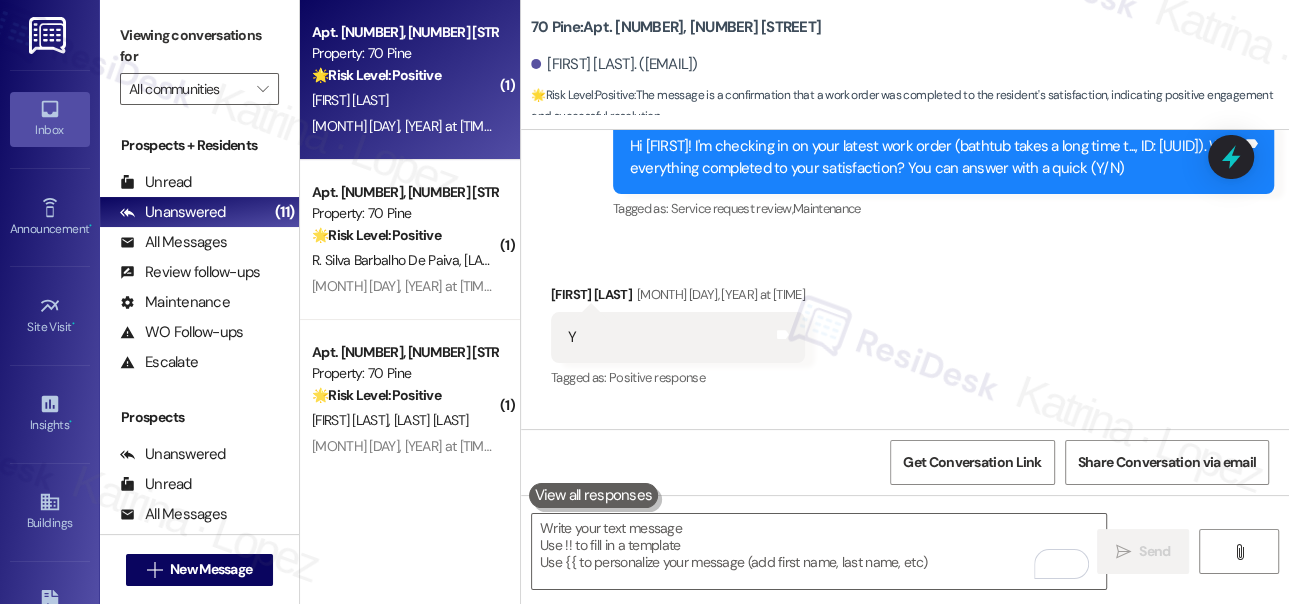 click on "[LAST]" at bounding box center [404, 100] 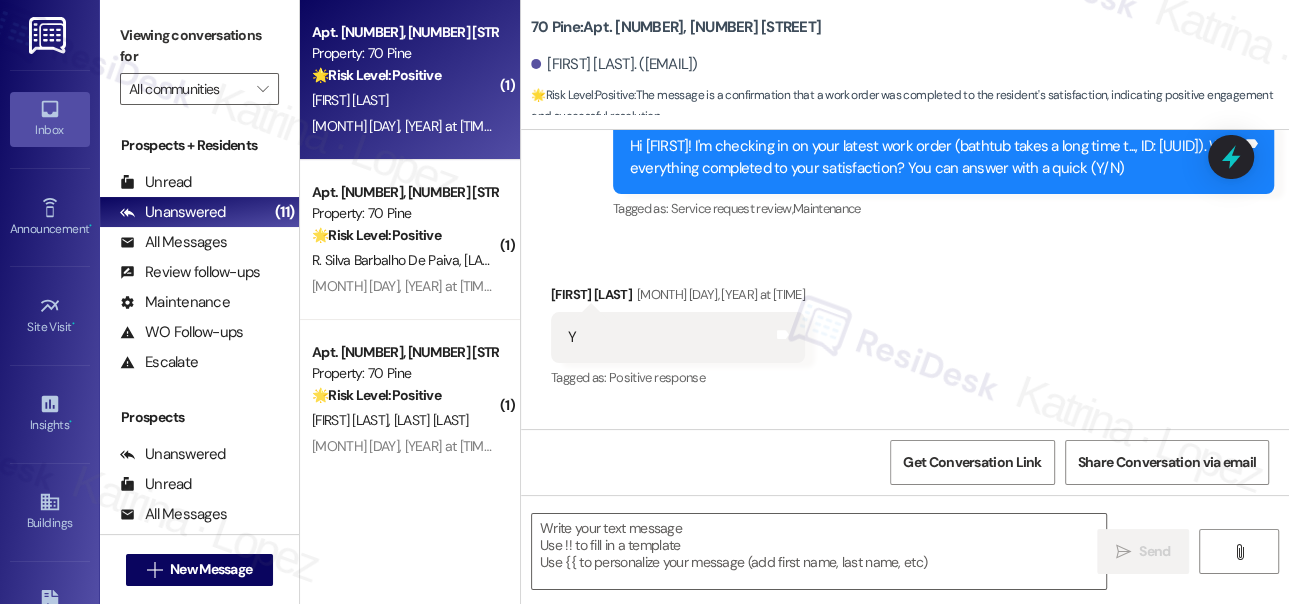 type on "Fetching suggested responses. Please feel free to read through the conversation in the meantime." 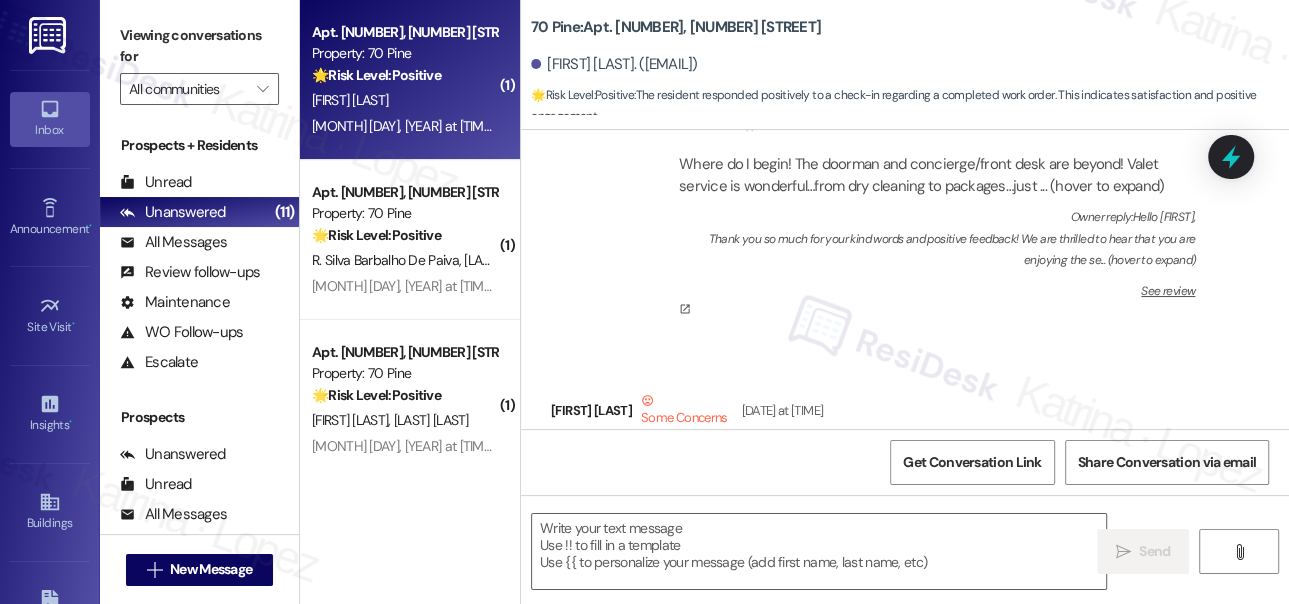 type on "Fetching suggested responses. Please feel free to read through the conversation in the meantime." 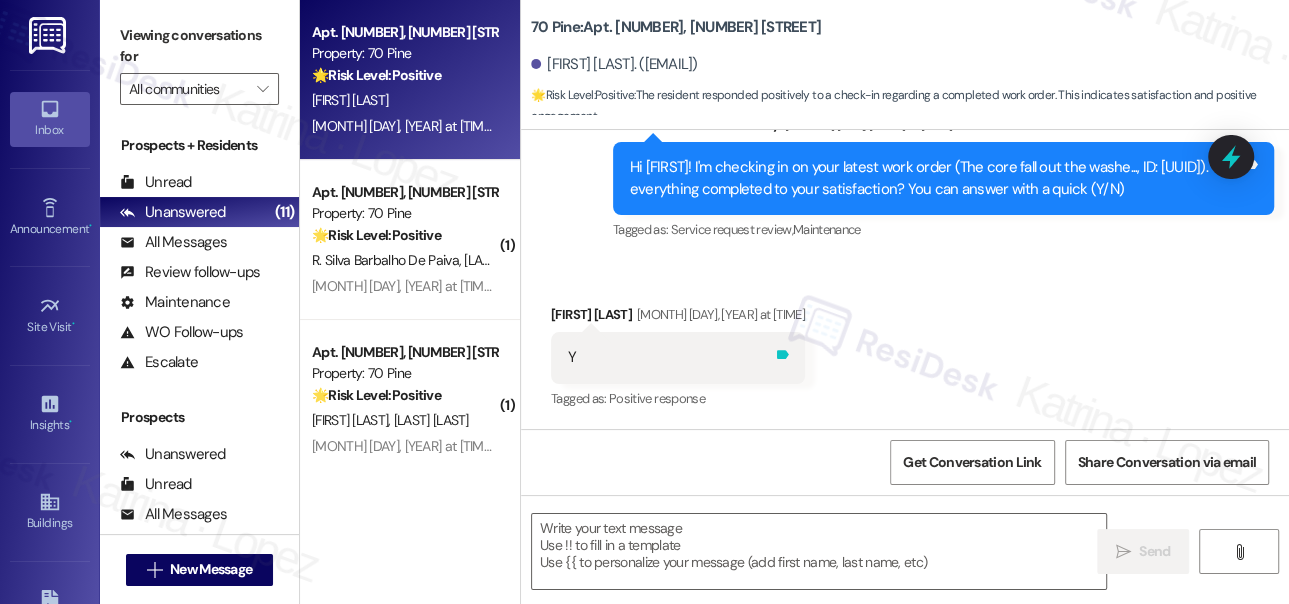 scroll, scrollTop: 11296, scrollLeft: 0, axis: vertical 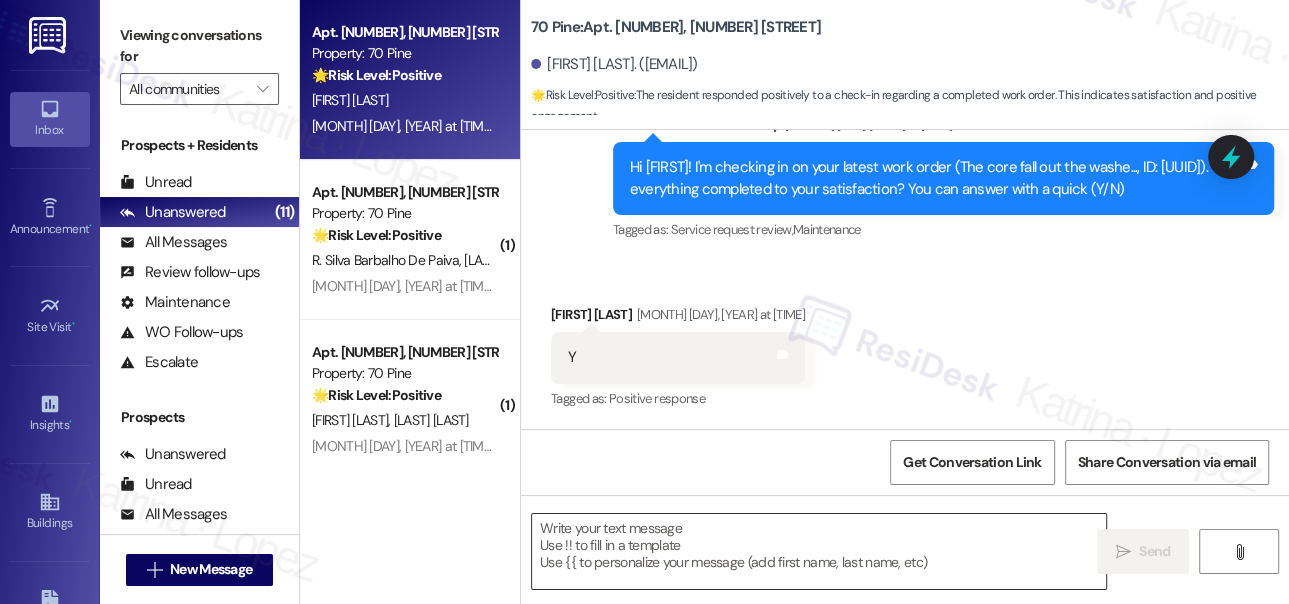 click at bounding box center (819, 551) 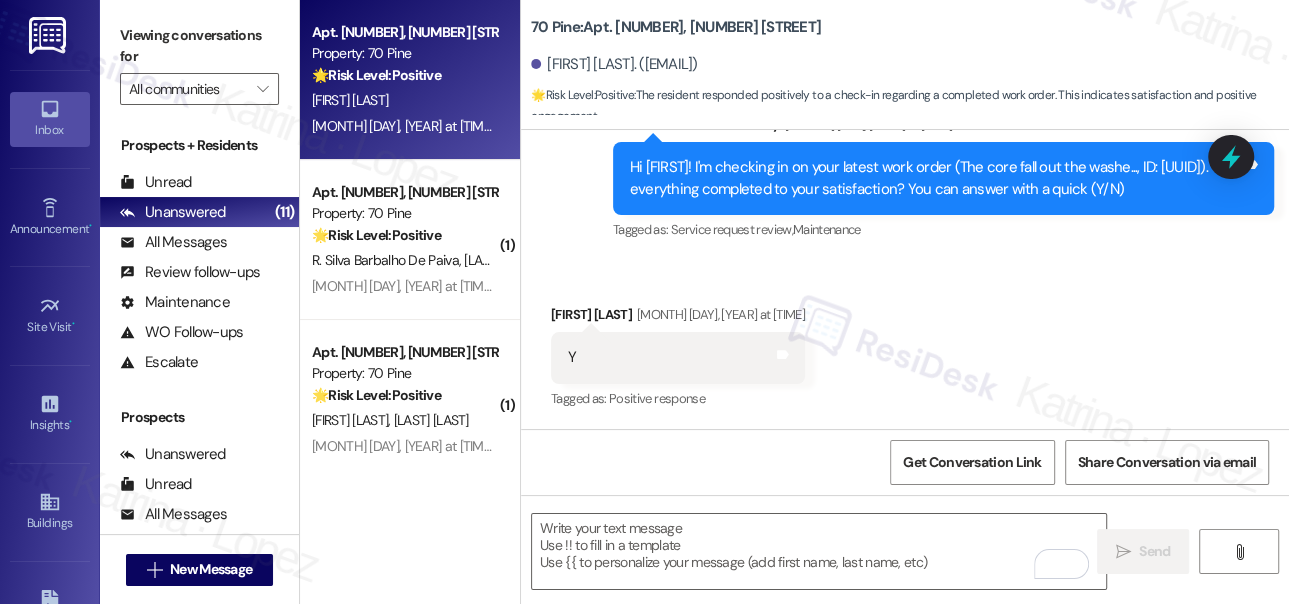 click on "Viewing conversations for" at bounding box center (199, 46) 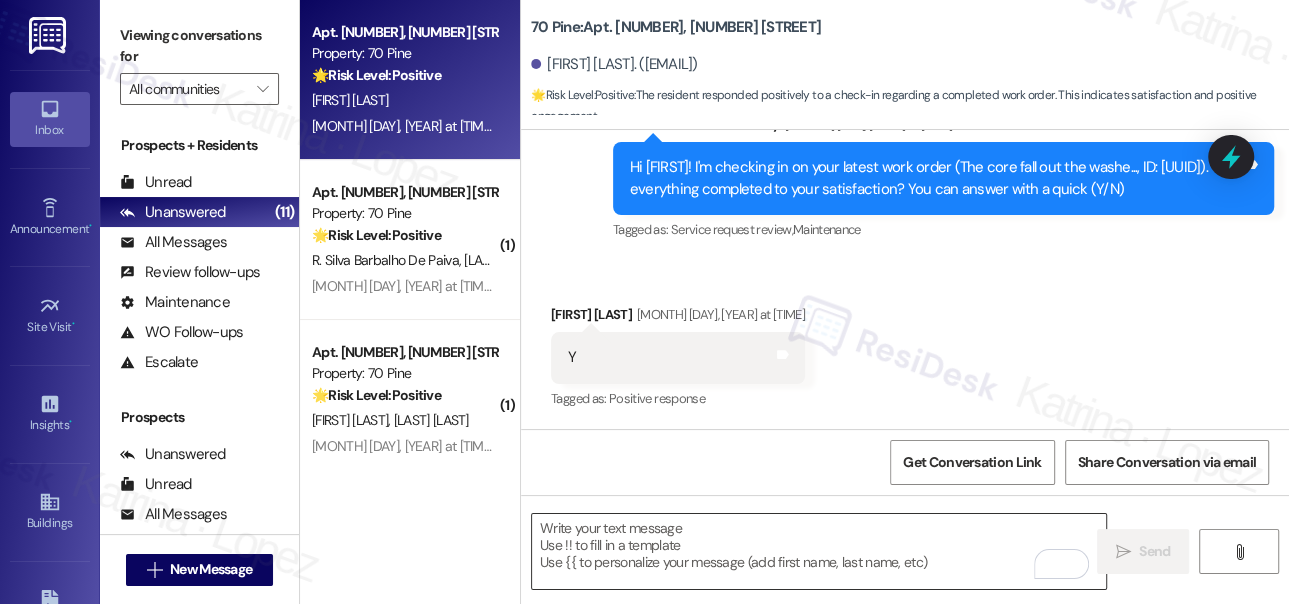 click at bounding box center (819, 551) 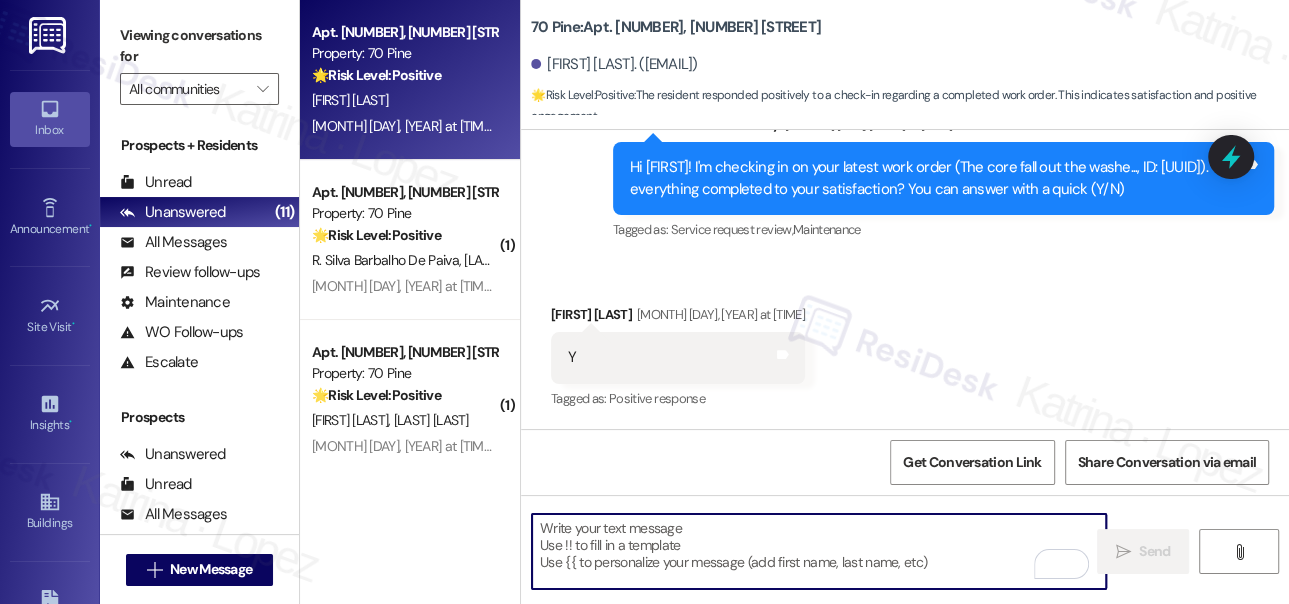 paste on "Hi {{first_name}}! I'm glad to hear that the latest work order was completed to your satisfaction. Could I also take this chance to ask if has {{property}} lived up to your expectations?" 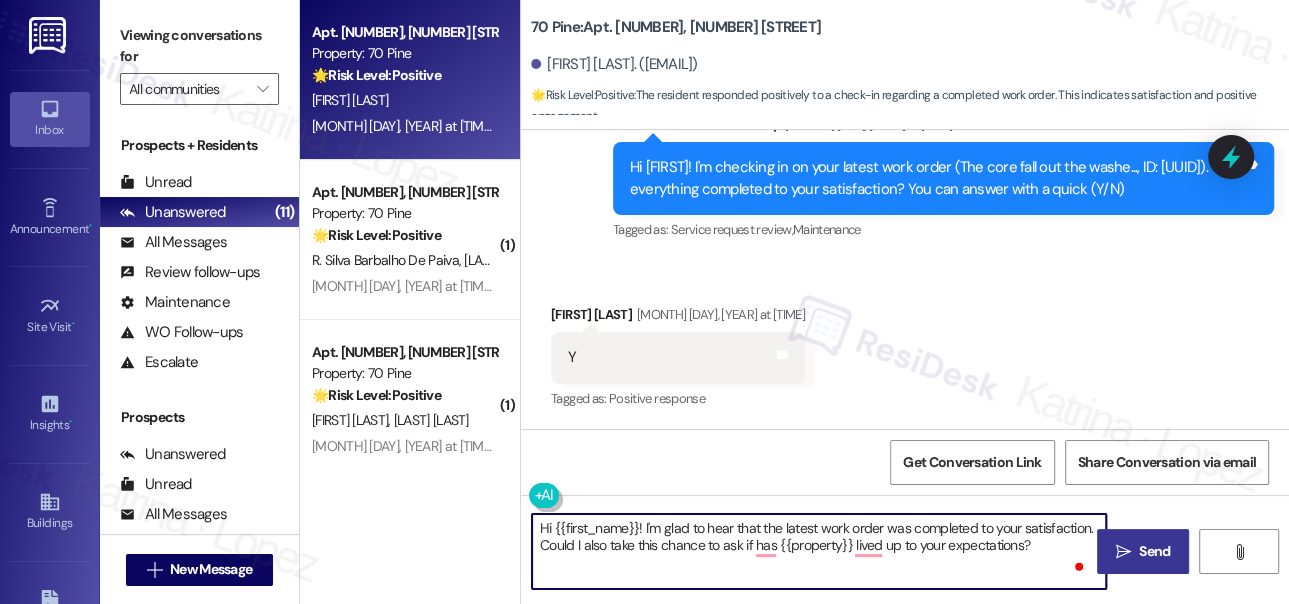 type on "Hi {{first_name}}! I'm glad to hear that the latest work order was completed to your satisfaction. Could I also take this chance to ask if has {{property}} lived up to your expectations?" 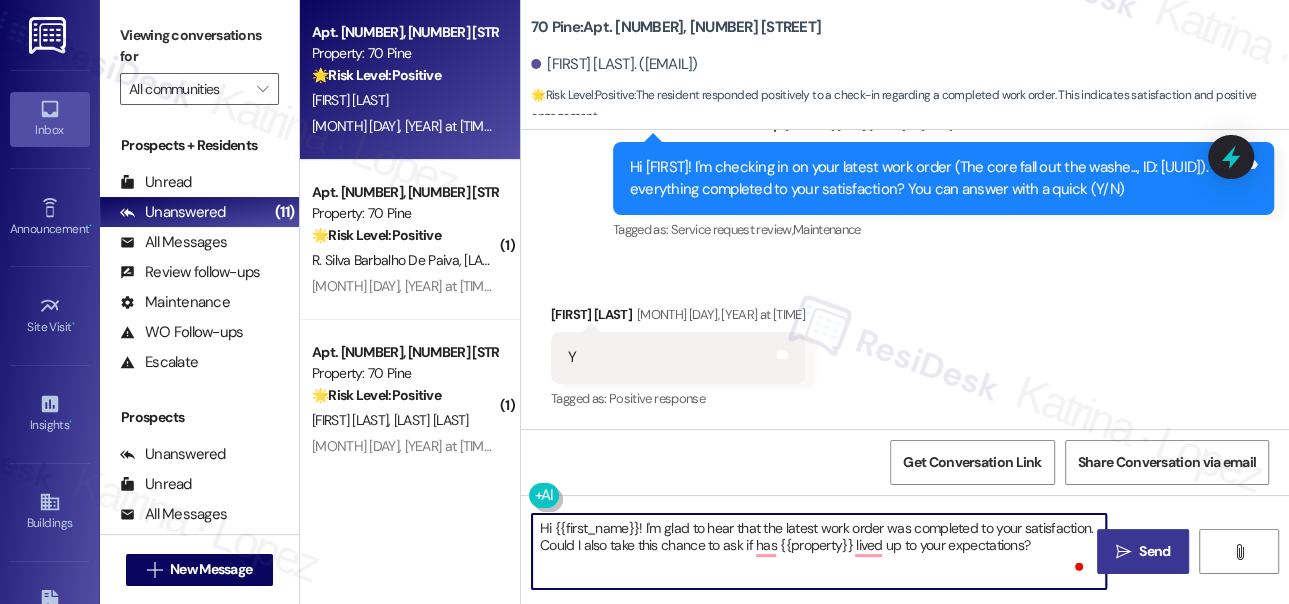 click on " Send" at bounding box center [1143, 551] 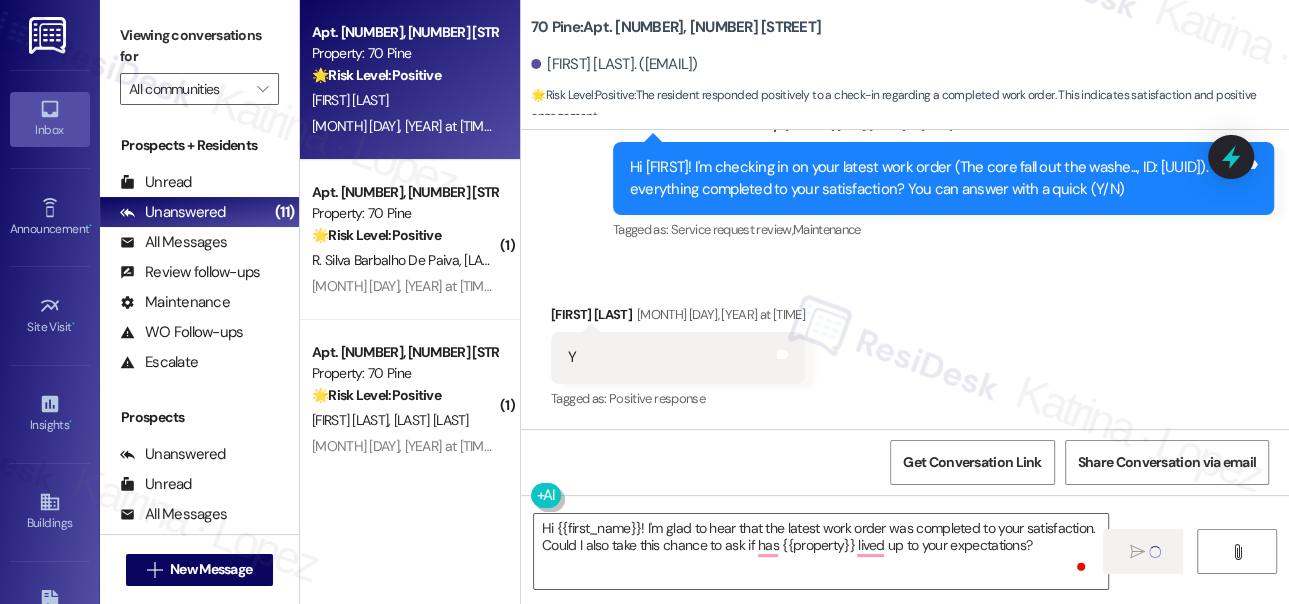 type 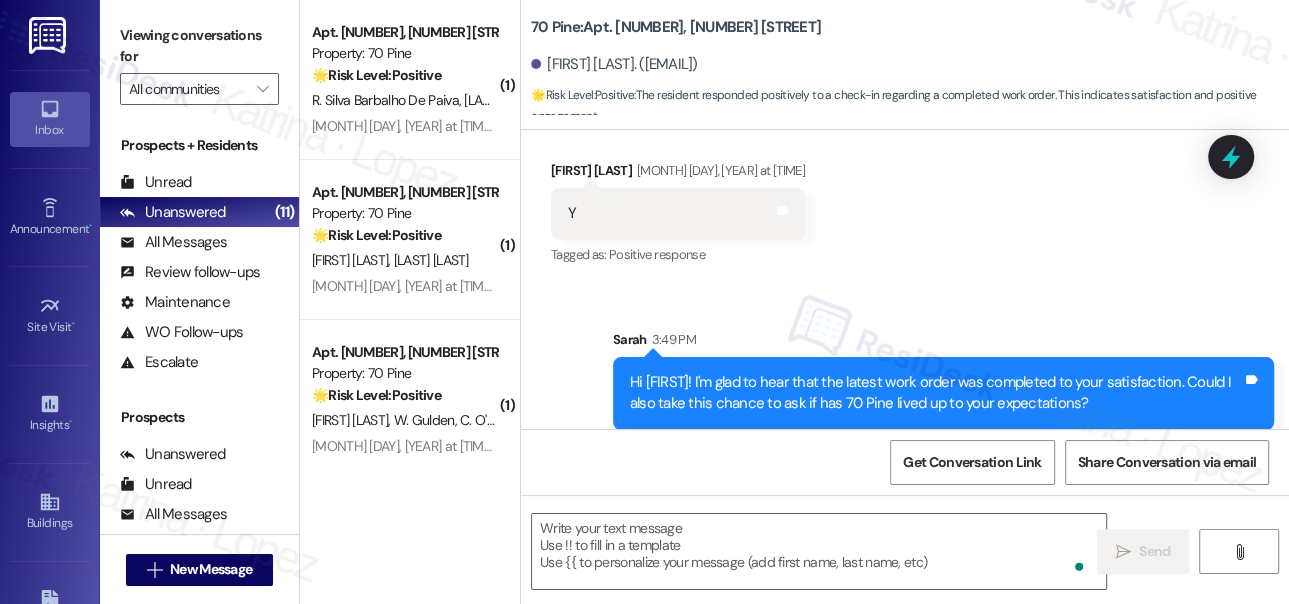 scroll, scrollTop: 11457, scrollLeft: 0, axis: vertical 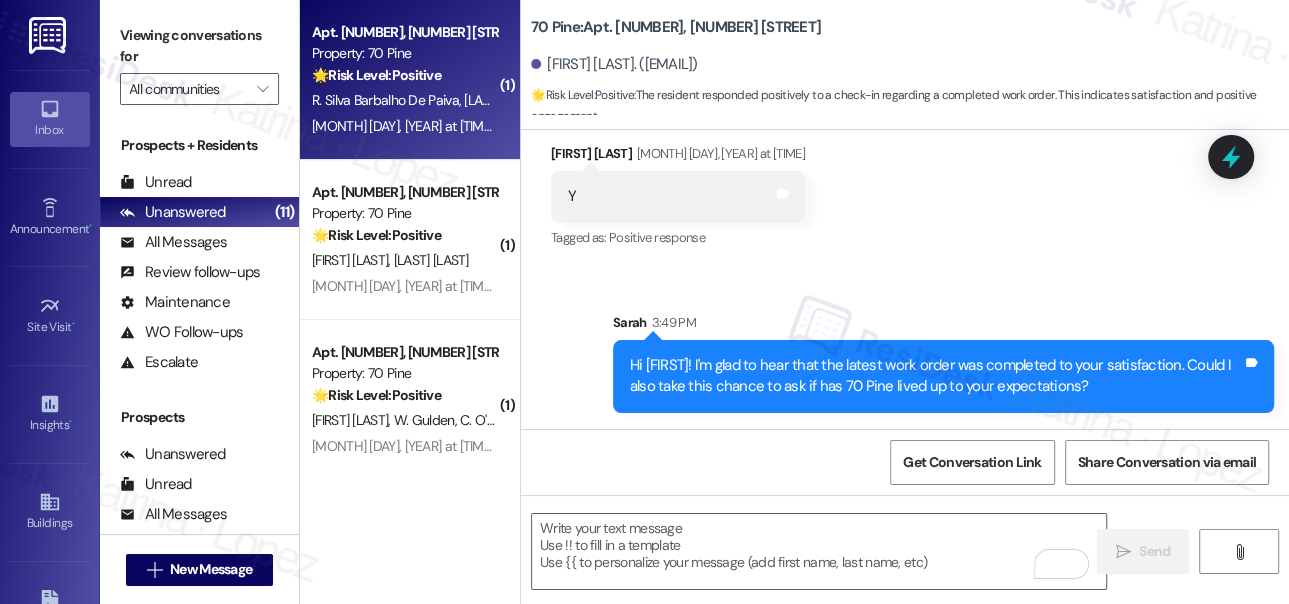 click on "R. Silva Barbalho De Paiva L. Schneider" at bounding box center (404, 100) 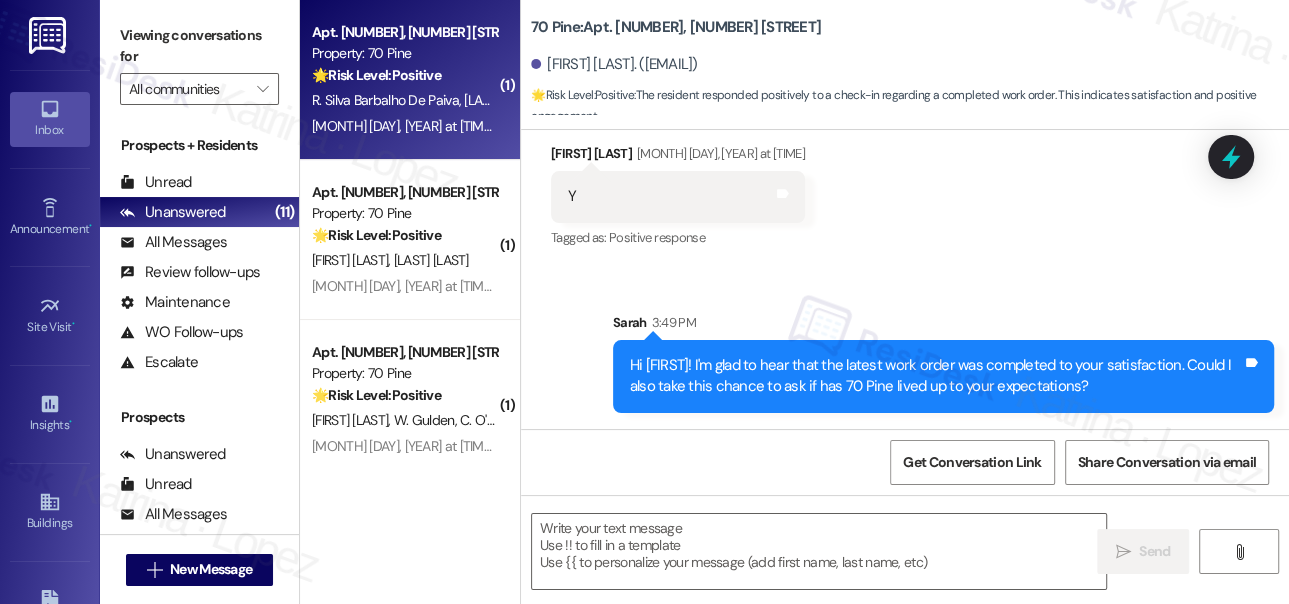 type on "Fetching suggested responses. Please feel free to read through the conversation in the meantime." 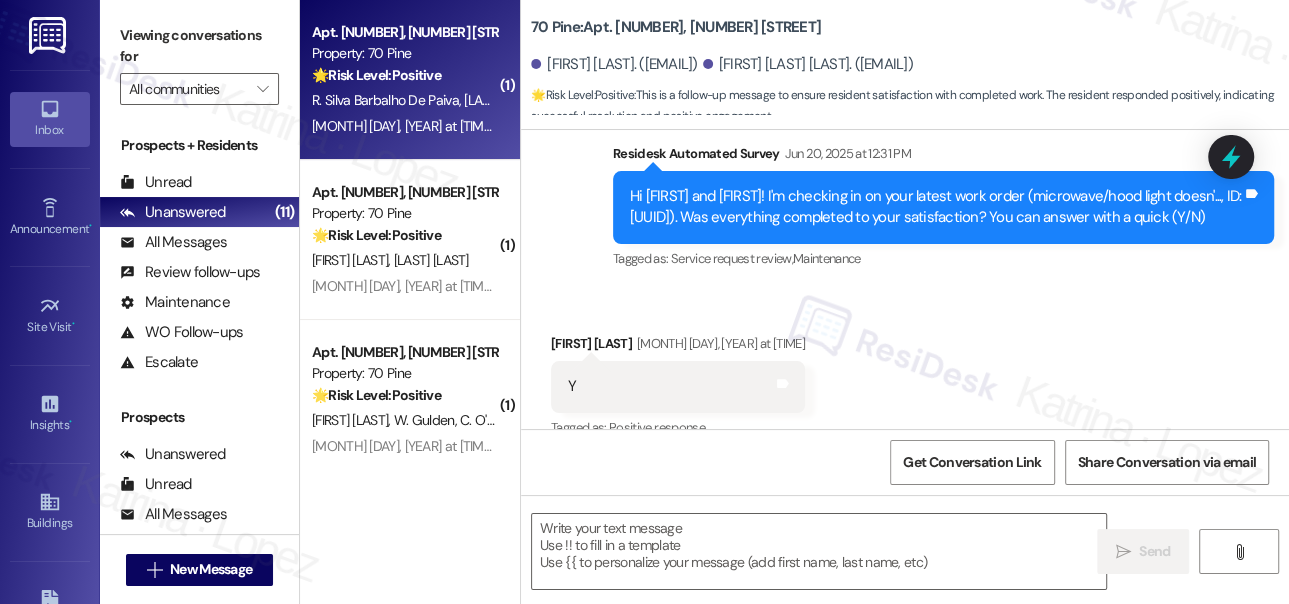 type on "Fetching suggested responses. Please feel free to read through the conversation in the meantime." 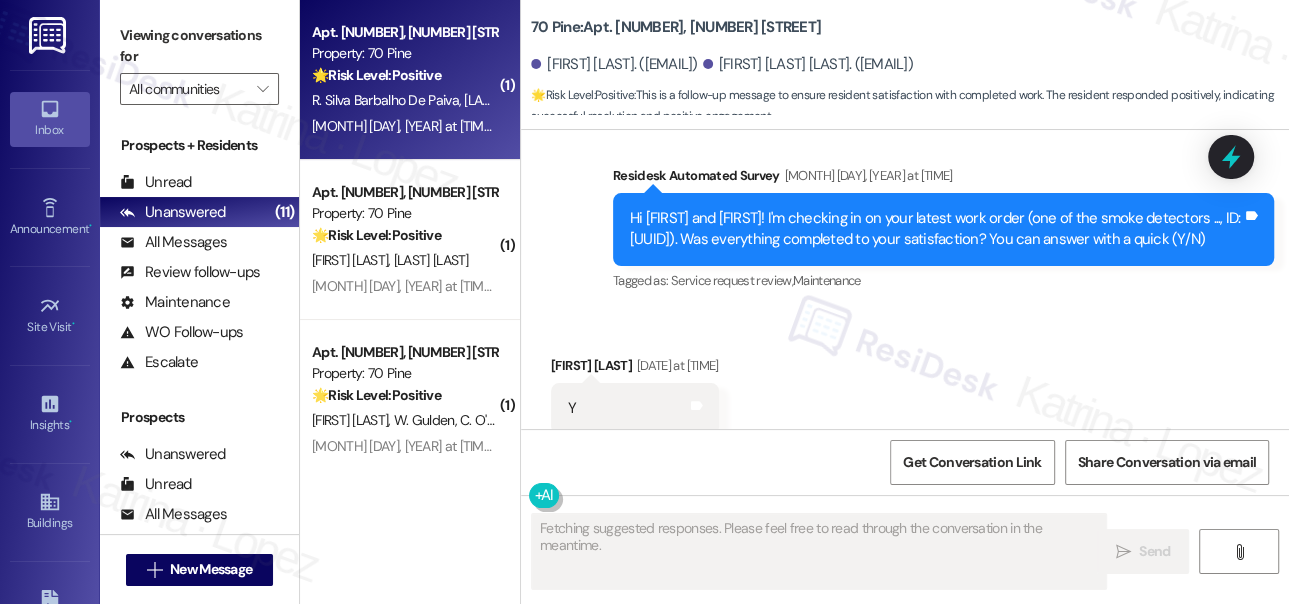 scroll, scrollTop: 2169, scrollLeft: 0, axis: vertical 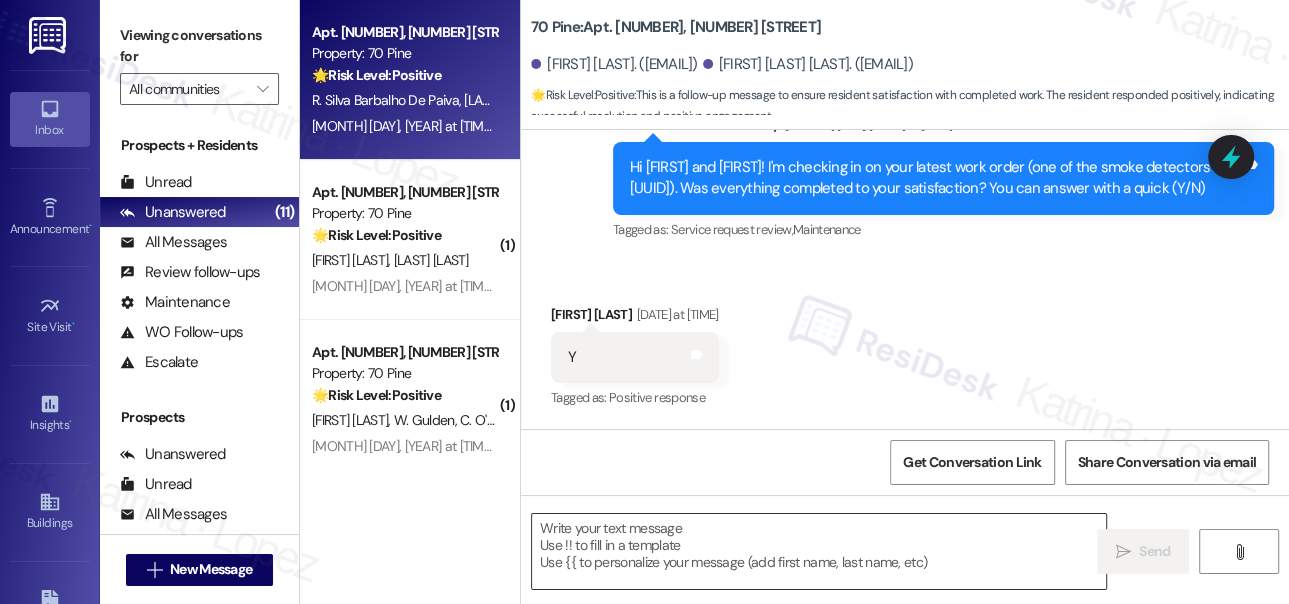 click at bounding box center (819, 551) 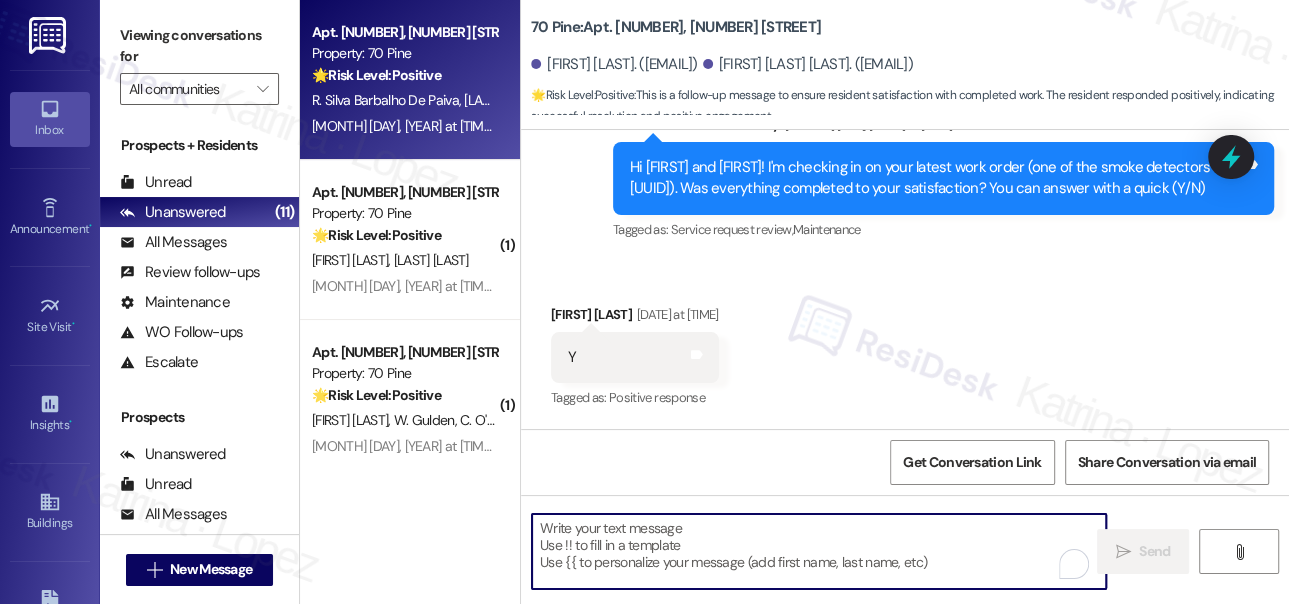 paste on "Hi {{first_name}}! I'm glad to hear that the latest work order was completed to your satisfaction. Could I also take this chance to ask if has {{property}} lived up to your expectations?" 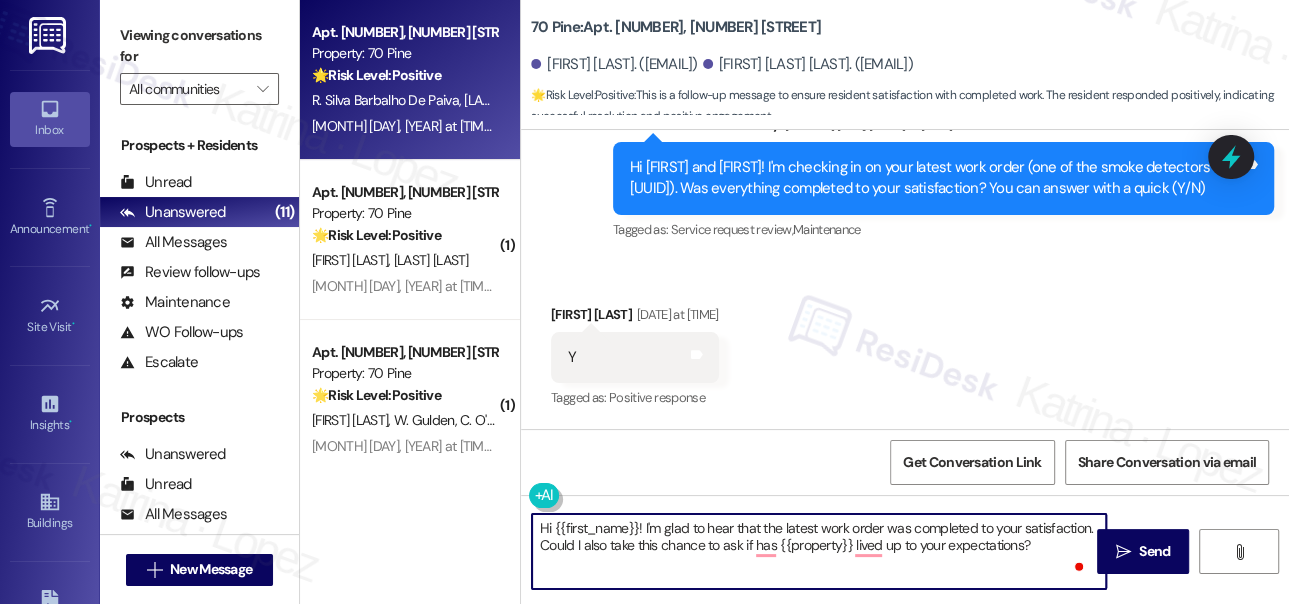 click on "Lenny Schneider Aug 05, 2025 at 1:24 PM" at bounding box center (635, 318) 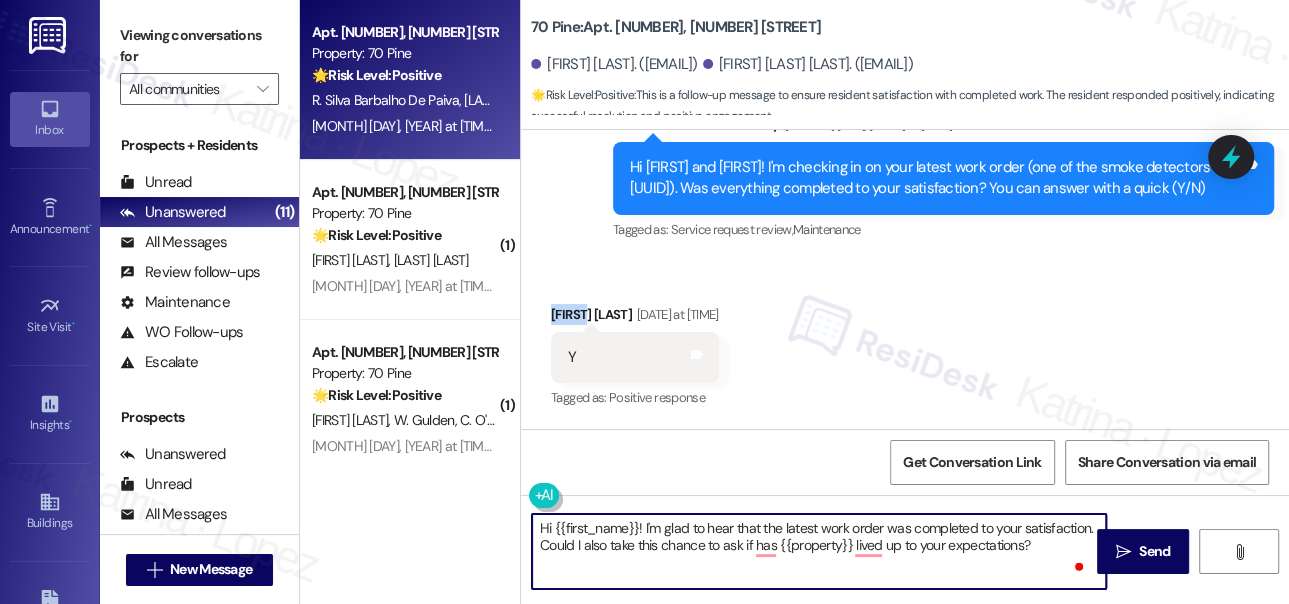 click on "Lenny Schneider Aug 05, 2025 at 1:24 PM" at bounding box center (635, 318) 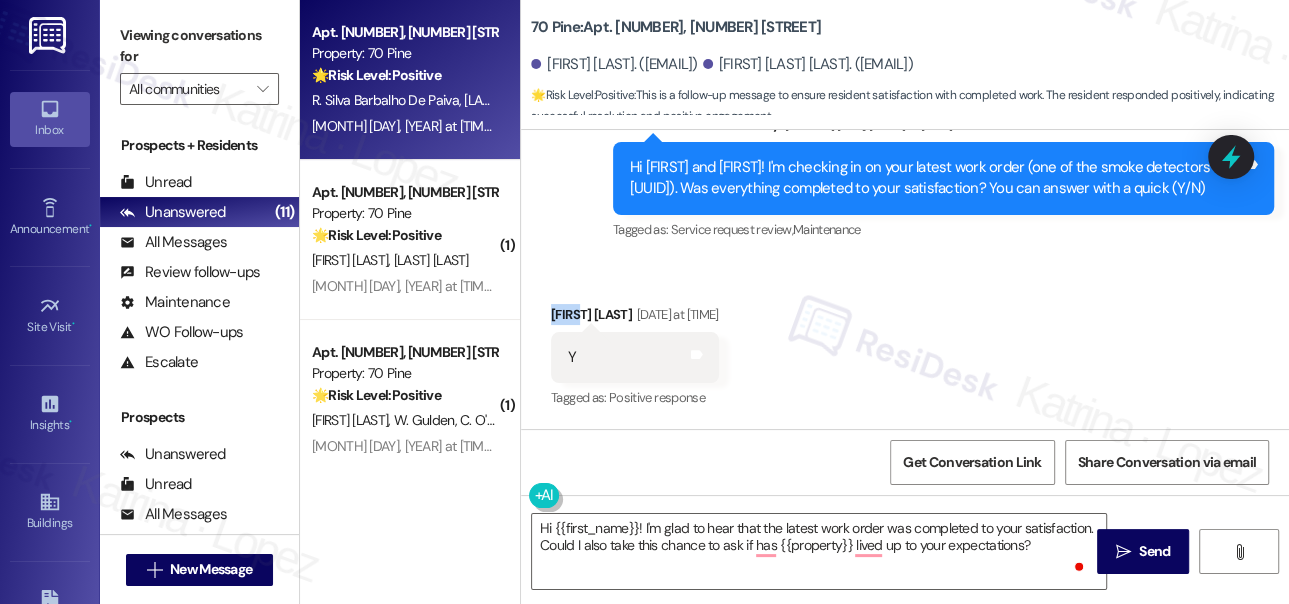 copy on "Lenny" 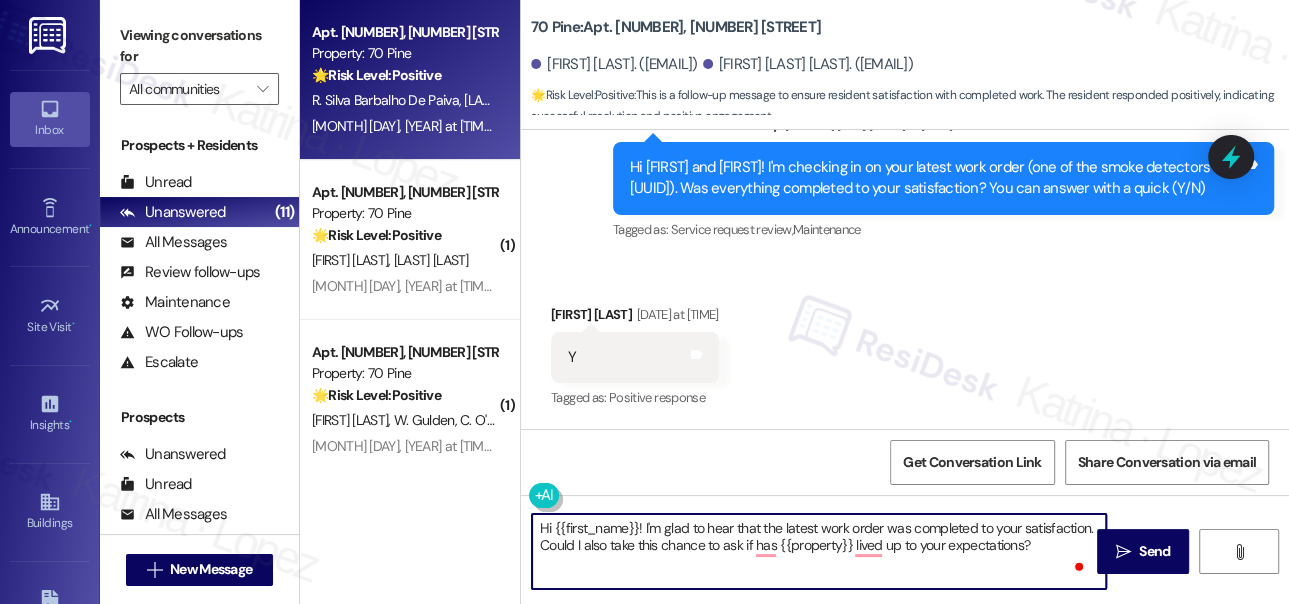 drag, startPoint x: 554, startPoint y: 529, endPoint x: 638, endPoint y: 517, distance: 84.85281 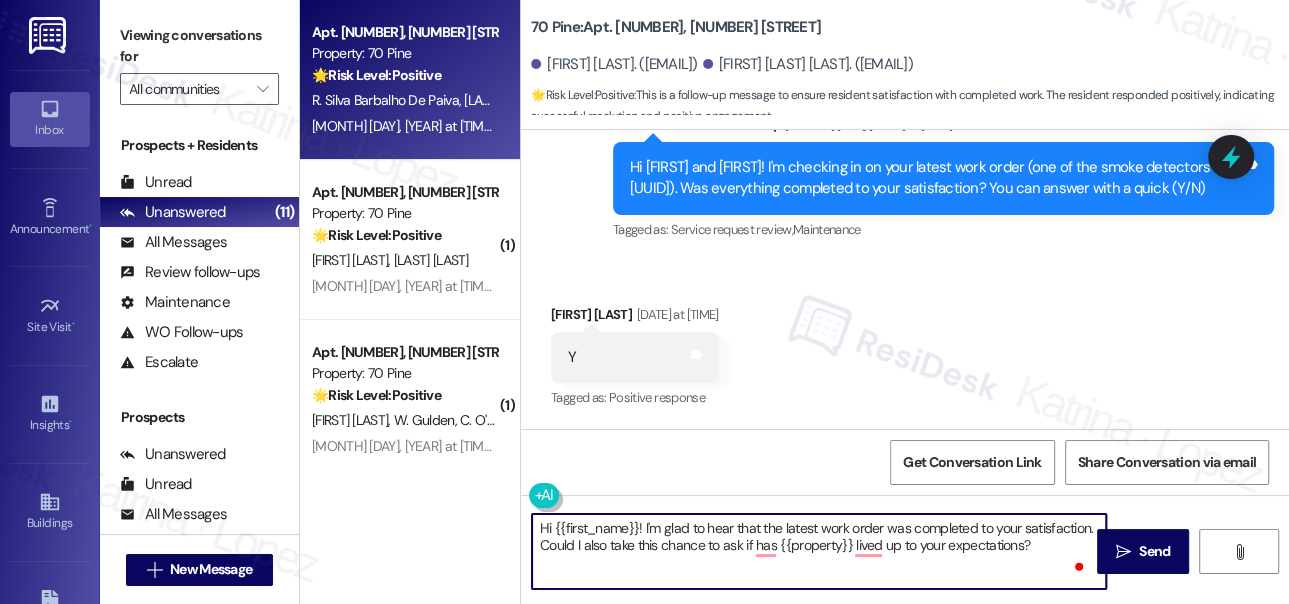 click on "Hi {{first_name}}! I'm glad to hear that the latest work order was completed to your satisfaction. Could I also take this chance to ask if has {{property}} lived up to your expectations?" at bounding box center (819, 551) 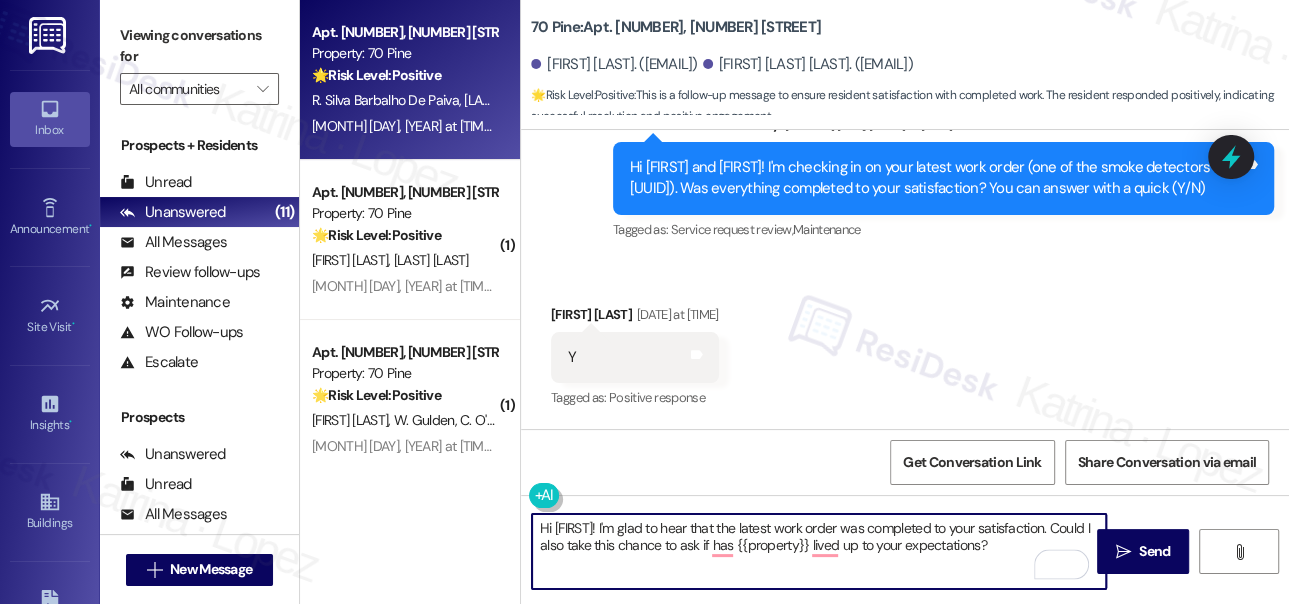 type on "Hi Lenny! I'm glad to hear that the latest work order was completed to your satisfaction. Could I also take this chance to ask if has {{property}} lived up to your expectations?" 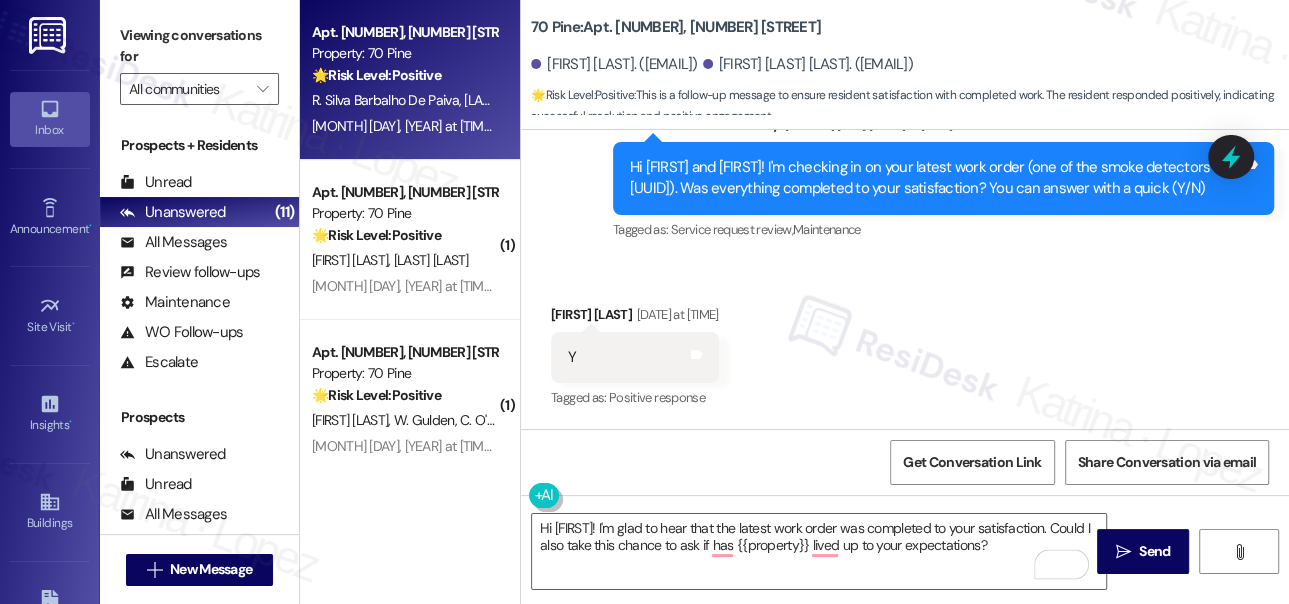 click on "Received via SMS Lenny Schneider Aug 05, 2025 at 1:24 PM Y Tags and notes Tagged as:   Positive response Click to highlight conversations about Positive response" at bounding box center (905, 343) 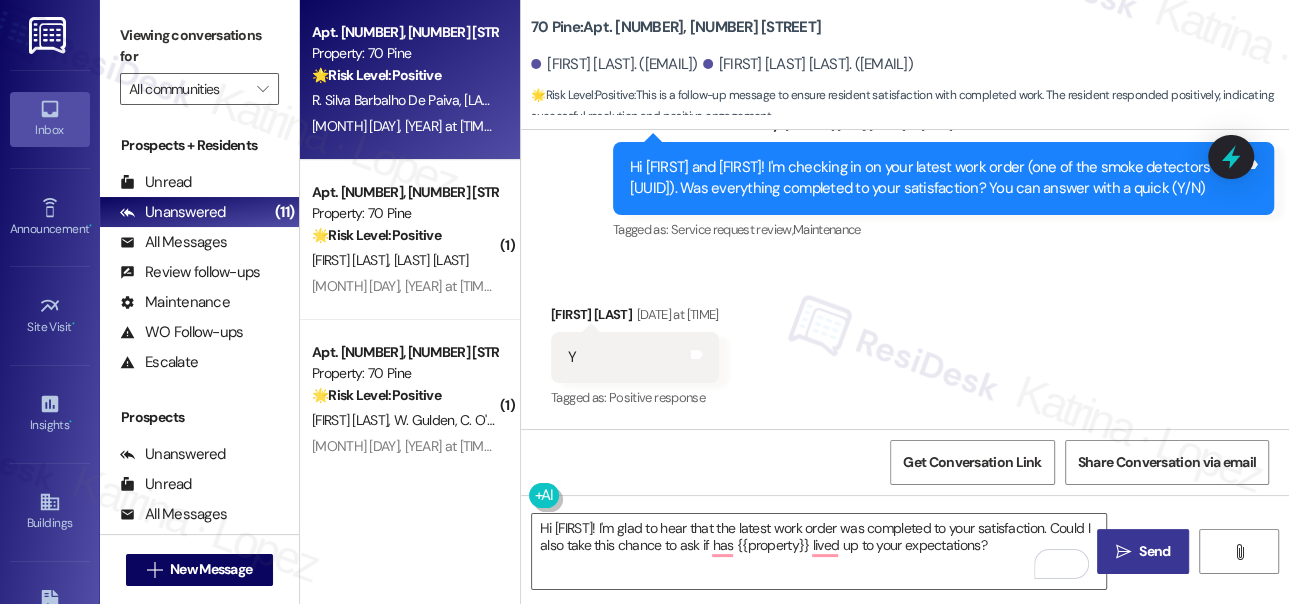 click on "Send" at bounding box center [1154, 551] 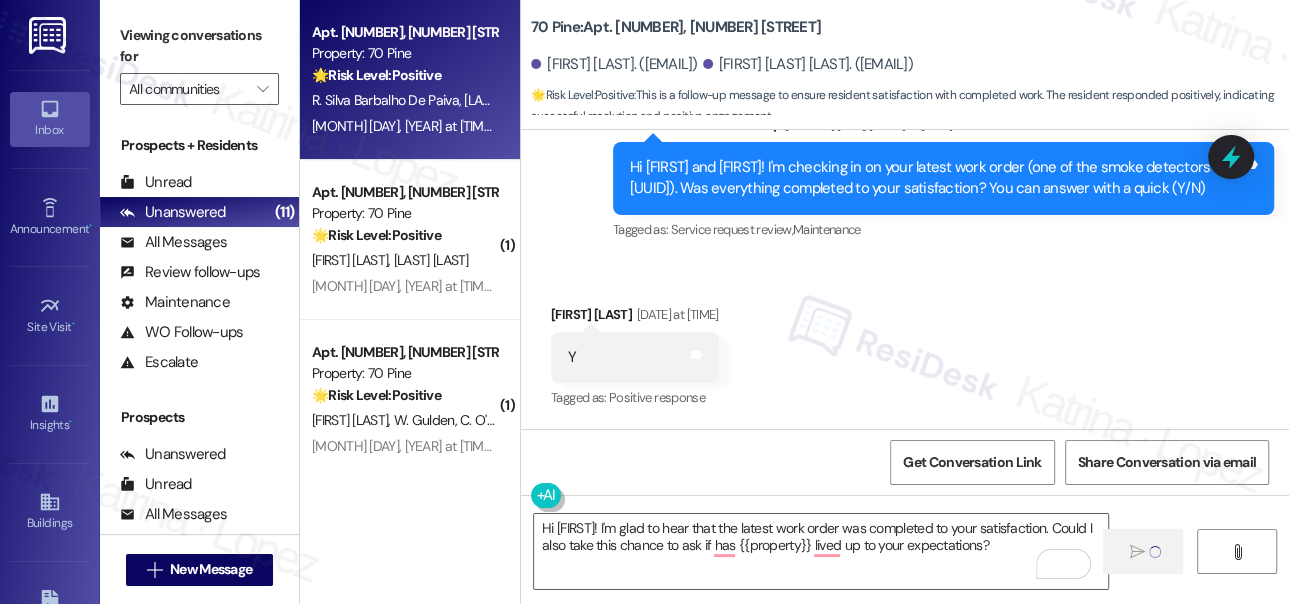 type 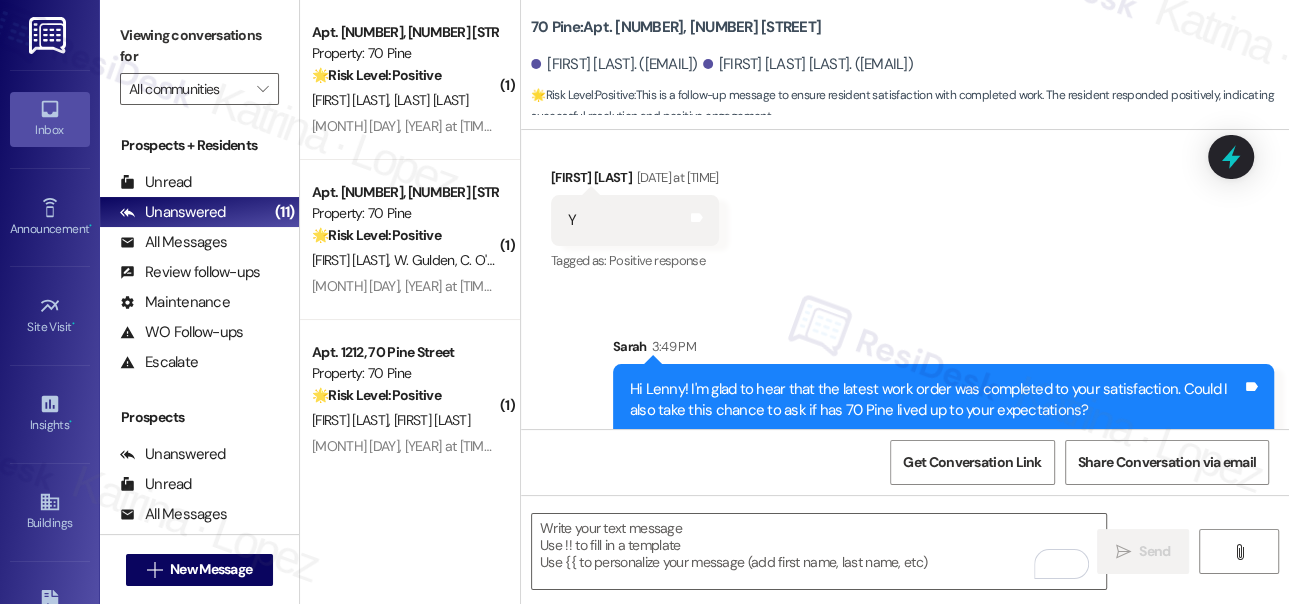 scroll, scrollTop: 2330, scrollLeft: 0, axis: vertical 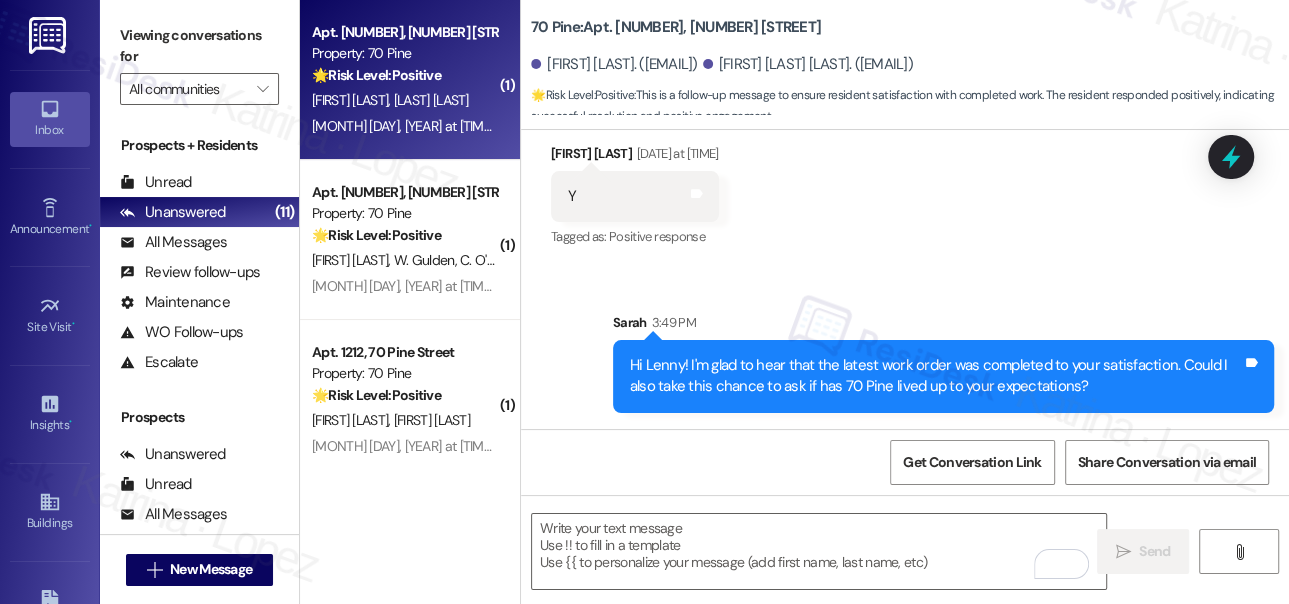 click on "M. Patel S. Rai" at bounding box center [404, 100] 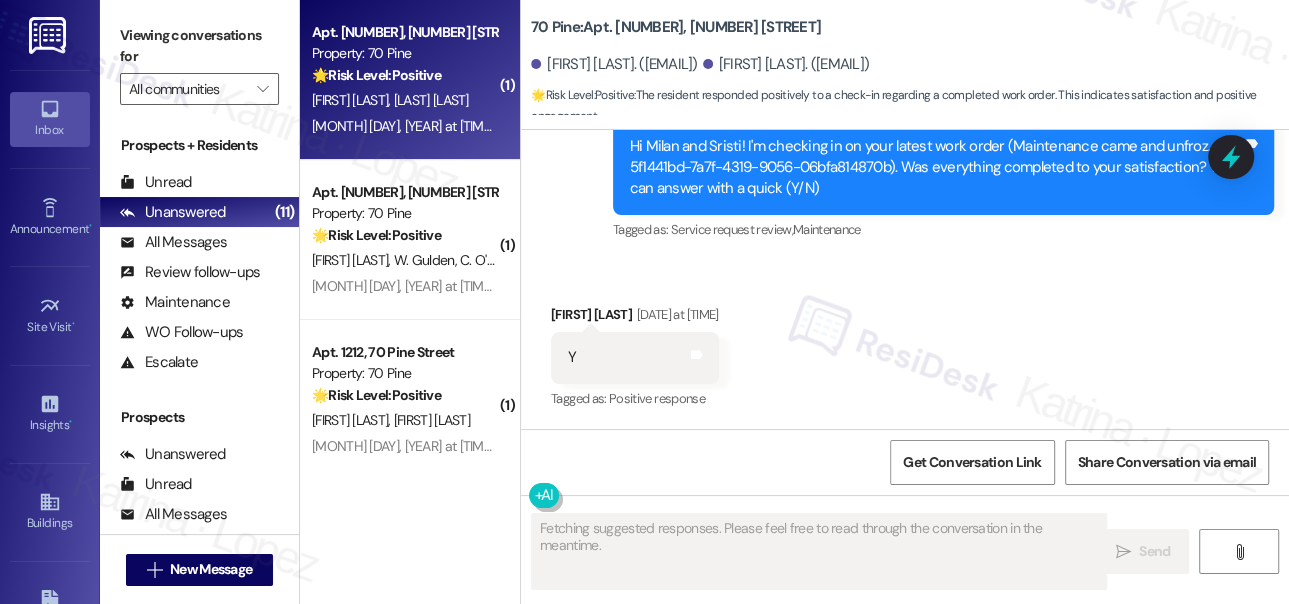 scroll, scrollTop: 2169, scrollLeft: 0, axis: vertical 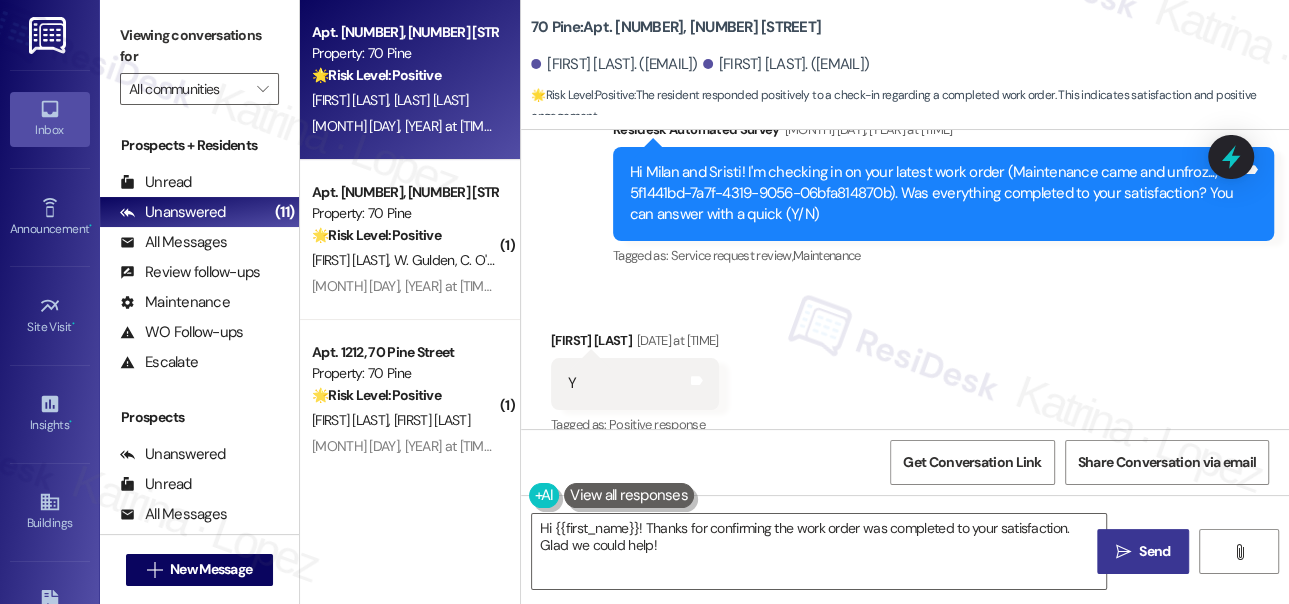 click on "Milan Patel. (milan.patel.718@gmail.com)" at bounding box center (614, 64) 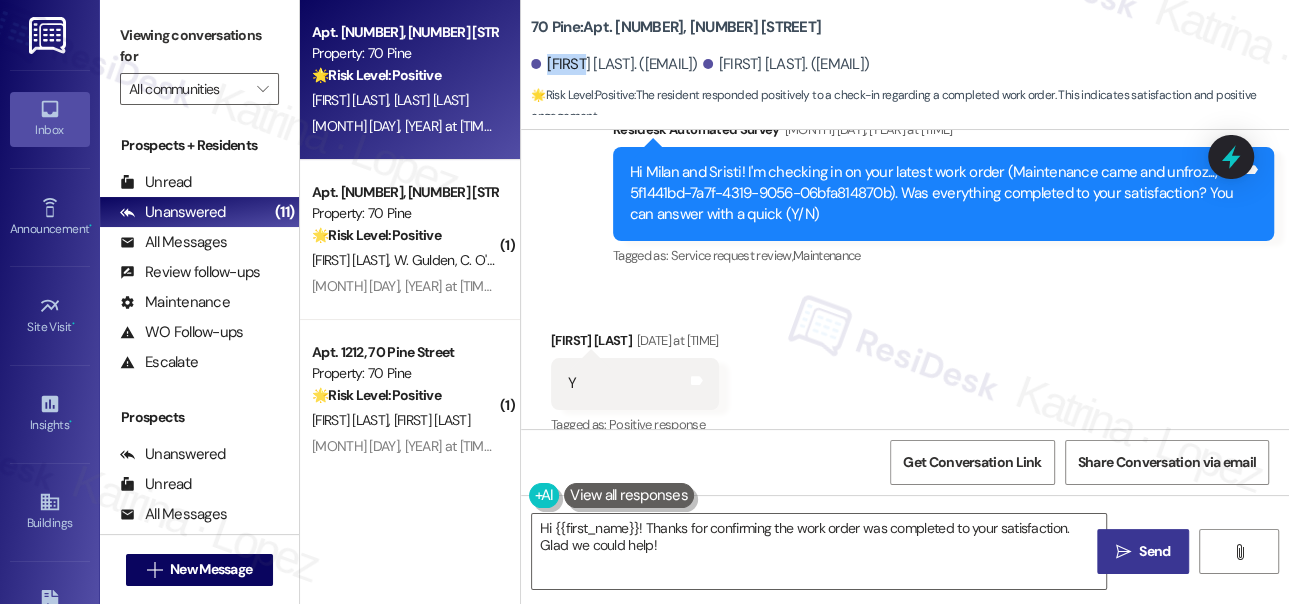 click on "Milan Patel. (milan.patel.718@gmail.com)" at bounding box center [614, 64] 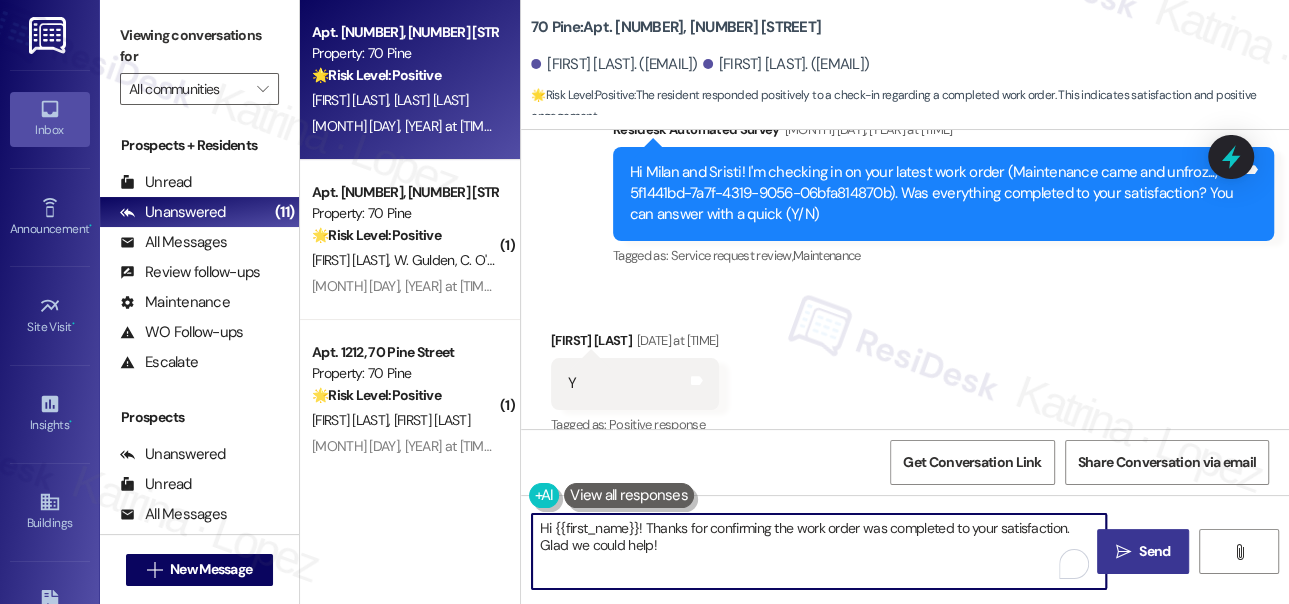 drag, startPoint x: 554, startPoint y: 528, endPoint x: 642, endPoint y: 521, distance: 88.27797 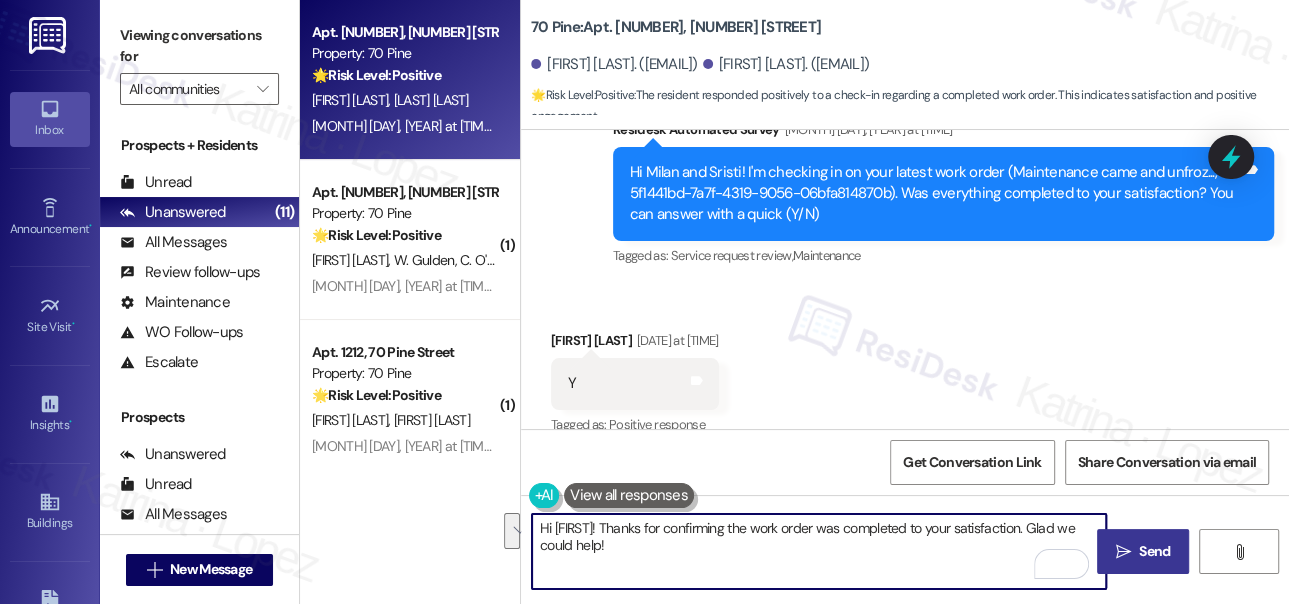 drag, startPoint x: 722, startPoint y: 549, endPoint x: 1018, endPoint y: 524, distance: 297.05386 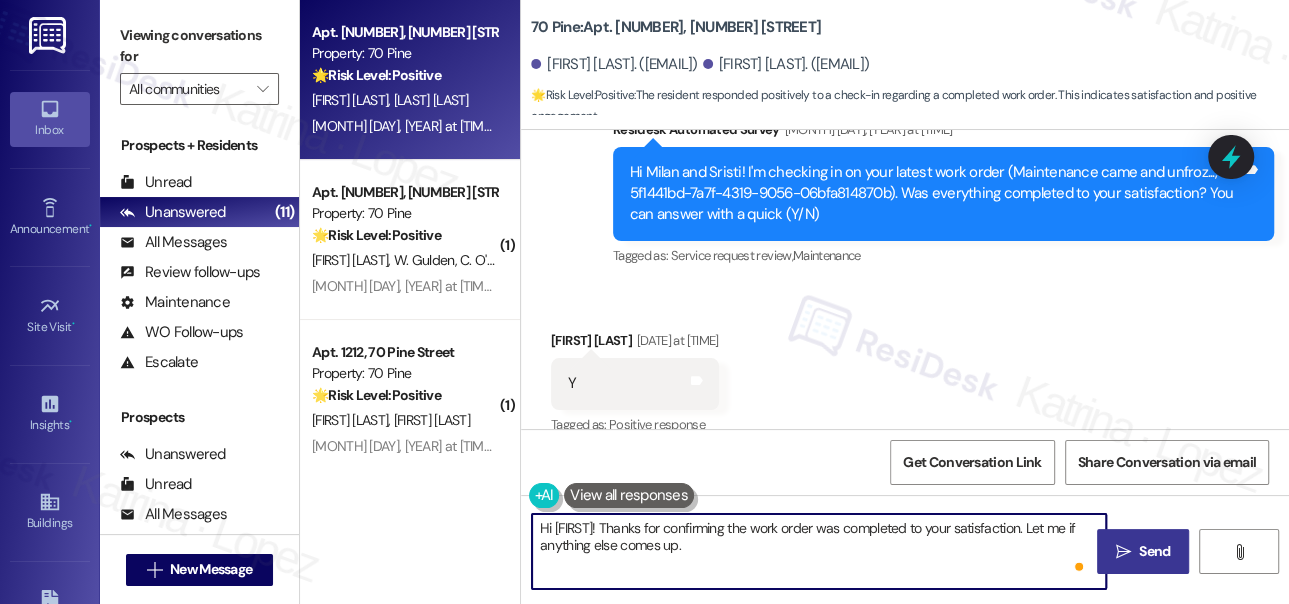 type on "Hi Milan! Thanks for confirming the work order was completed to your satisfaction. Let me if anything else comes up." 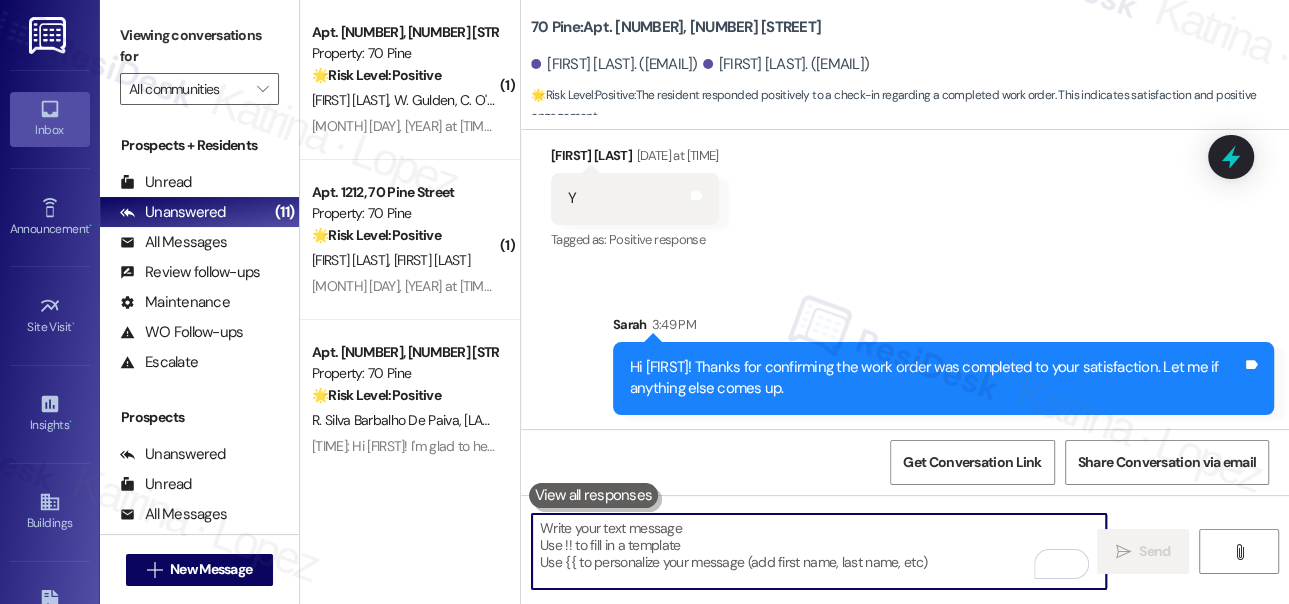 scroll, scrollTop: 2356, scrollLeft: 0, axis: vertical 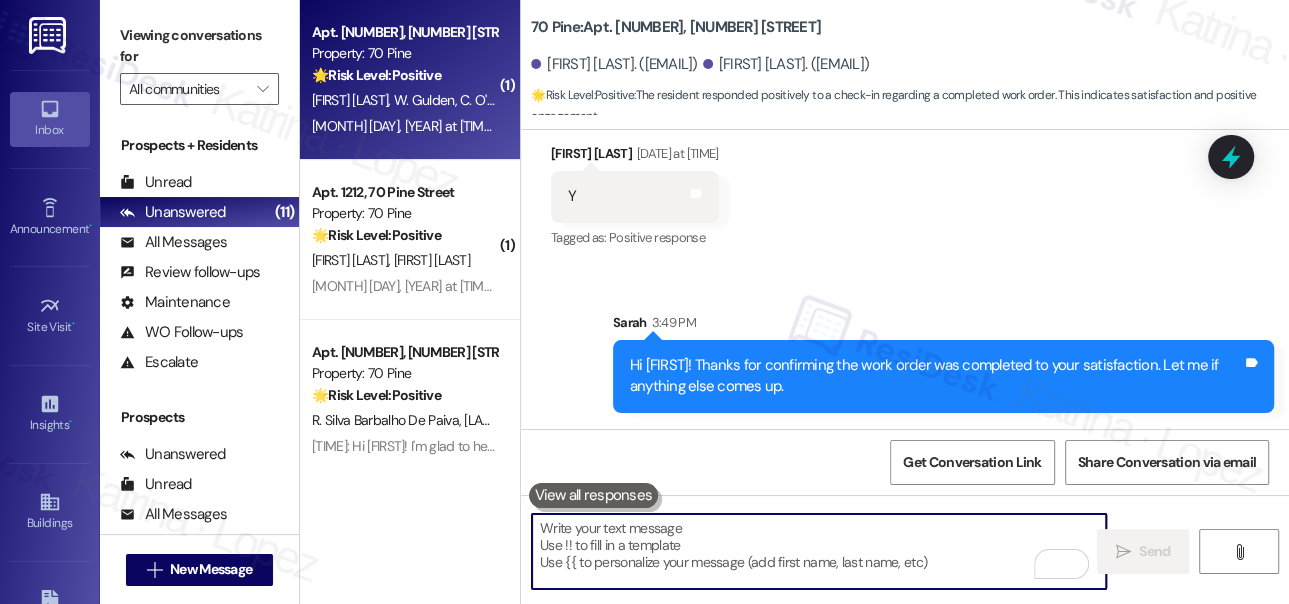 type 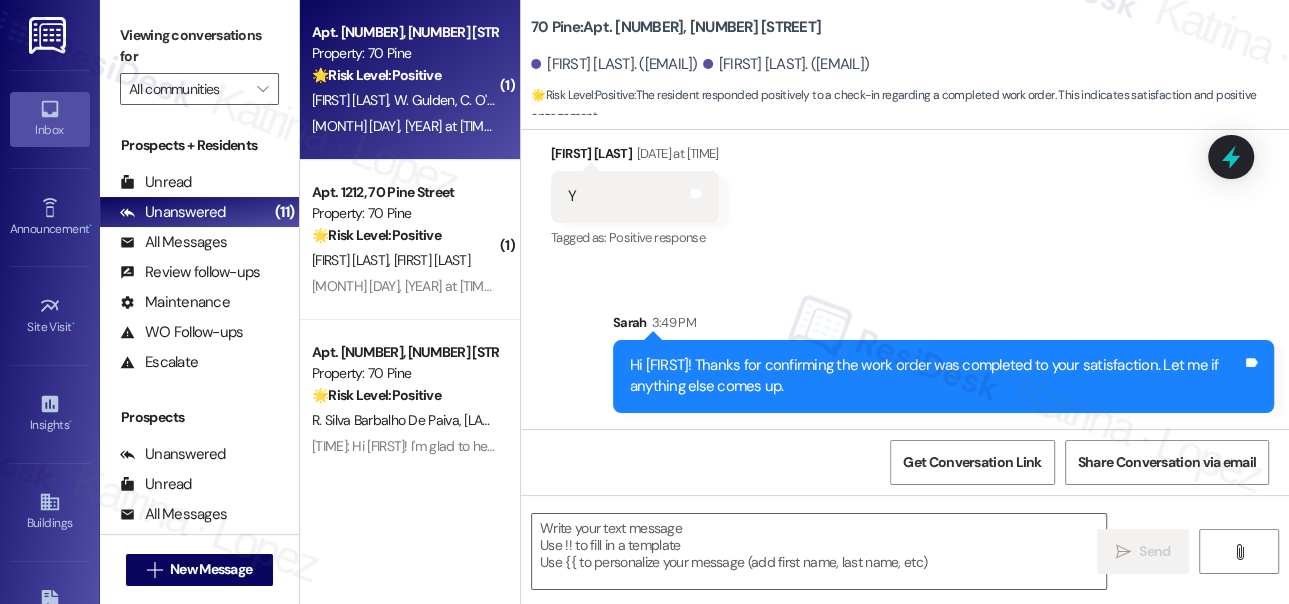 type on "Fetching suggested responses. Please feel free to read through the conversation in the meantime." 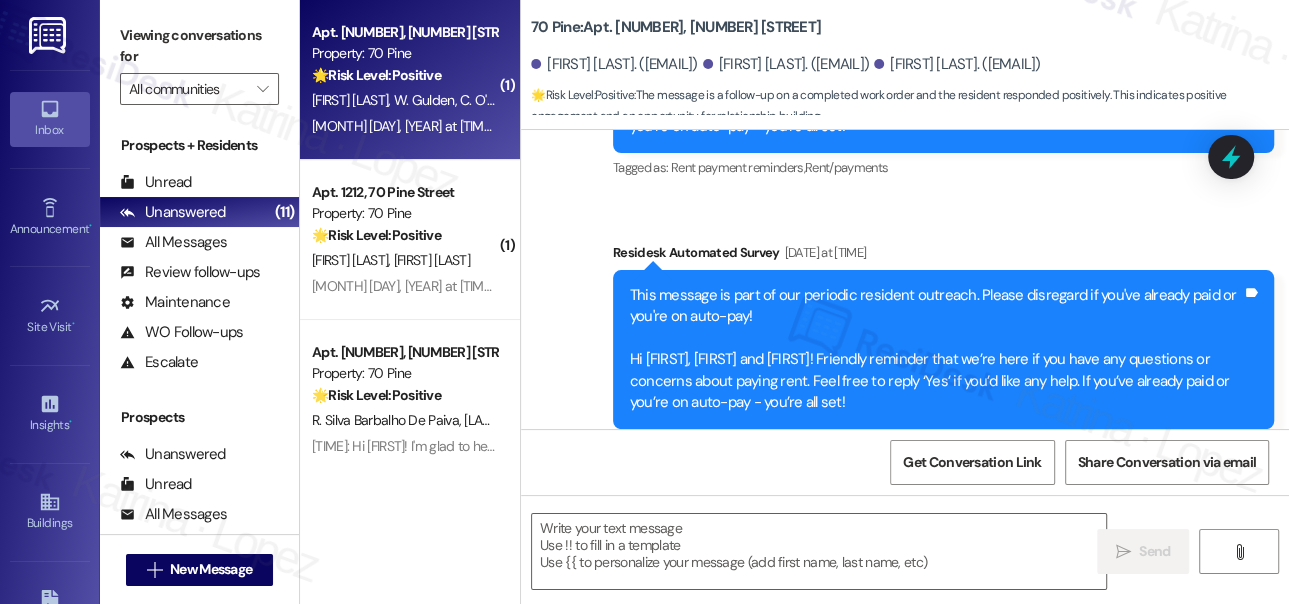 type on "Fetching suggested responses. Please feel free to read through the conversation in the meantime." 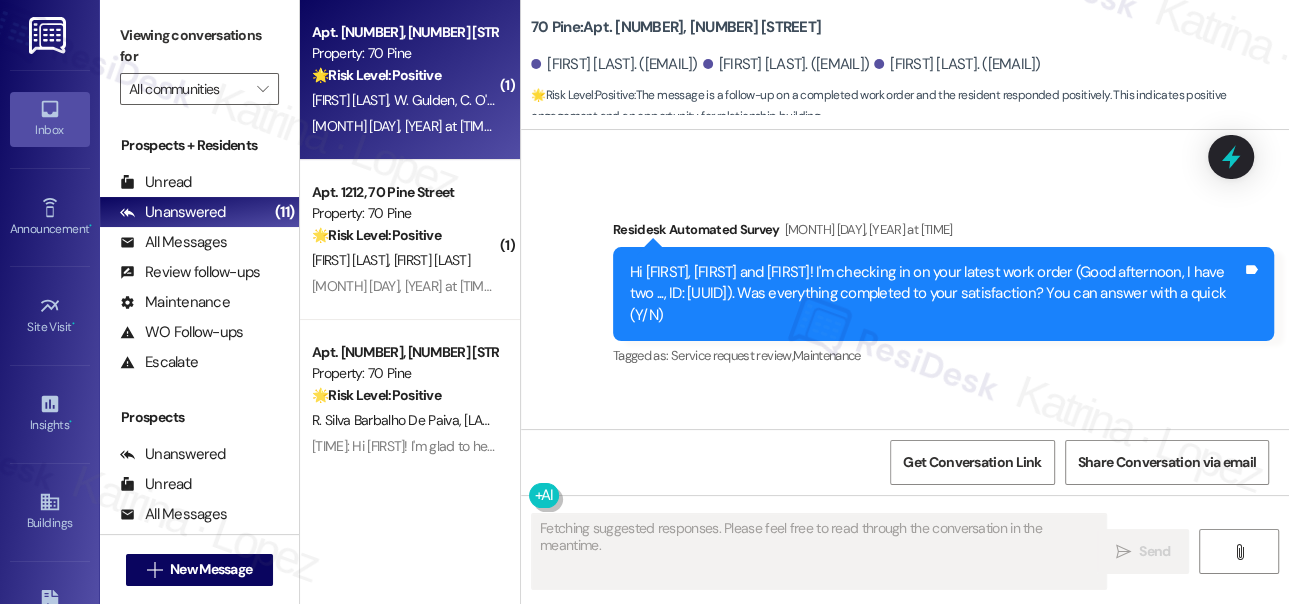 scroll, scrollTop: 2259, scrollLeft: 0, axis: vertical 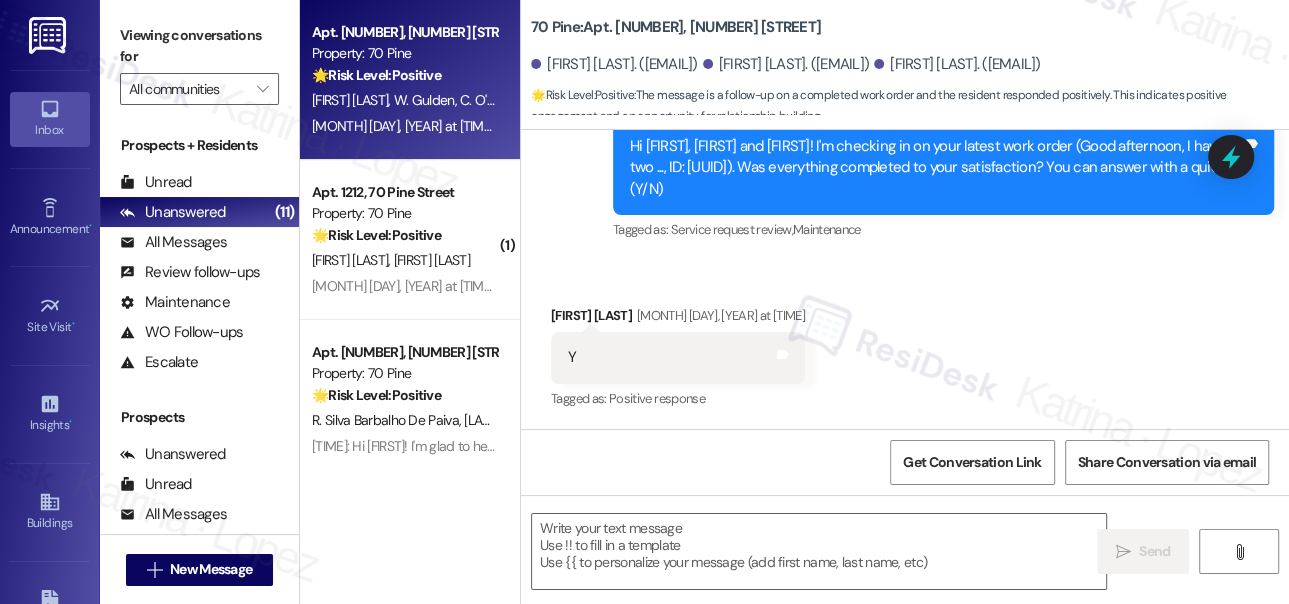 click on "Viewing conversations for" at bounding box center [199, 46] 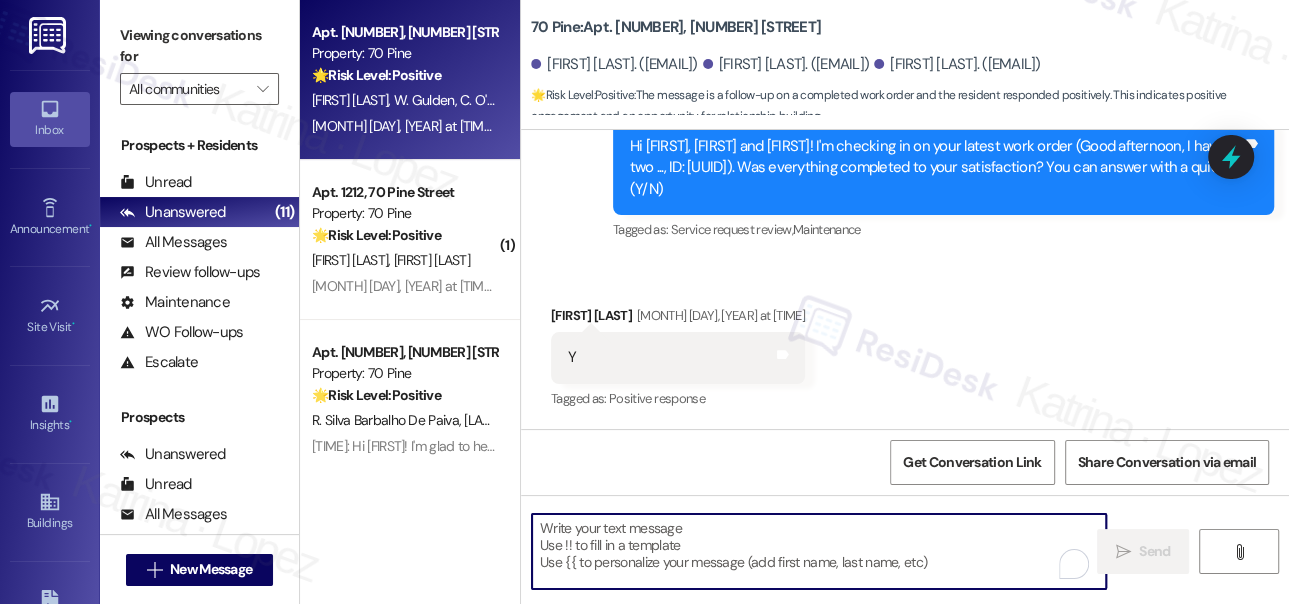 click at bounding box center (819, 551) 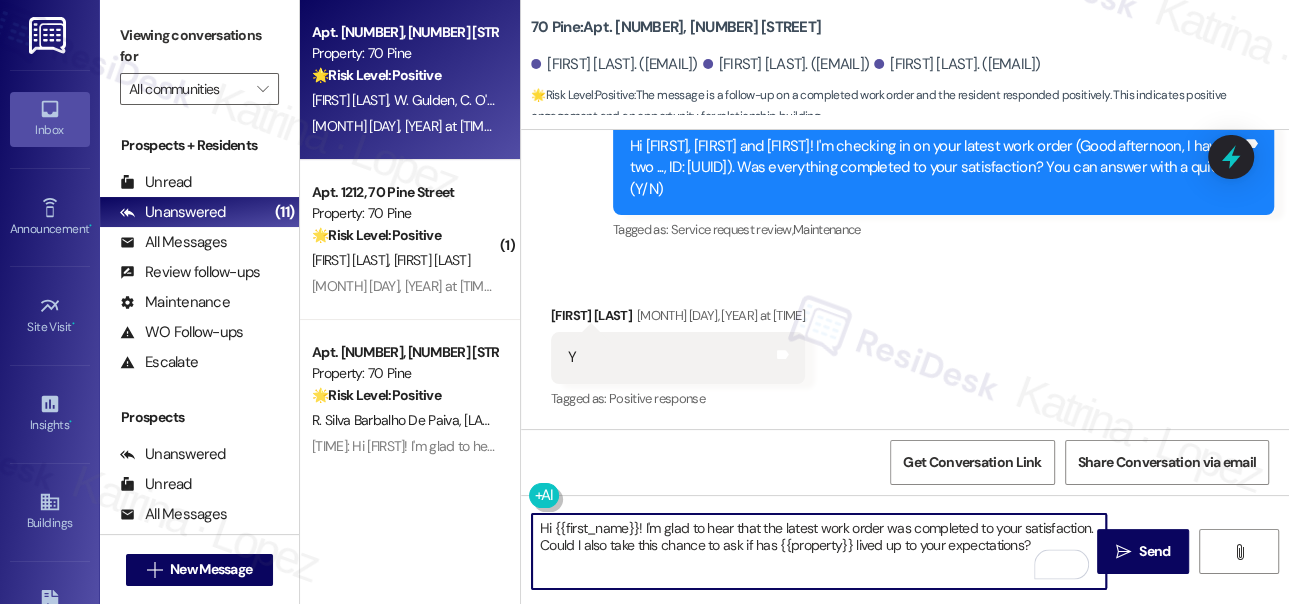 click on "Peter Achenbaum Aug 05, 2025 at 1:20 PM" at bounding box center (678, 319) 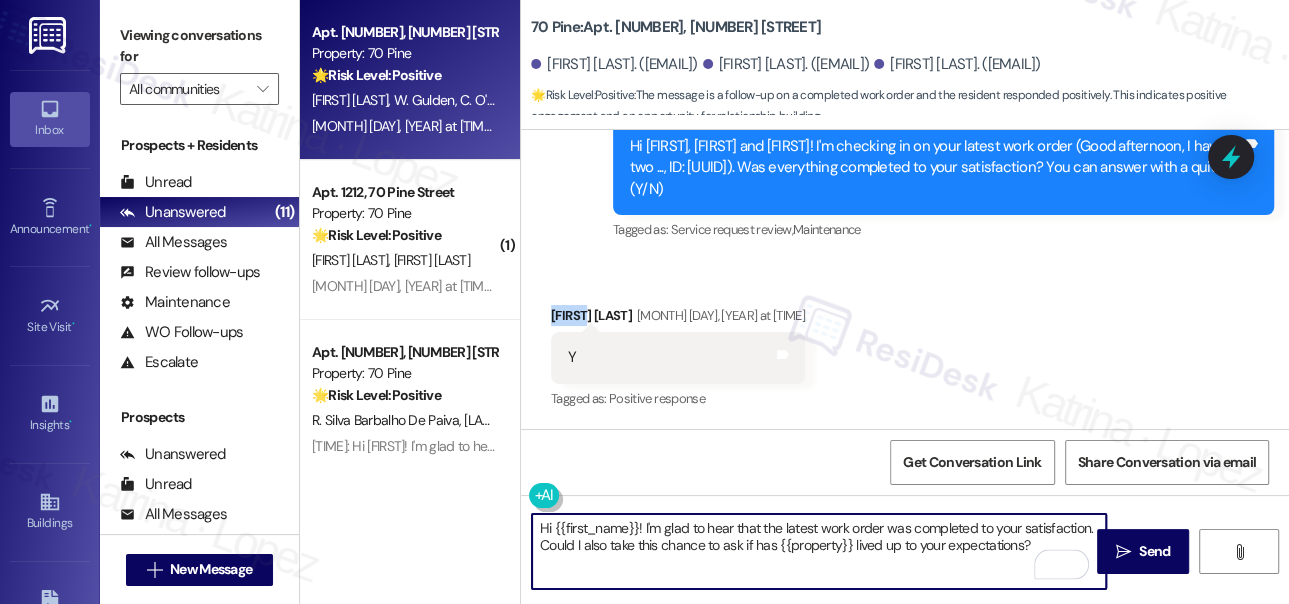 click on "Peter Achenbaum Aug 05, 2025 at 1:20 PM" at bounding box center [678, 319] 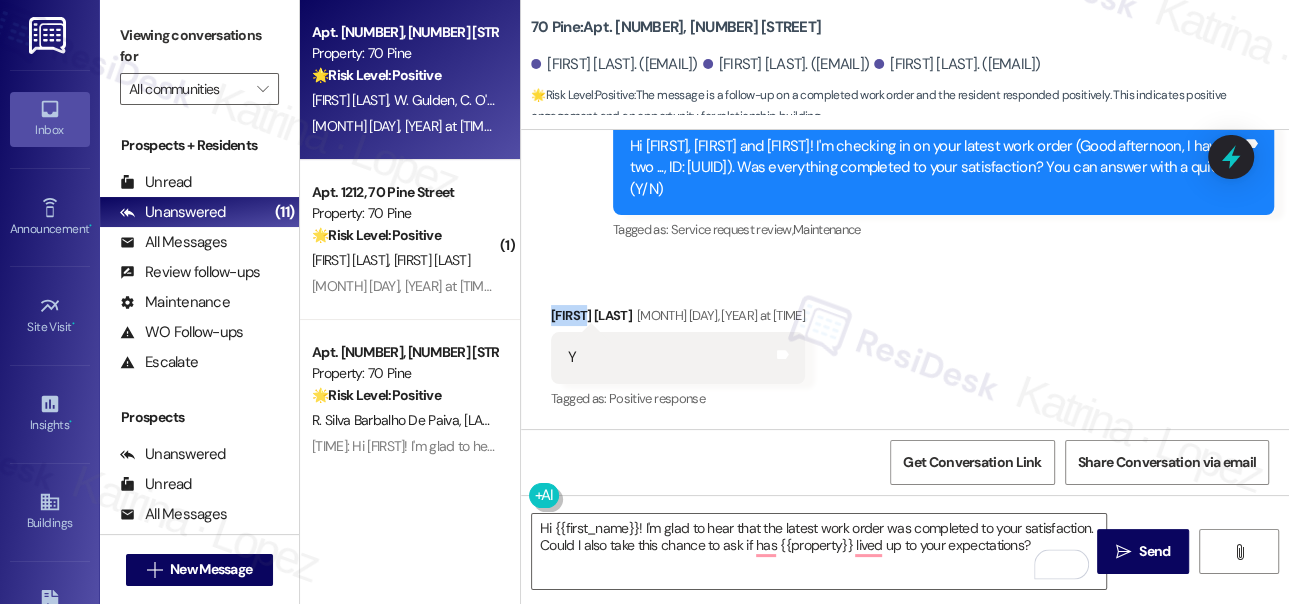 copy on "Peter" 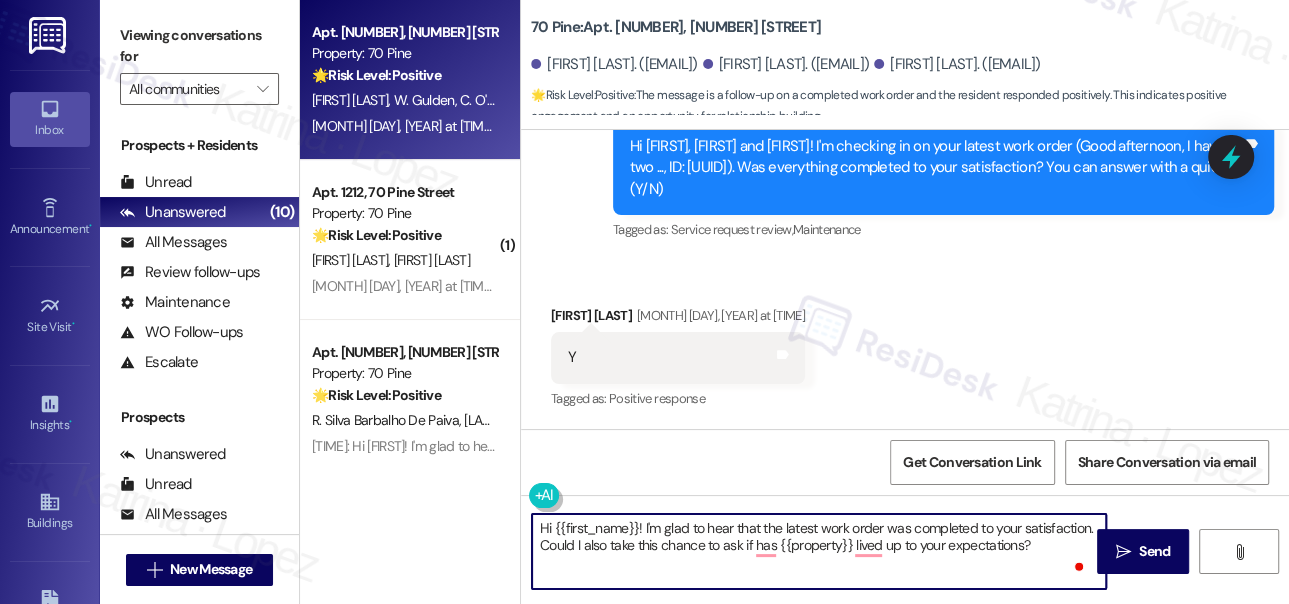 drag, startPoint x: 553, startPoint y: 524, endPoint x: 610, endPoint y: 519, distance: 57.21888 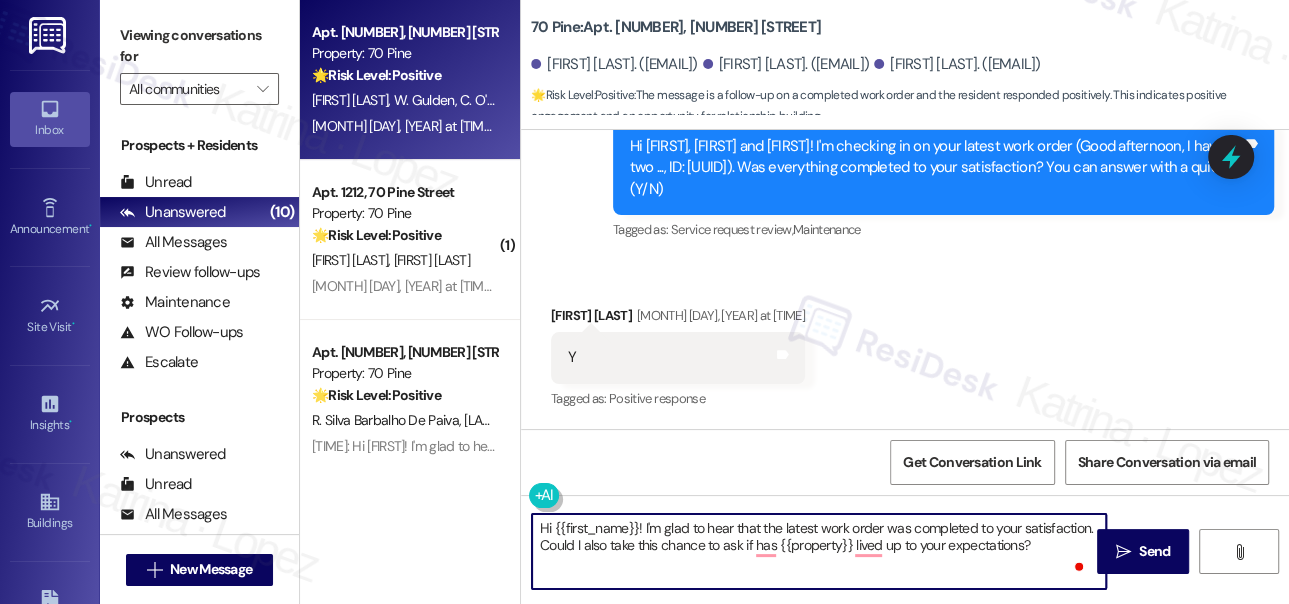 click on "Hi {{first_name}}! I'm glad to hear that the latest work order was completed to your satisfaction. Could I also take this chance to ask if has {{property}} lived up to your expectations?" at bounding box center (819, 551) 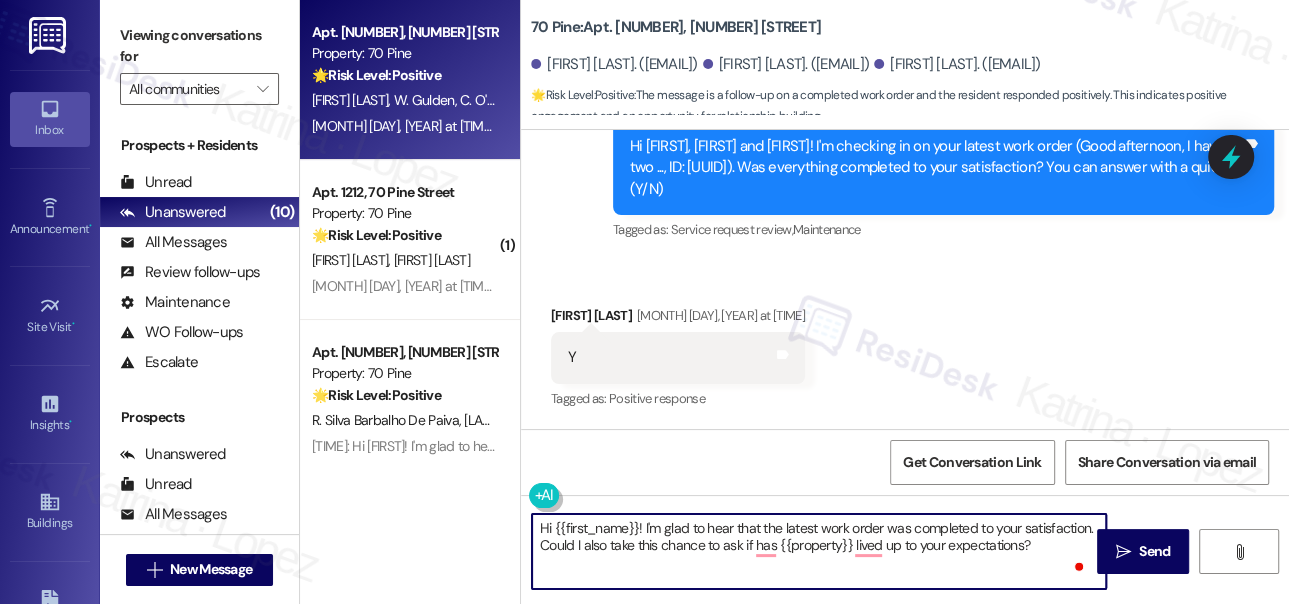 drag, startPoint x: 555, startPoint y: 528, endPoint x: 637, endPoint y: 508, distance: 84.40379 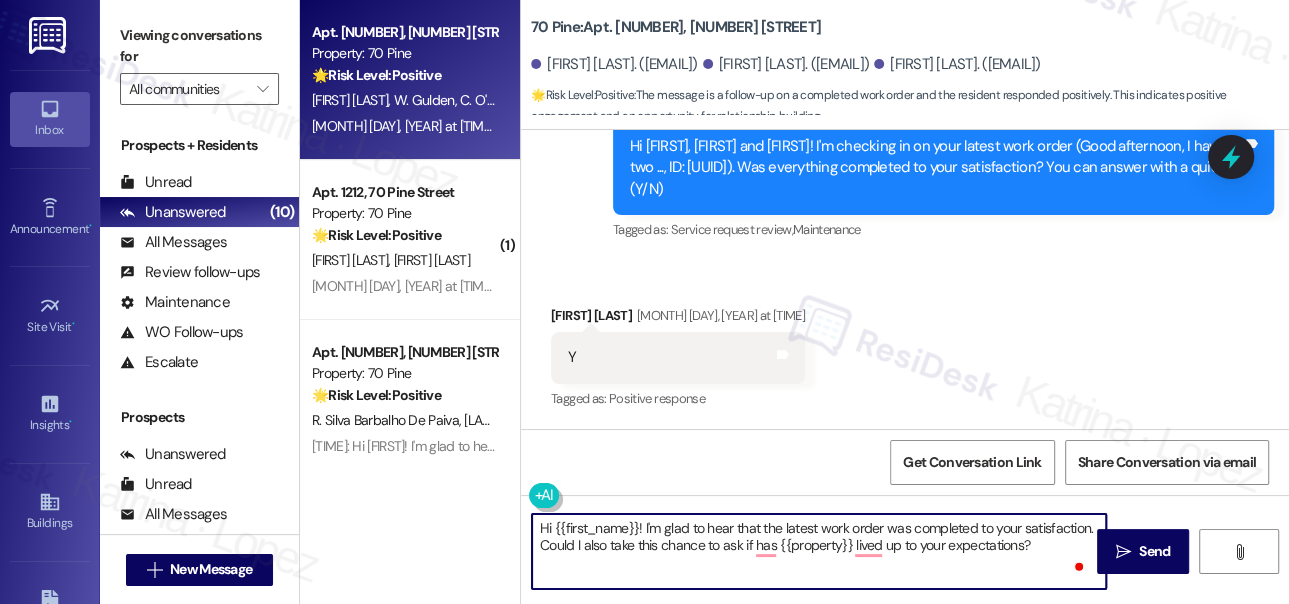 click on "Hi {{first_name}}! I'm glad to hear that the latest work order was completed to your satisfaction. Could I also take this chance to ask if has {{property}} lived up to your expectations?   Send " at bounding box center [905, 570] 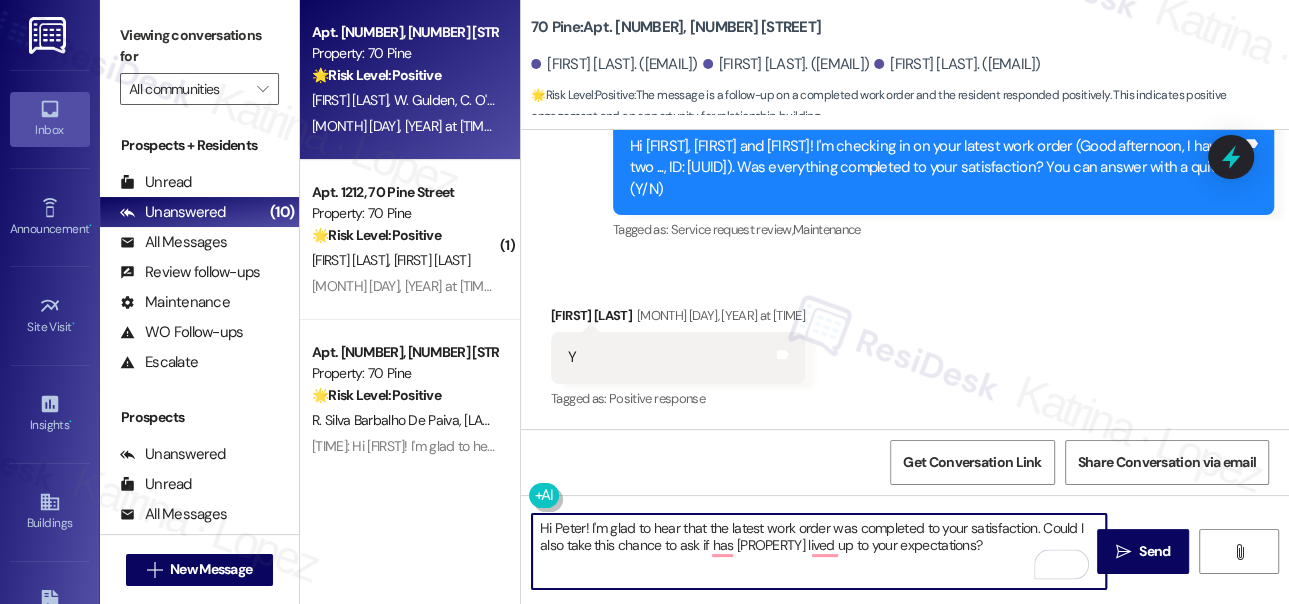 type on "Hi Peter! I'm glad to hear that the latest work order was completed to your satisfaction. Could I also take this chance to ask if has {{property}} lived up to your expectations?" 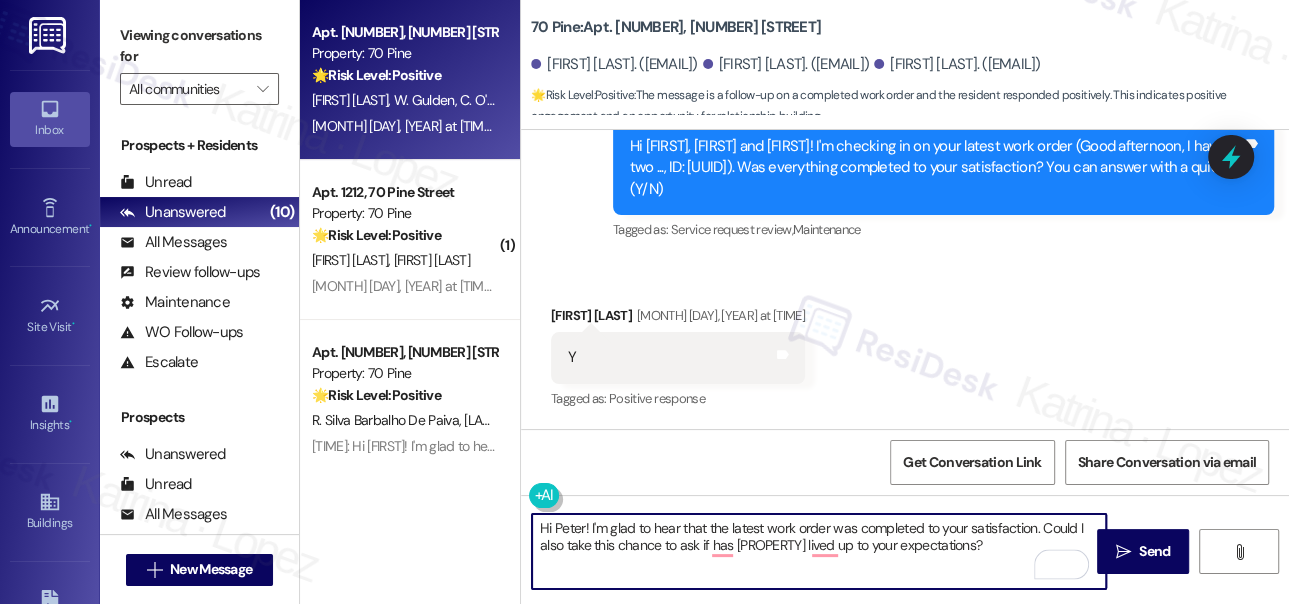 click on "Tagged as:   Positive response Click to highlight conversations about Positive response" at bounding box center (678, 398) 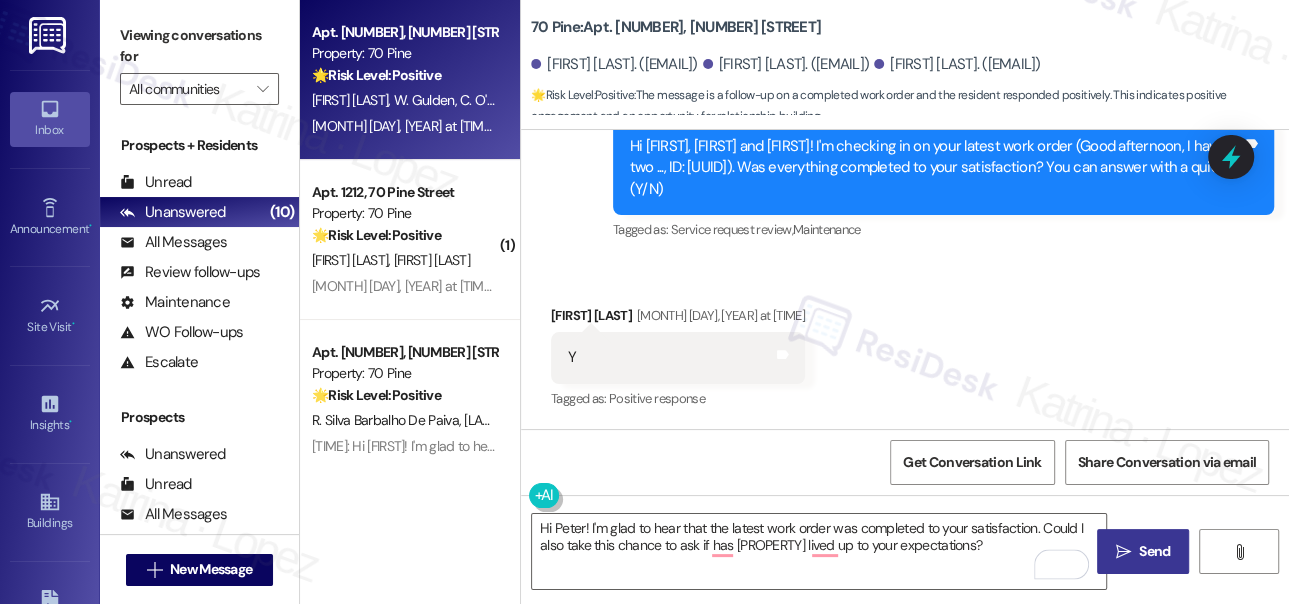 click on "" at bounding box center (1123, 552) 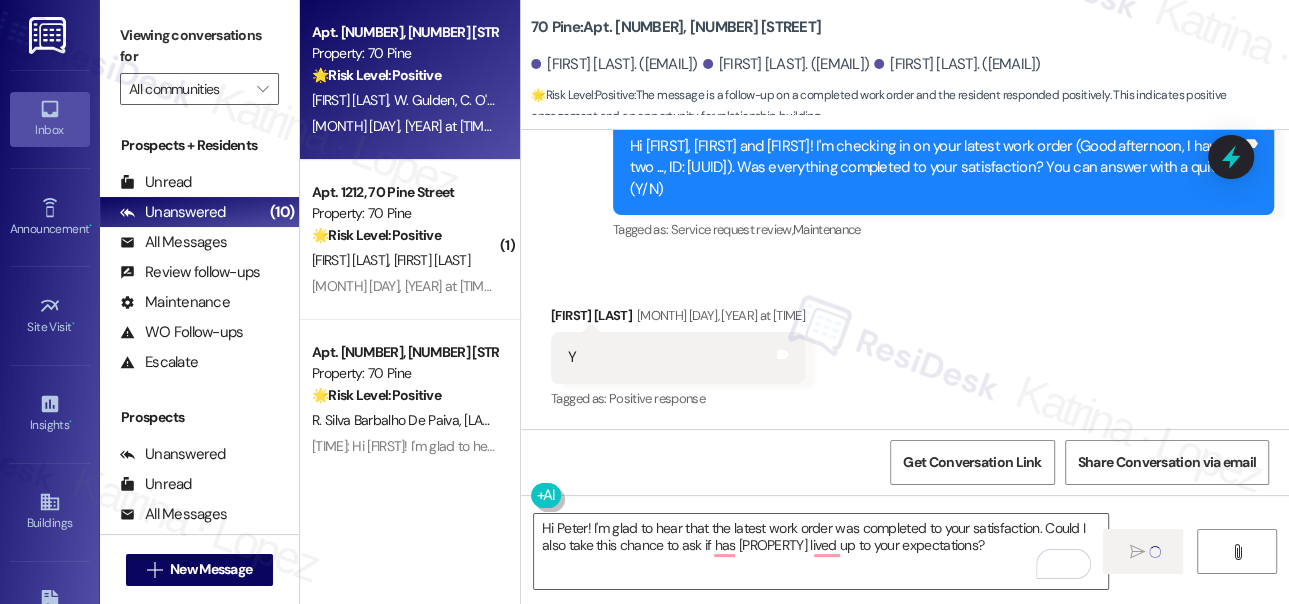 type 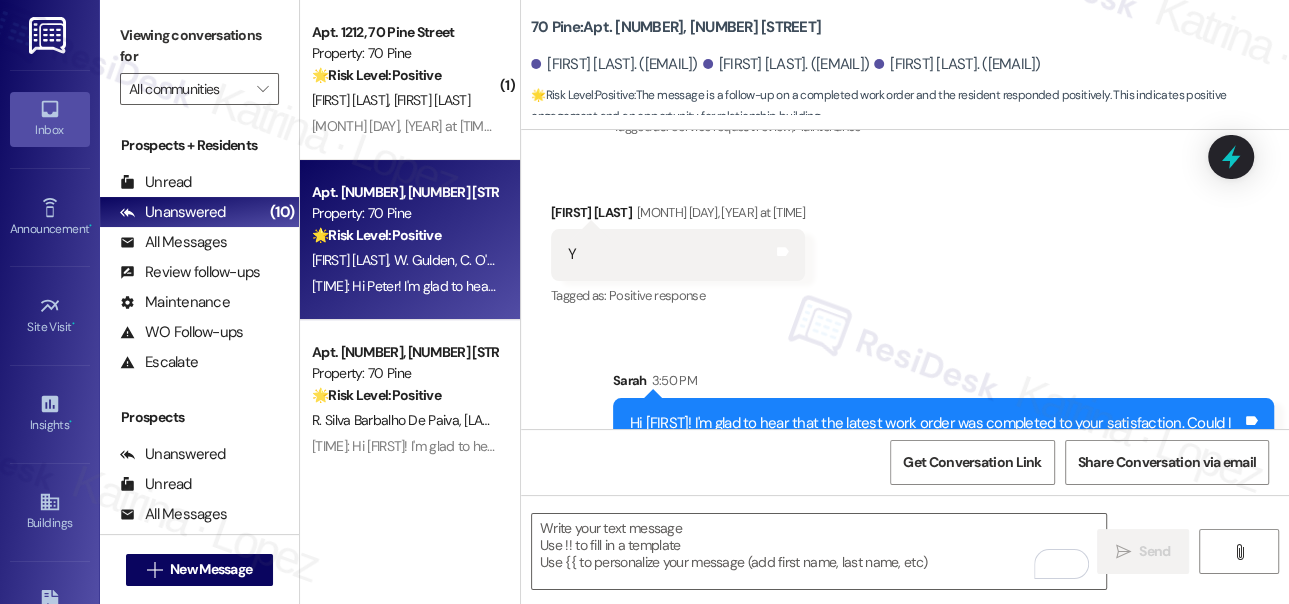 scroll, scrollTop: 2421, scrollLeft: 0, axis: vertical 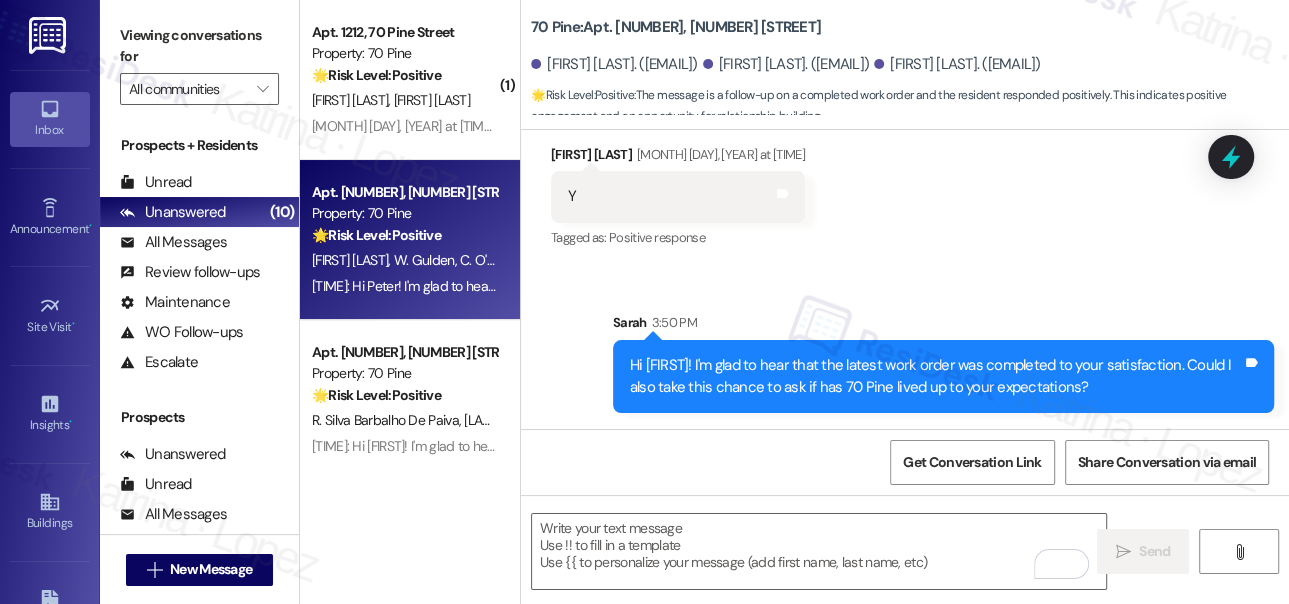 click on "Aug 05, 2025 at 1:20 PM: Yes - thank you Aug 05, 2025 at 1:20 PM: Yes - thank you" at bounding box center (451, 126) 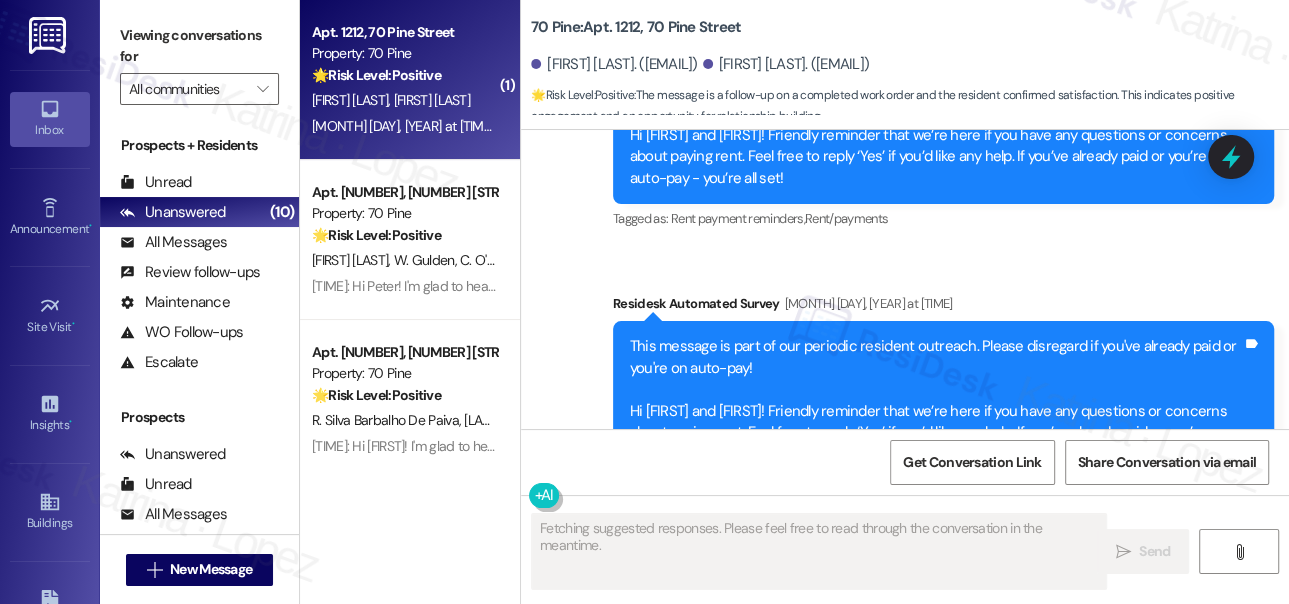 scroll, scrollTop: 6229, scrollLeft: 0, axis: vertical 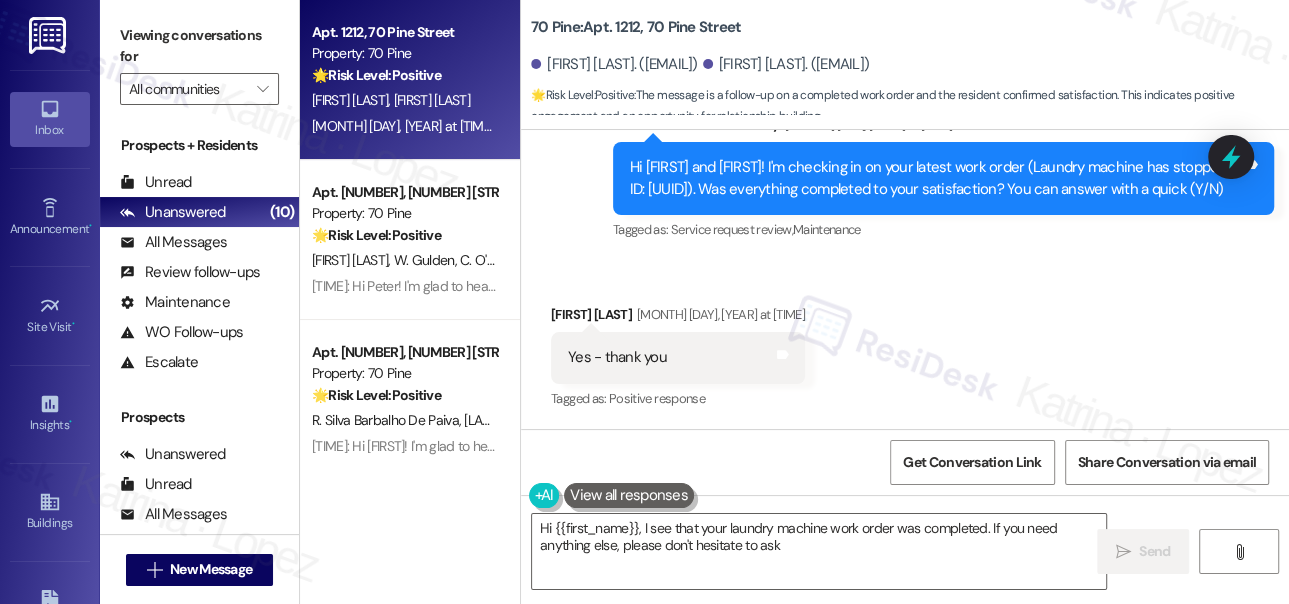 type on "Hi {{first_name}}, I see that your laundry machine work order was completed. If you need anything else, please don't hesitate to ask!" 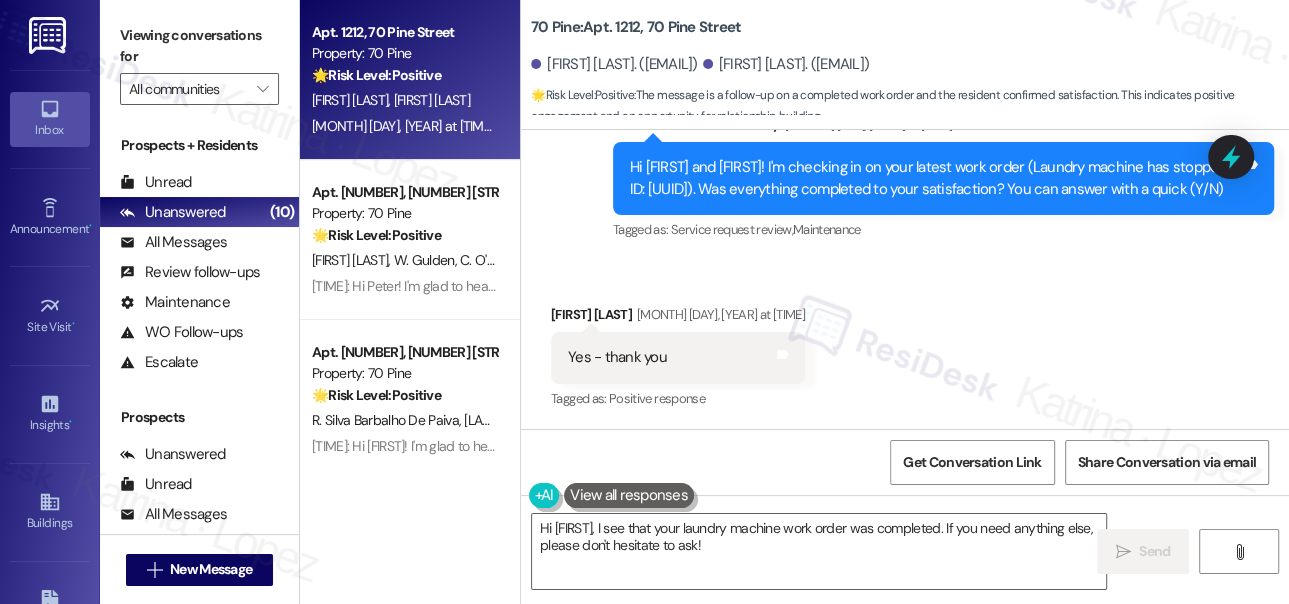 click on "Viewing conversations for All communities " at bounding box center [199, 62] 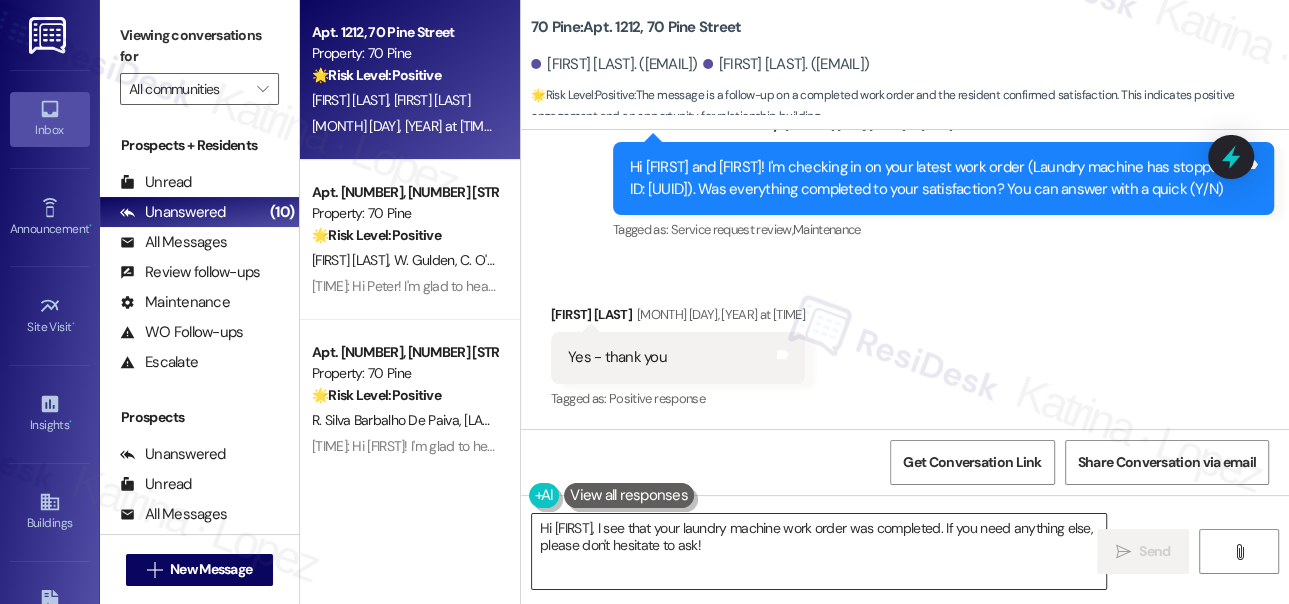 click on "Hi {{first_name}}, I see that your laundry machine work order was completed. If you need anything else, please don't hesitate to ask!" at bounding box center [819, 551] 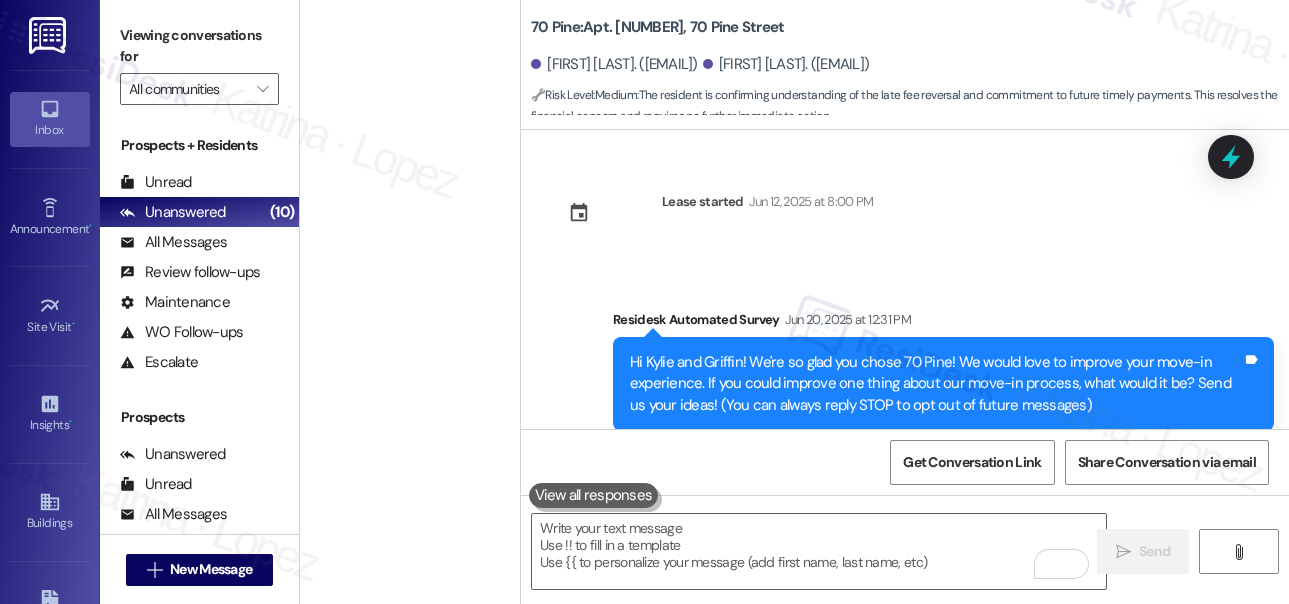 scroll, scrollTop: 0, scrollLeft: 0, axis: both 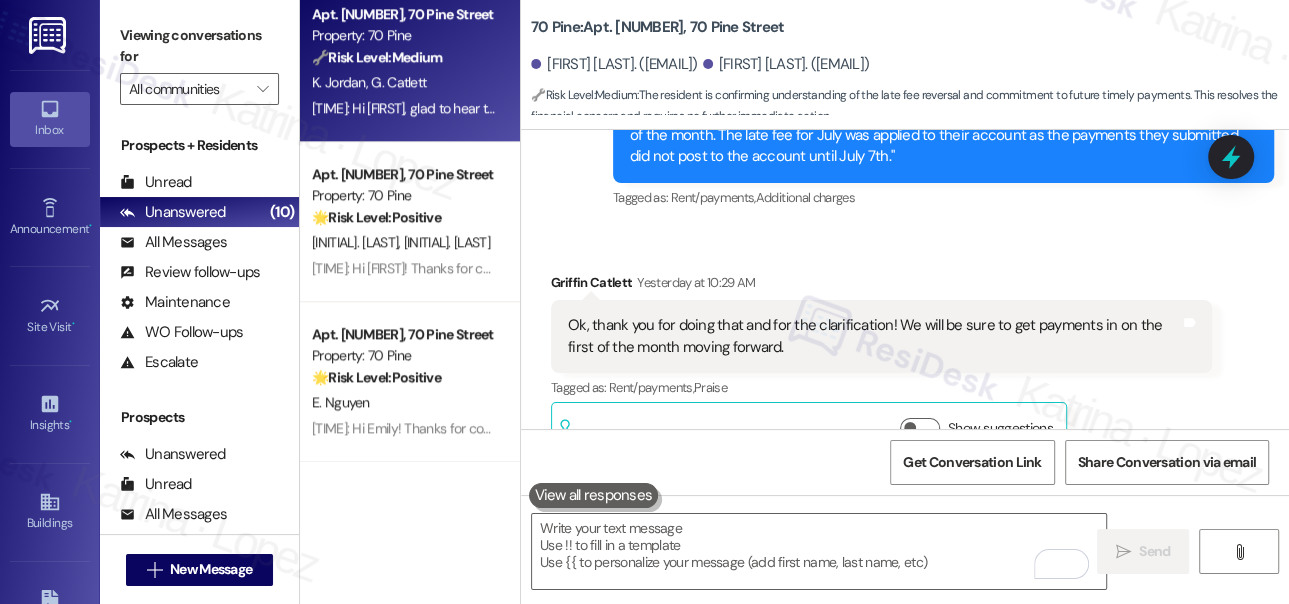 click on "Ok, thank you for doing that and for the clarification! We will be sure to get payments in on the first of the month moving forward.  Tags and notes" at bounding box center [881, 336] 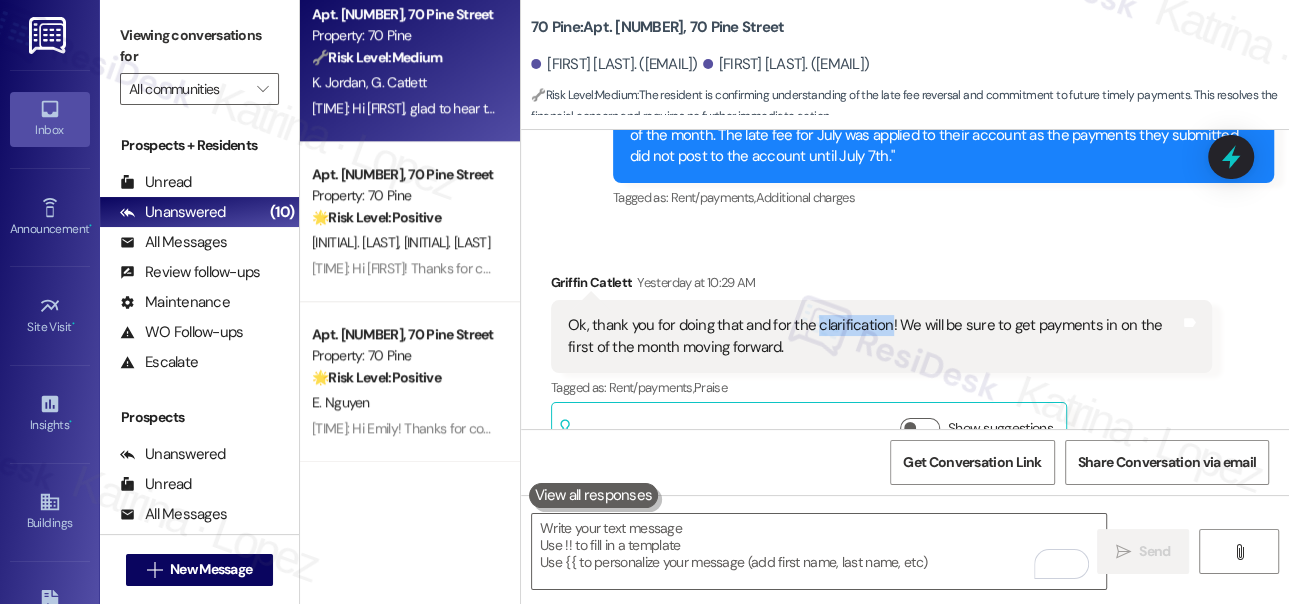 click on "Ok, thank you for doing that and for the clarification! We will be sure to get payments in on the first of the month moving forward.  Tags and notes" at bounding box center [881, 336] 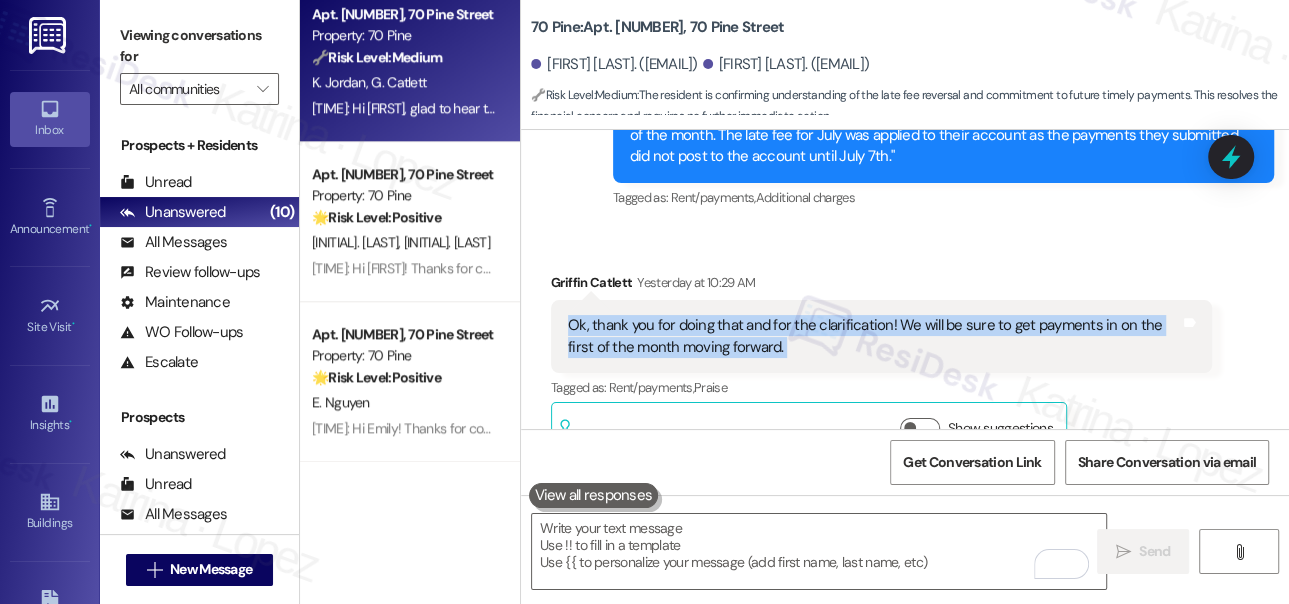 click on "Ok, thank you for doing that and for the clarification! We will be sure to get payments in on the first of the month moving forward.  Tags and notes" at bounding box center [881, 336] 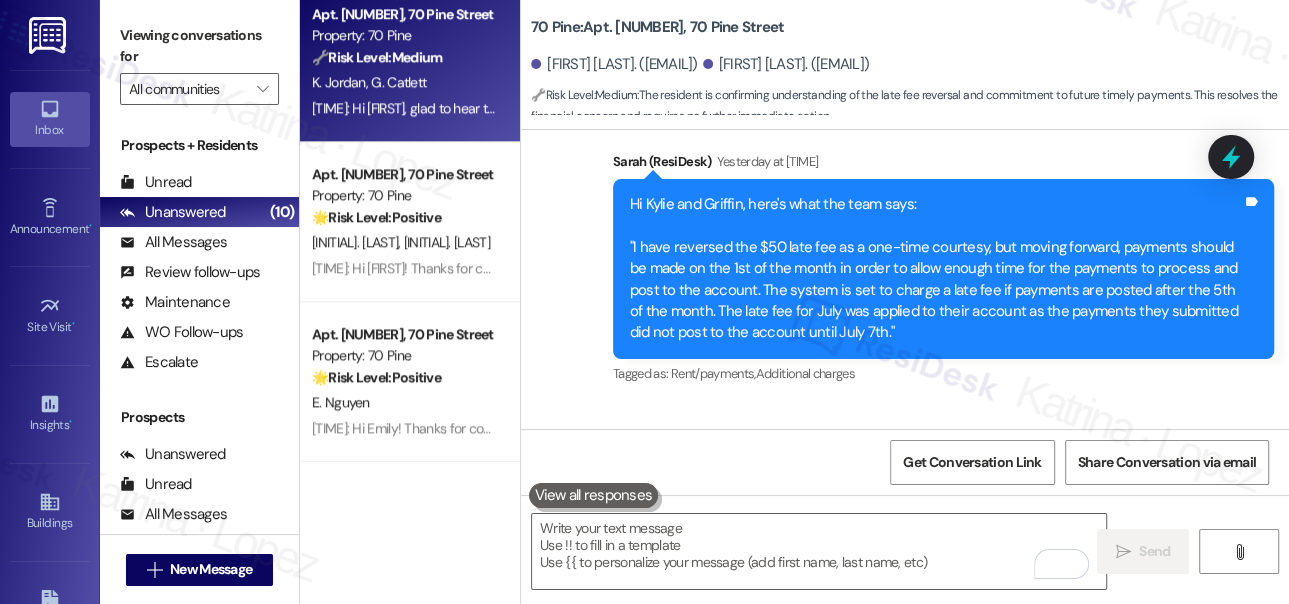 scroll, scrollTop: 6352, scrollLeft: 0, axis: vertical 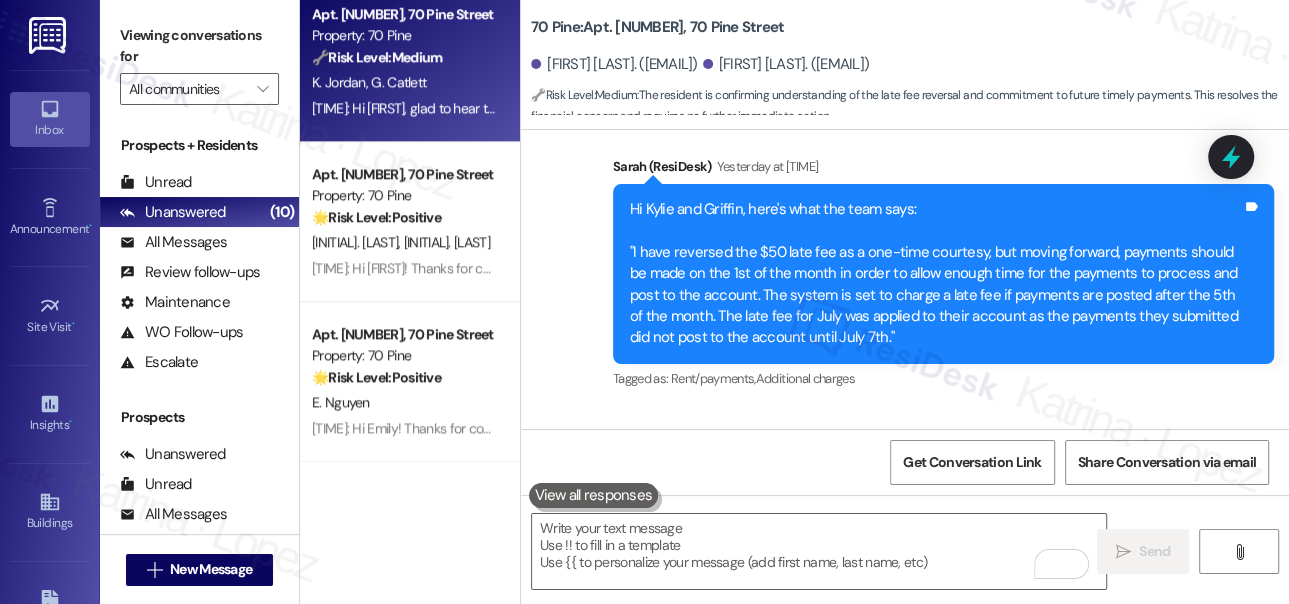 click on "Hi [FIRST] and [FIRST], here's what the team says:
"I have reversed the $50 late fee as a one-time courtesy, but moving forward, payments should be made on the 1st of the month in order to allow enough time for the payments to process and post to the account. The system is set to charge a late fee if payments are posted after the 5th of the month. The late fee for July was applied to their account as the payments they submitted did not post to the account until July 7th."" at bounding box center [936, 274] 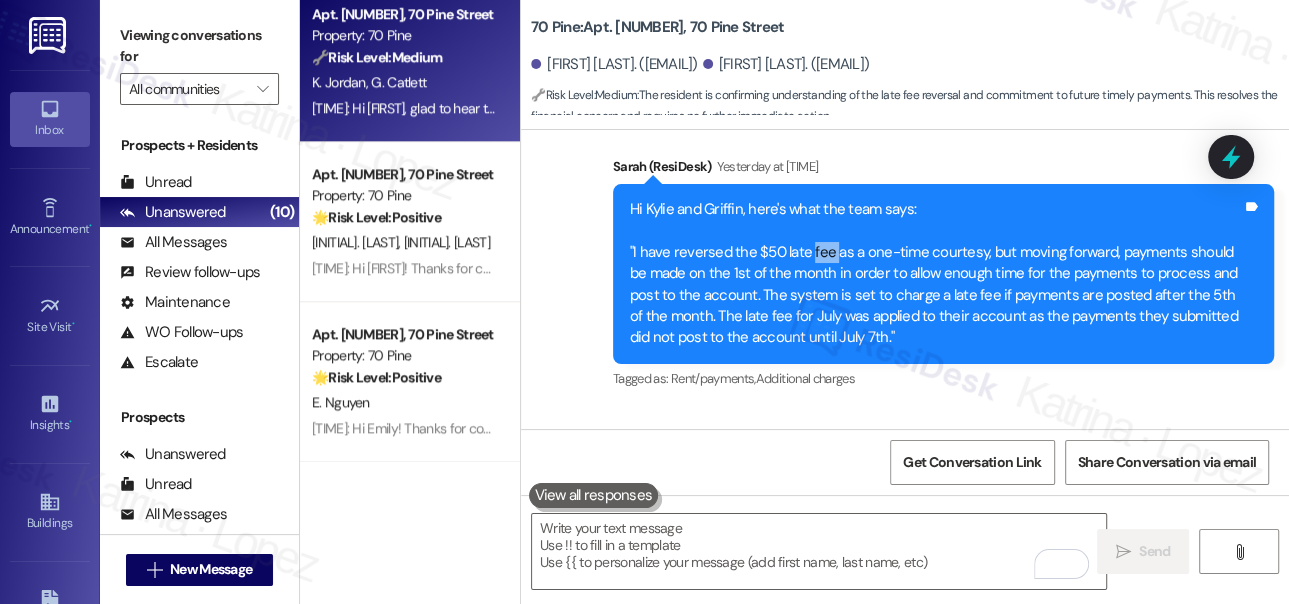 click on "Hi [FIRST] and [FIRST], here's what the team says:
"I have reversed the $50 late fee as a one-time courtesy, but moving forward, payments should be made on the 1st of the month in order to allow enough time for the payments to process and post to the account. The system is set to charge a late fee if payments are posted after the 5th of the month. The late fee for July was applied to their account as the payments they submitted did not post to the account until July 7th."" at bounding box center [936, 274] 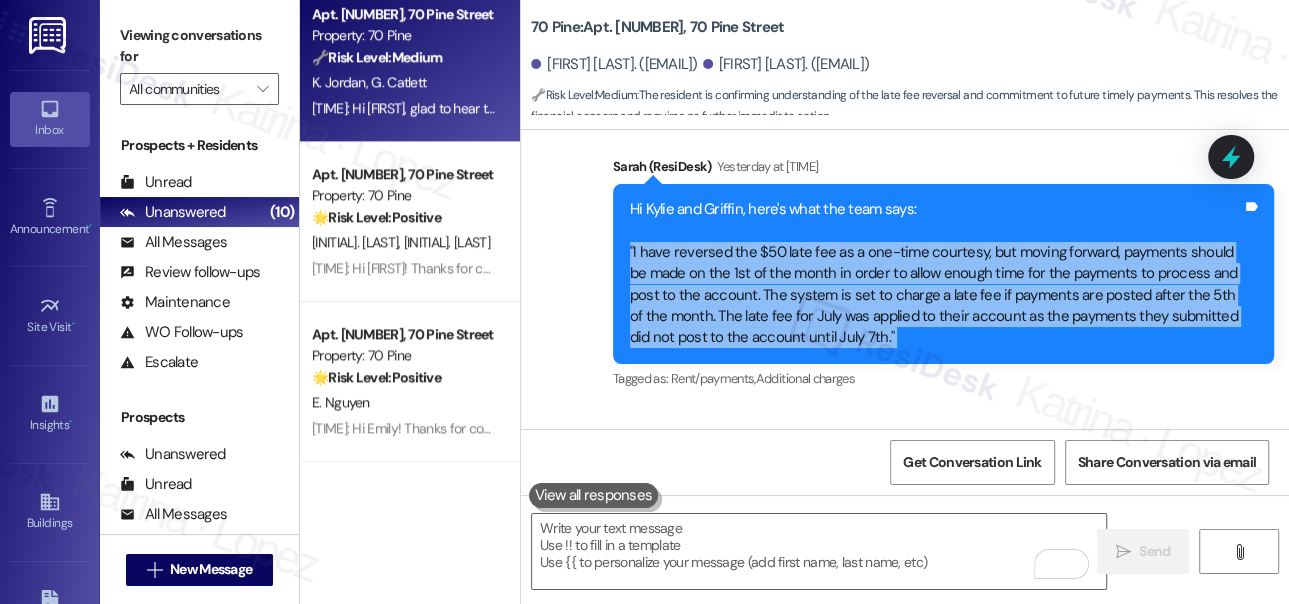 click on "Hi [FIRST] and [FIRST], here's what the team says:
"I have reversed the $50 late fee as a one-time courtesy, but moving forward, payments should be made on the 1st of the month in order to allow enough time for the payments to process and post to the account. The system is set to charge a late fee if payments are posted after the 5th of the month. The late fee for July was applied to their account as the payments they submitted did not post to the account until July 7th."" at bounding box center [936, 274] 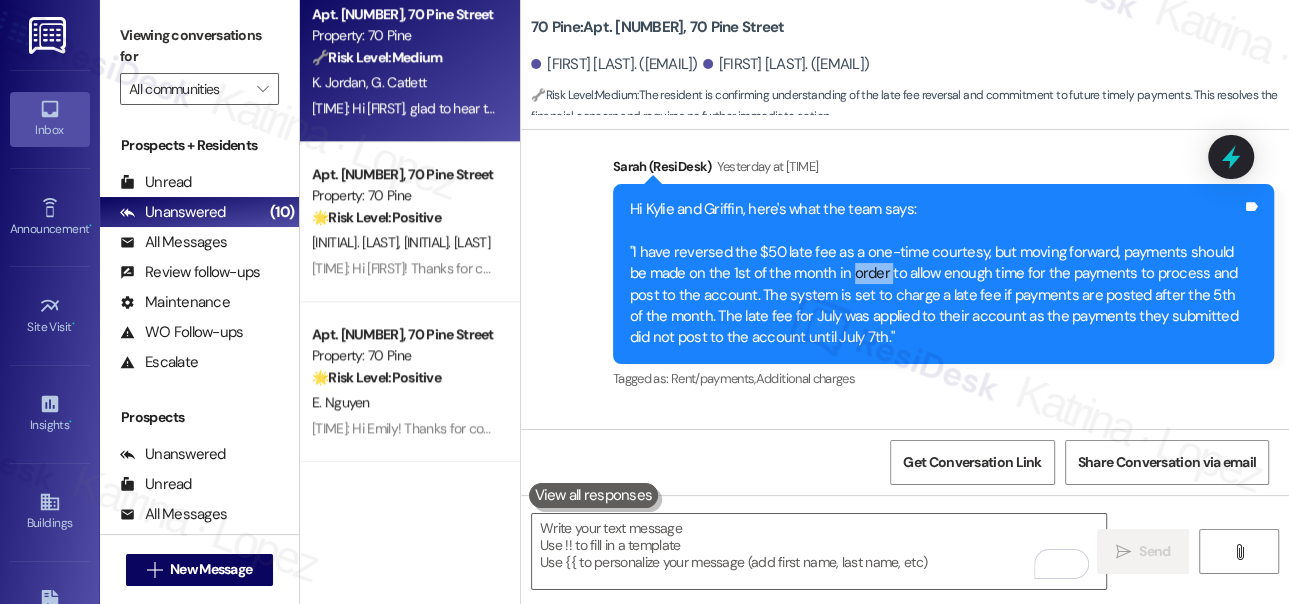 click on "Hi [FIRST] and [FIRST], here's what the team says:
"I have reversed the $50 late fee as a one-time courtesy, but moving forward, payments should be made on the 1st of the month in order to allow enough time for the payments to process and post to the account. The system is set to charge a late fee if payments are posted after the 5th of the month. The late fee for July was applied to their account as the payments they submitted did not post to the account until July 7th."" at bounding box center [936, 274] 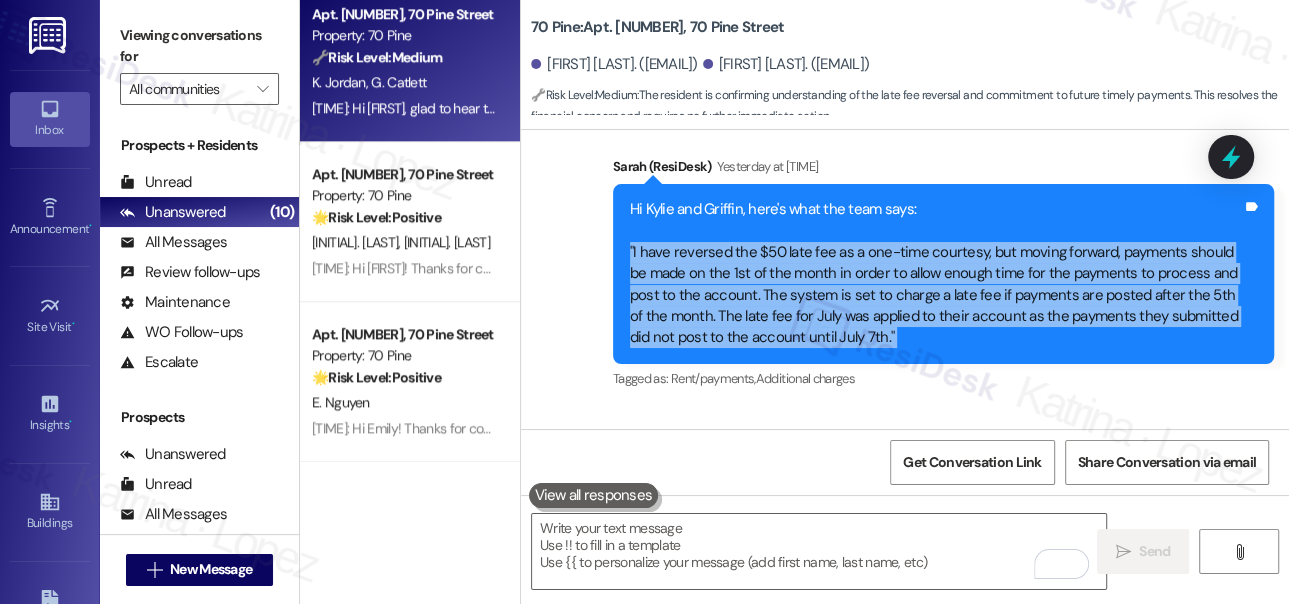 click on "Hi [FIRST] and [FIRST], here's what the team says:
"I have reversed the $50 late fee as a one-time courtesy, but moving forward, payments should be made on the 1st of the month in order to allow enough time for the payments to process and post to the account. The system is set to charge a late fee if payments are posted after the 5th of the month. The late fee for July was applied to their account as the payments they submitted did not post to the account until July 7th."" at bounding box center (936, 274) 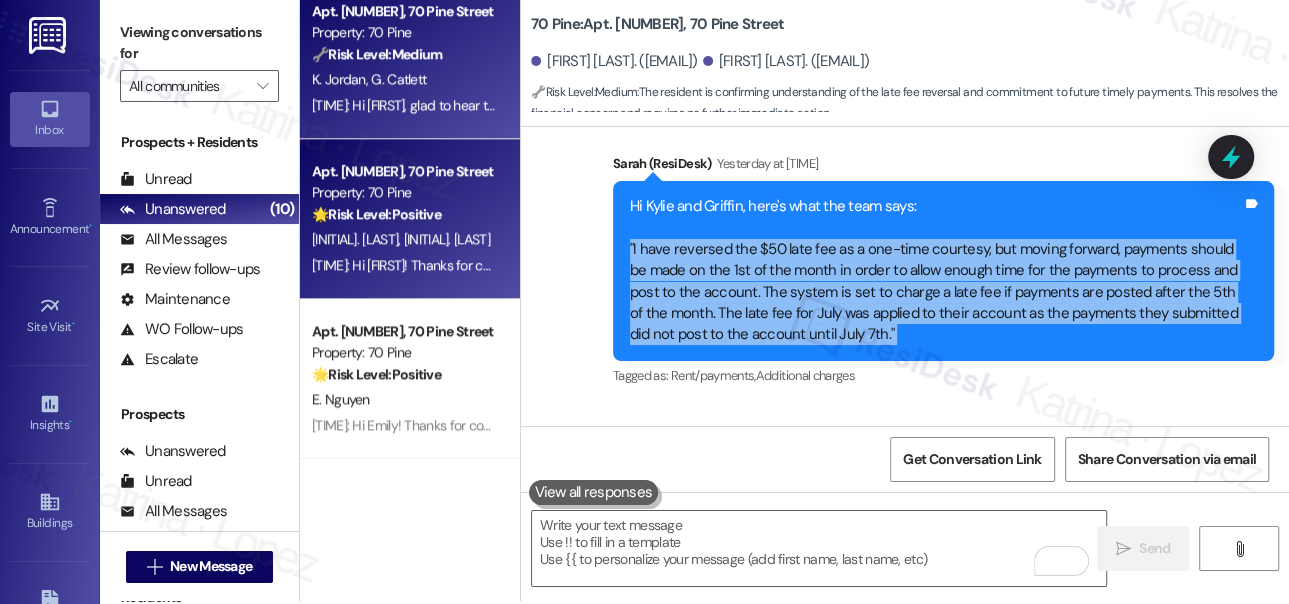 scroll, scrollTop: 4, scrollLeft: 0, axis: vertical 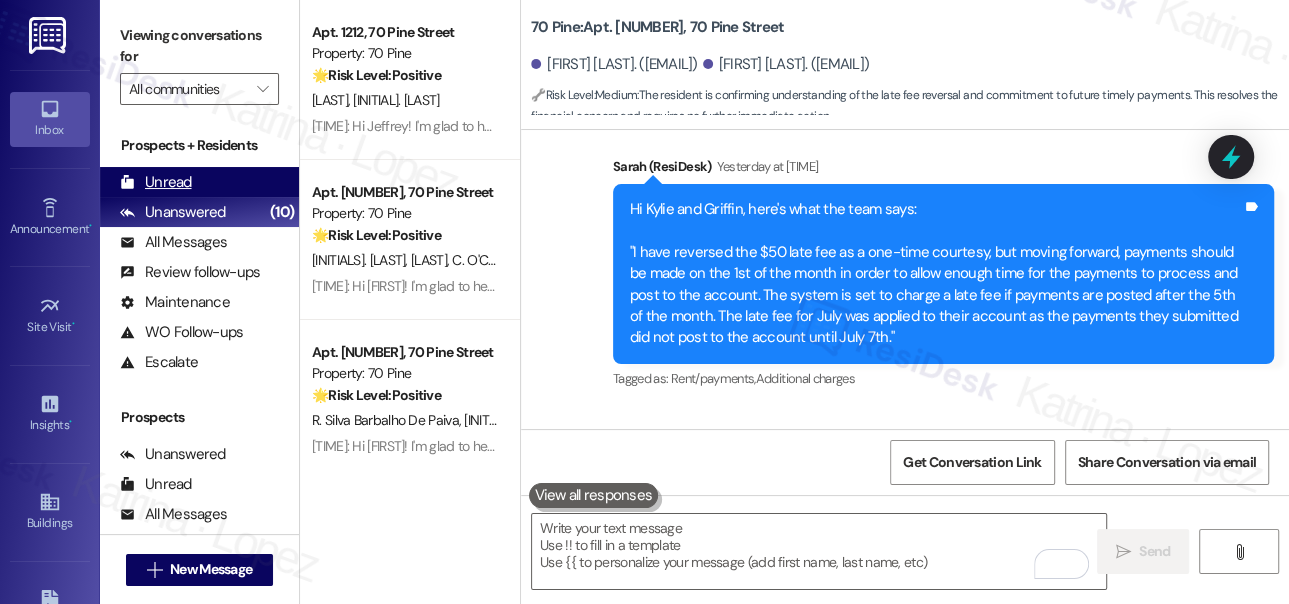 click on "Unread" at bounding box center (156, 182) 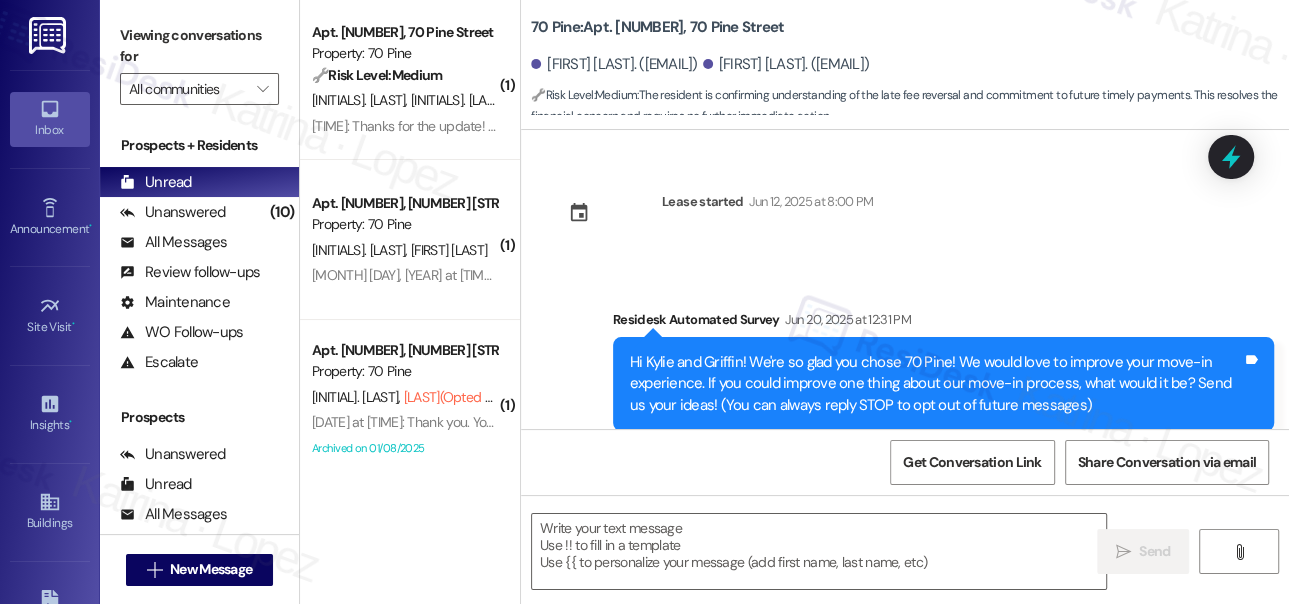 type on "Fetching suggested responses. Please feel free to read through the conversation in the meantime." 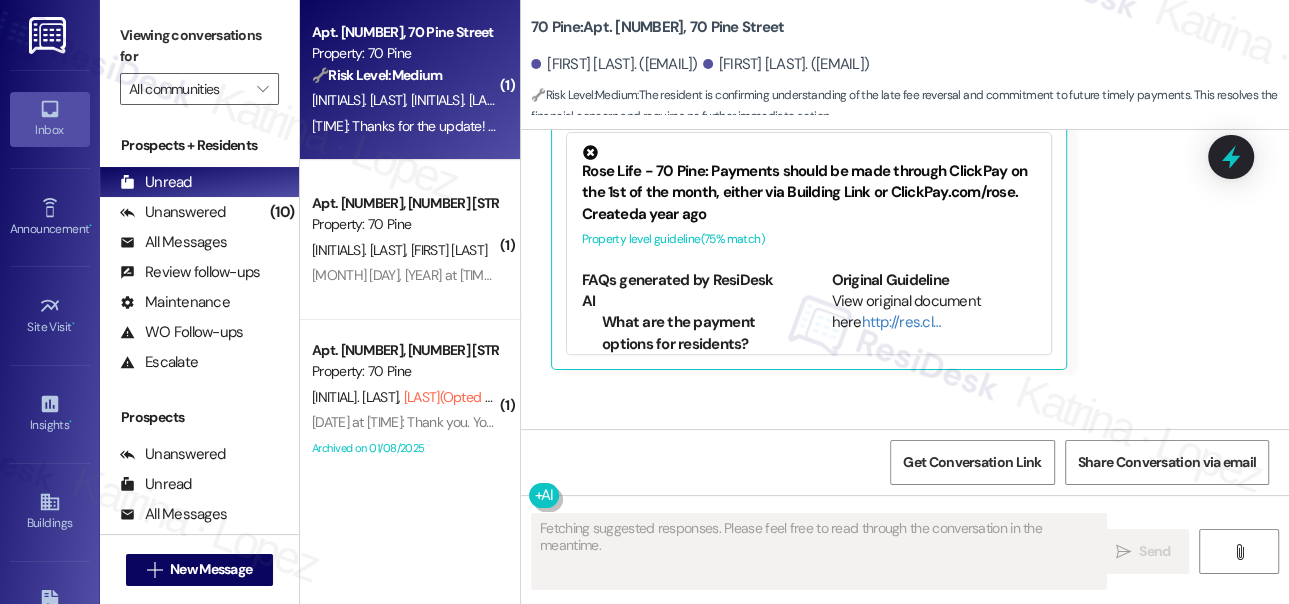scroll, scrollTop: 6839, scrollLeft: 0, axis: vertical 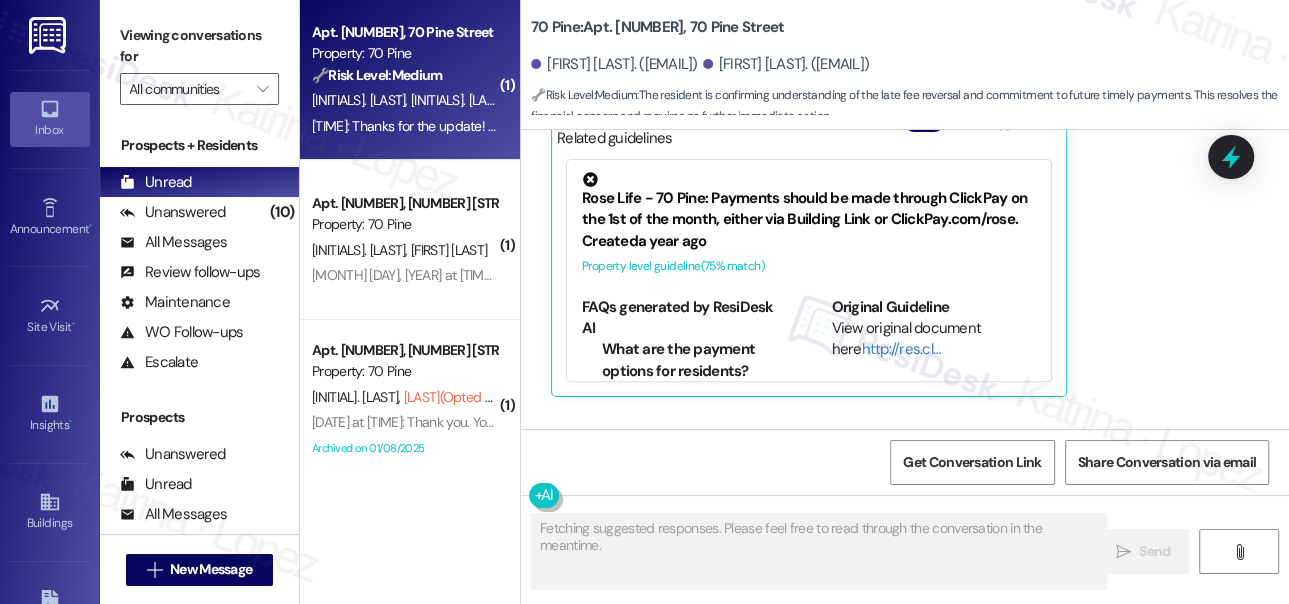 click on "[INITIAL]. [LAST] [INITIAL]. [LAST]" at bounding box center (404, 100) 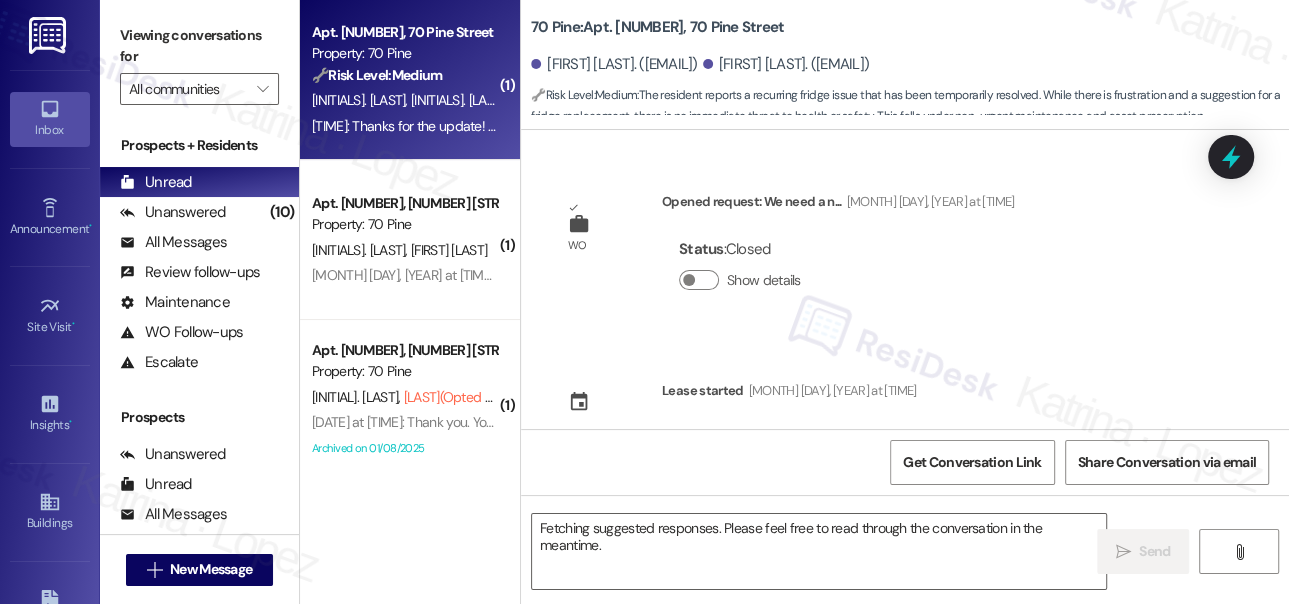 scroll, scrollTop: 17910, scrollLeft: 0, axis: vertical 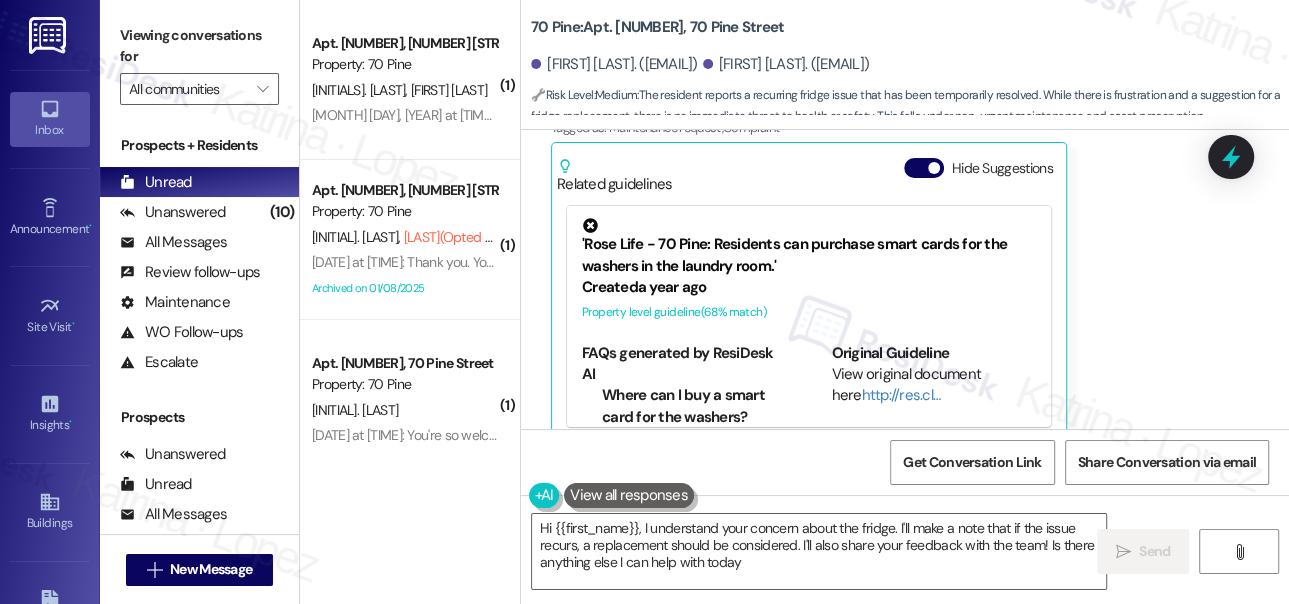 type on "Hi {{first_name}}, I understand your concern about the fridge. I'll make a note that if the issue recurs, a replacement should be considered. I'll also share your feedback with the team! Is there anything else I can help with today?" 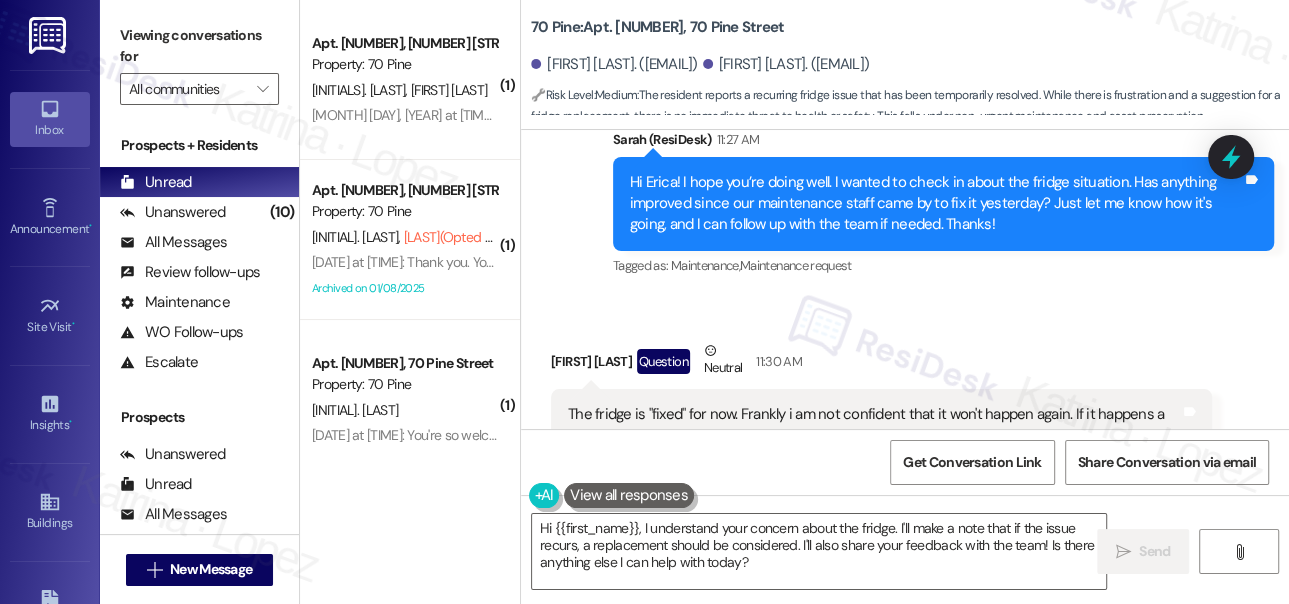 scroll, scrollTop: 17637, scrollLeft: 0, axis: vertical 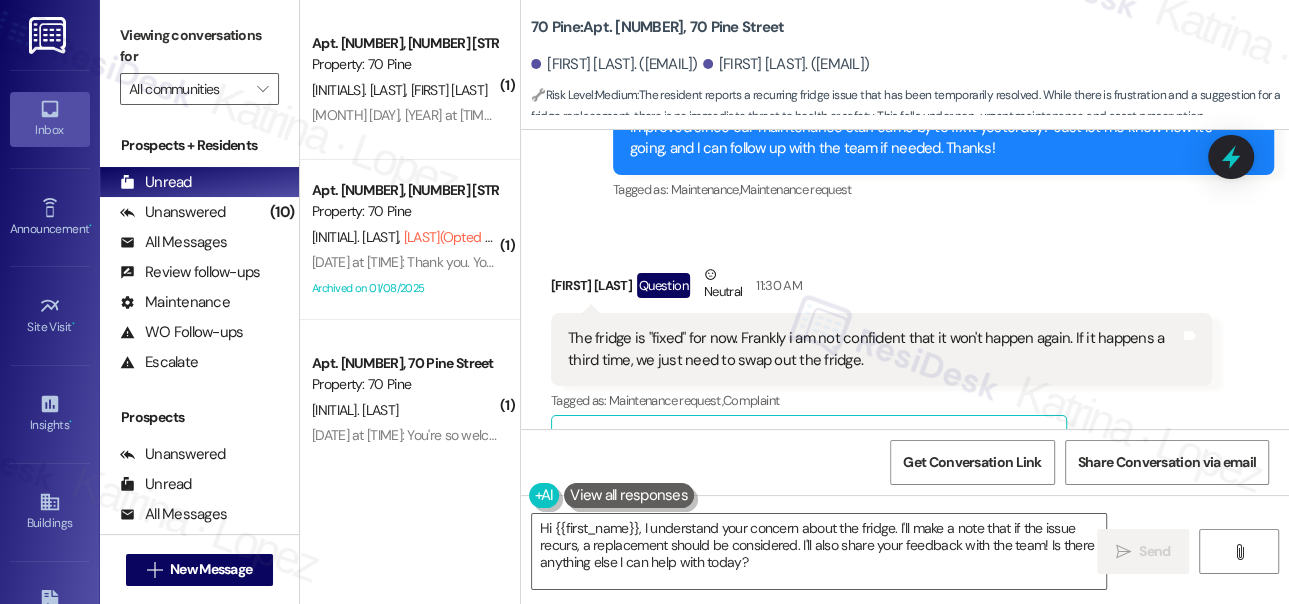 click on "The fridge is "fixed" for now. Frankly i am not confident that it won't happen again. If it happens a third time, we just need to swap out the fridge." at bounding box center [874, 349] 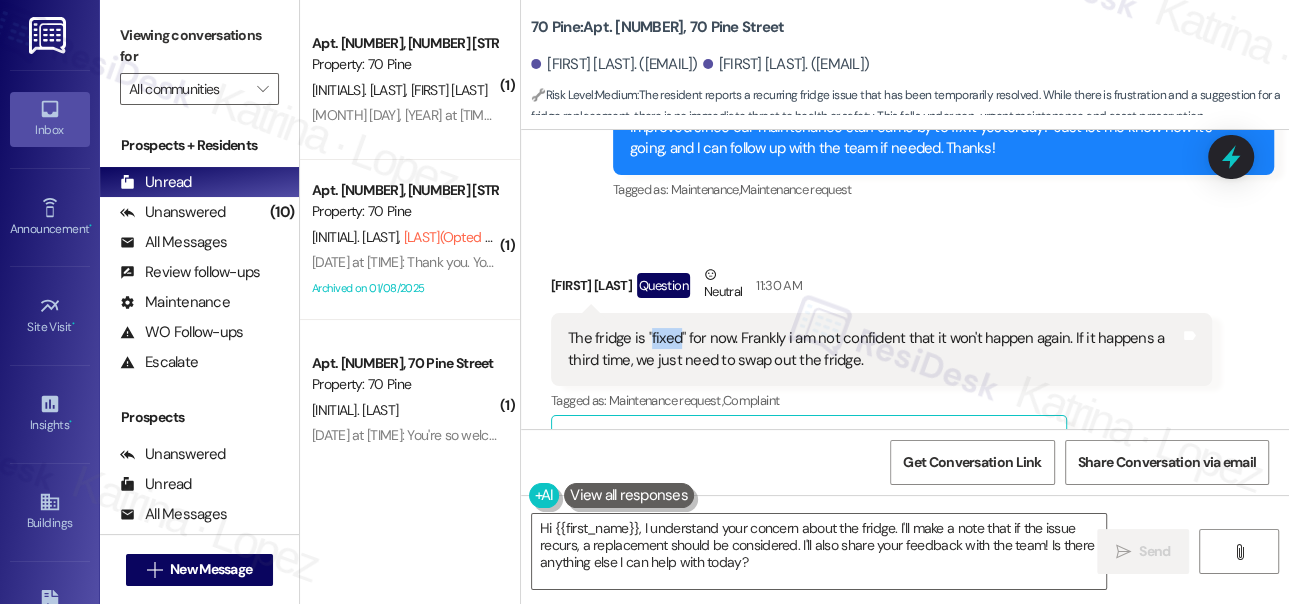 click on "The fridge is "fixed" for now. Frankly i am not confident that it won't happen again. If it happens a third time, we just need to swap out the fridge." at bounding box center [874, 349] 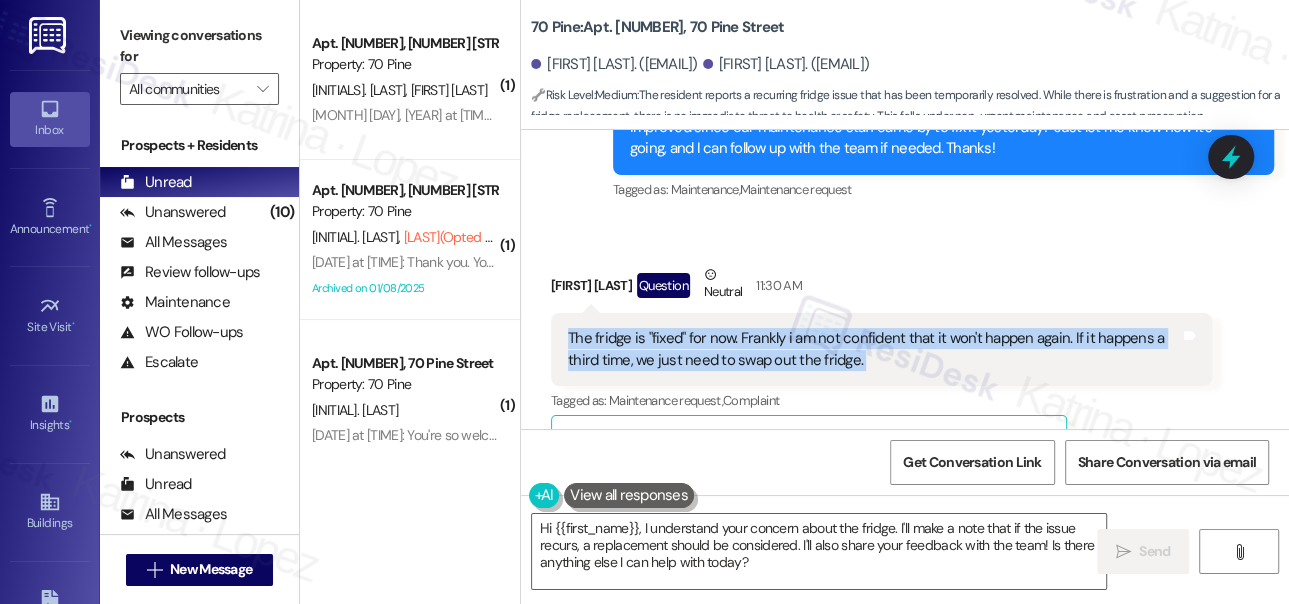 click on "The fridge is "fixed" for now. Frankly i am not confident that it won't happen again. If it happens a third time, we just need to swap out the fridge." at bounding box center [874, 349] 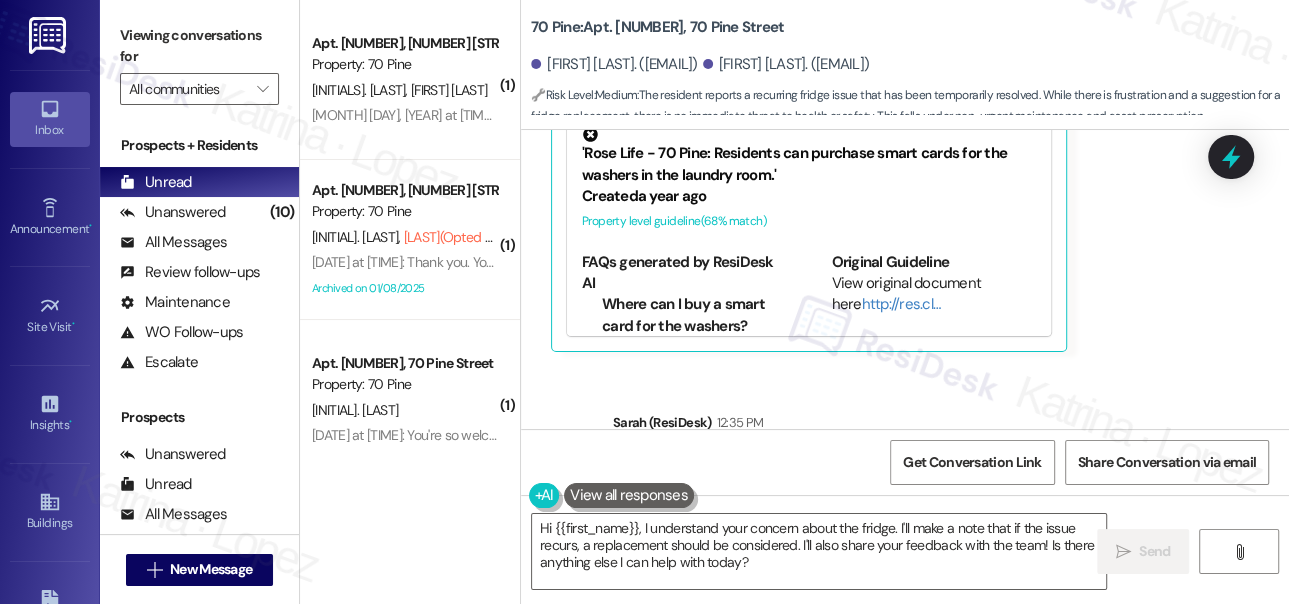 scroll, scrollTop: 18122, scrollLeft: 0, axis: vertical 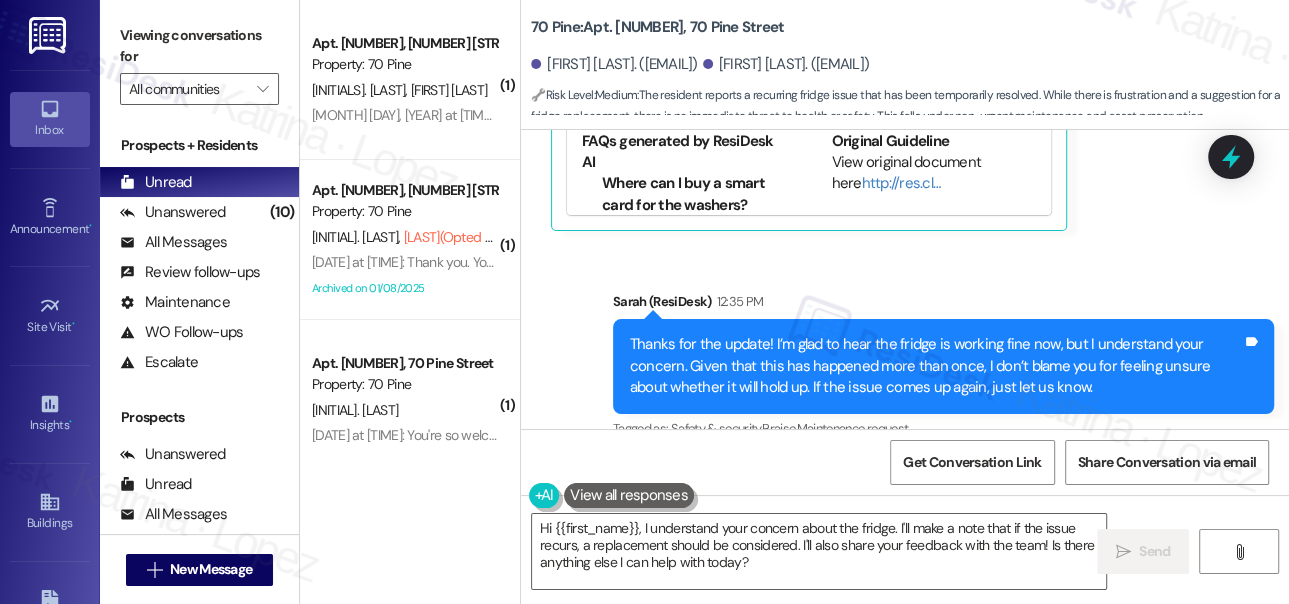 click on "Thanks for the update! I’m glad to hear the fridge is working fine now, but I understand your concern. Given that this has happened more than once, I don’t blame you for feeling unsure about whether it will hold up. If the issue comes up again, just let us know." at bounding box center (936, 366) 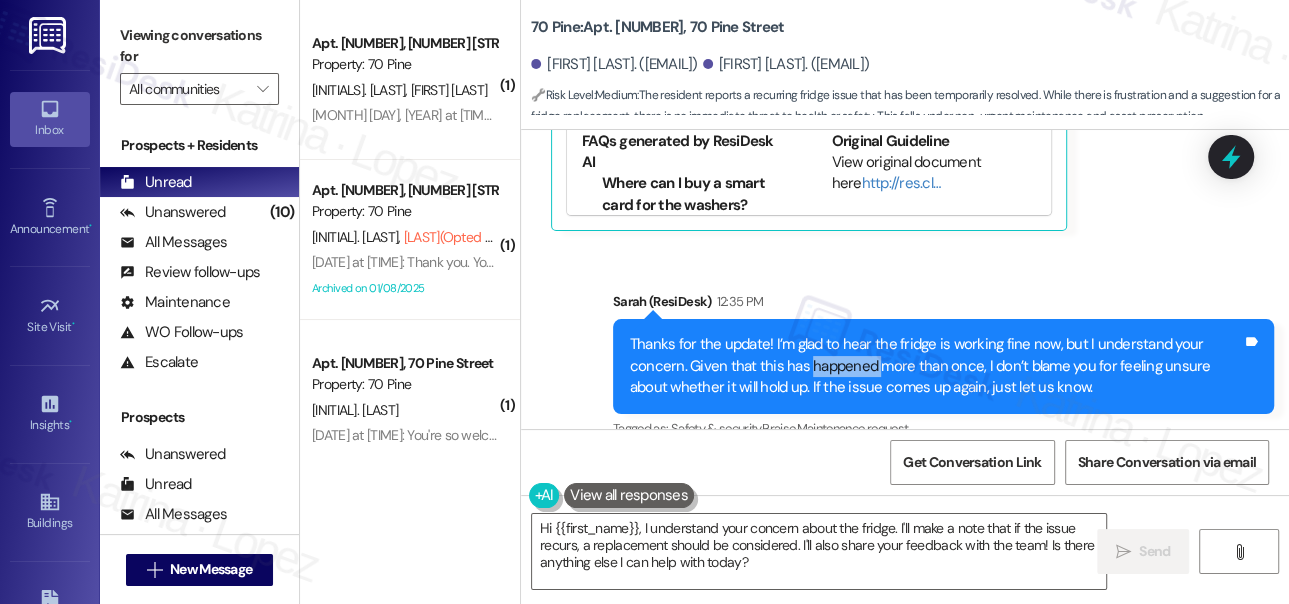 click on "Thanks for the update! I’m glad to hear the fridge is working fine now, but I understand your concern. Given that this has happened more than once, I don’t blame you for feeling unsure about whether it will hold up. If the issue comes up again, just let us know." at bounding box center (936, 366) 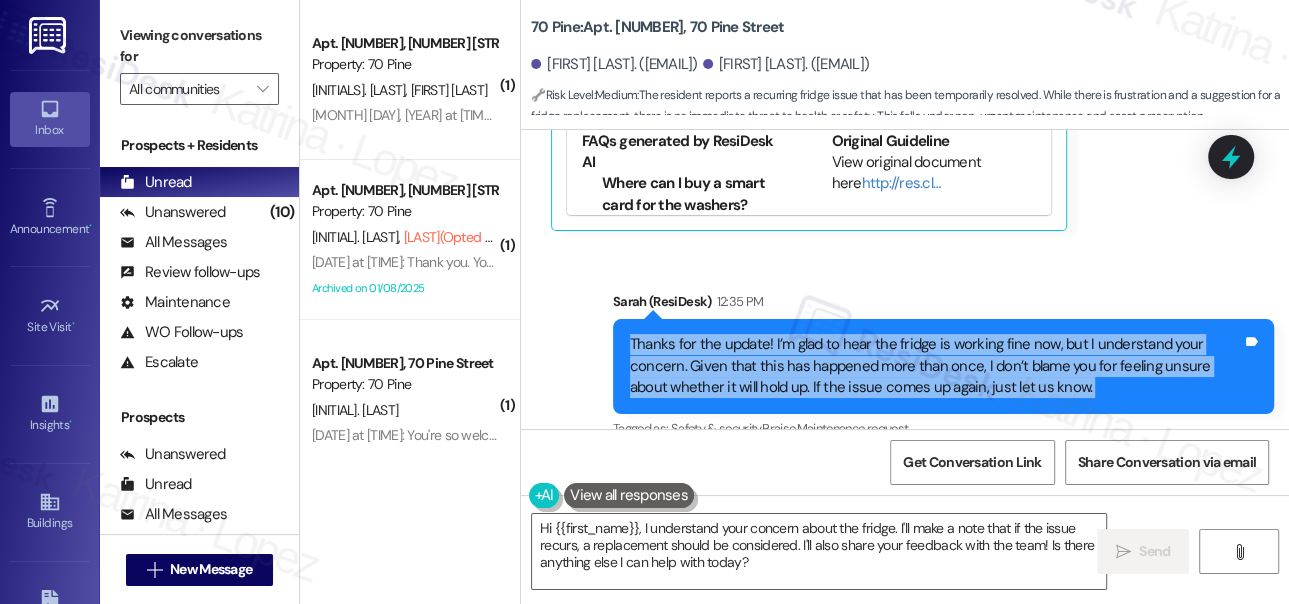 click on "Thanks for the update! I’m glad to hear the fridge is working fine now, but I understand your concern. Given that this has happened more than once, I don’t blame you for feeling unsure about whether it will hold up. If the issue comes up again, just let us know." at bounding box center [936, 366] 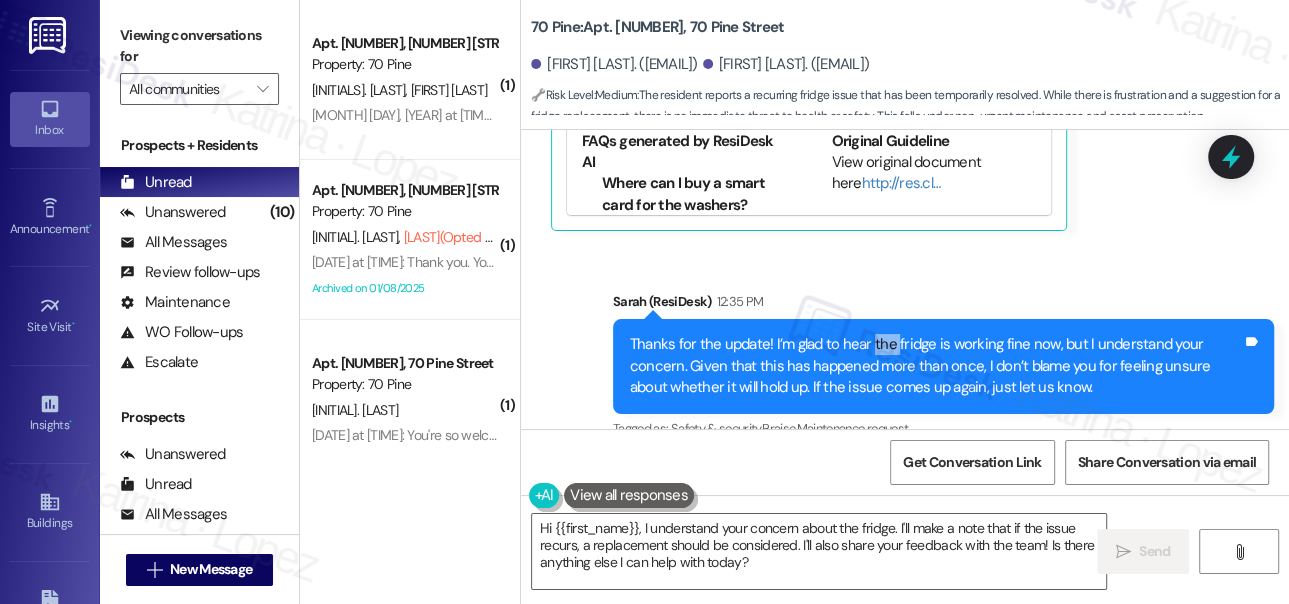 click on "Thanks for the update! I’m glad to hear the fridge is working fine now, but I understand your concern. Given that this has happened more than once, I don’t blame you for feeling unsure about whether it will hold up. If the issue comes up again, just let us know." at bounding box center [936, 366] 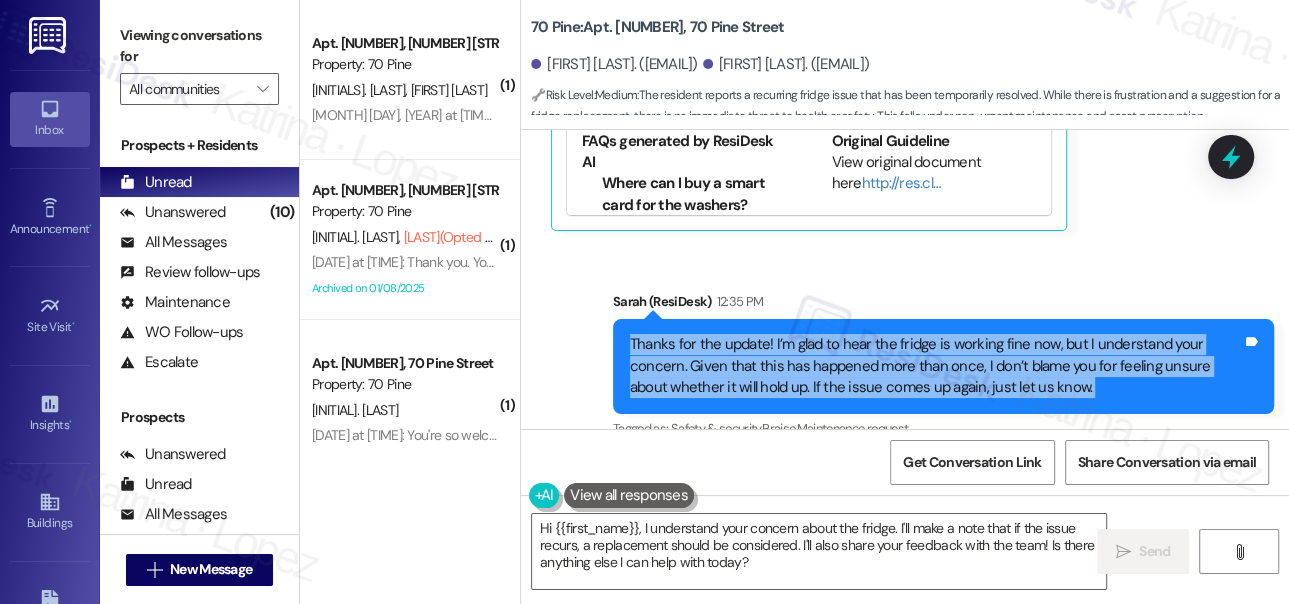 click on "Thanks for the update! I’m glad to hear the fridge is working fine now, but I understand your concern. Given that this has happened more than once, I don’t blame you for feeling unsure about whether it will hold up. If the issue comes up again, just let us know." at bounding box center [936, 366] 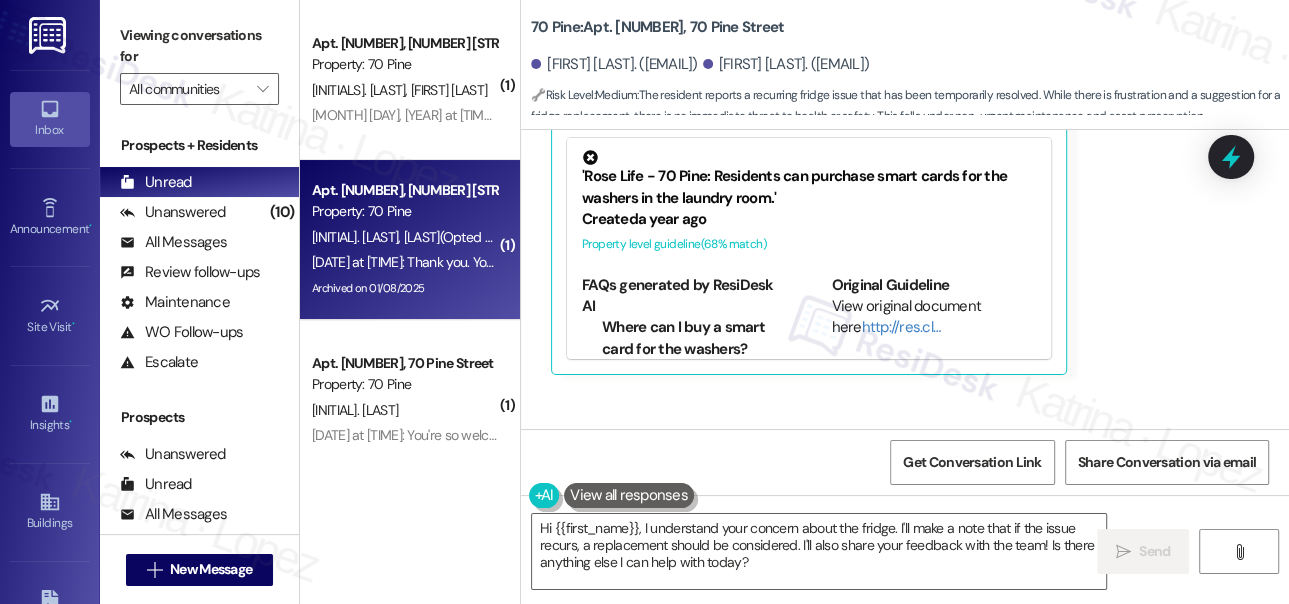 scroll, scrollTop: 17850, scrollLeft: 0, axis: vertical 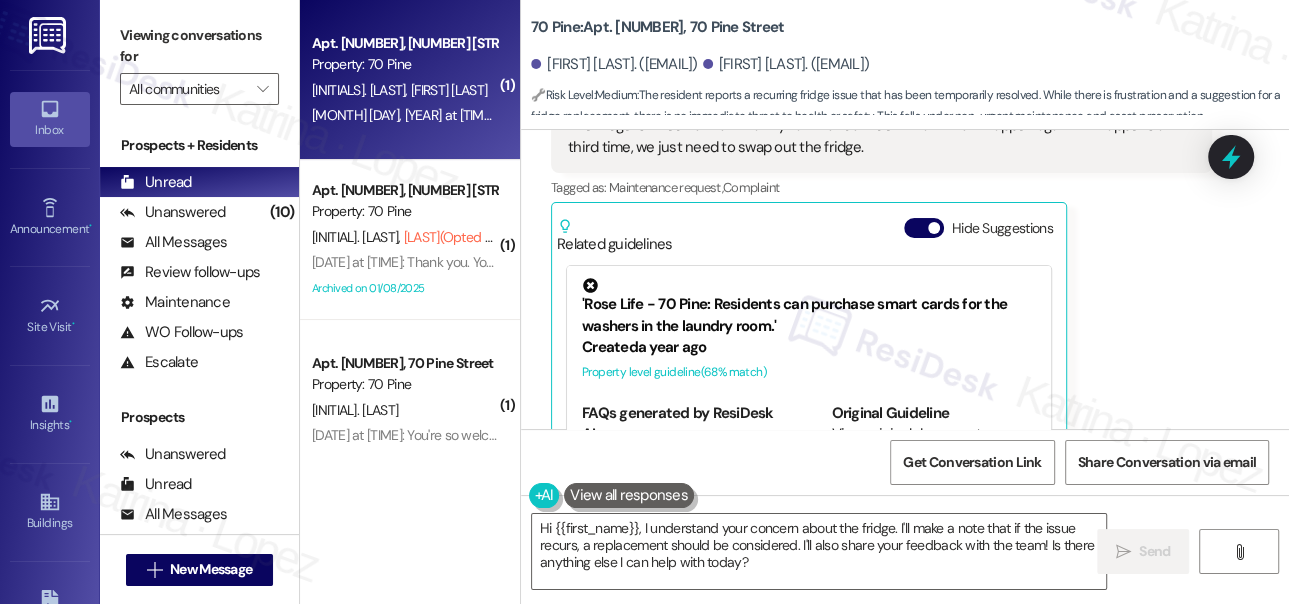 click on "[TIME]: You're welcome! [TIME]: You're welcome!" at bounding box center [452, 115] 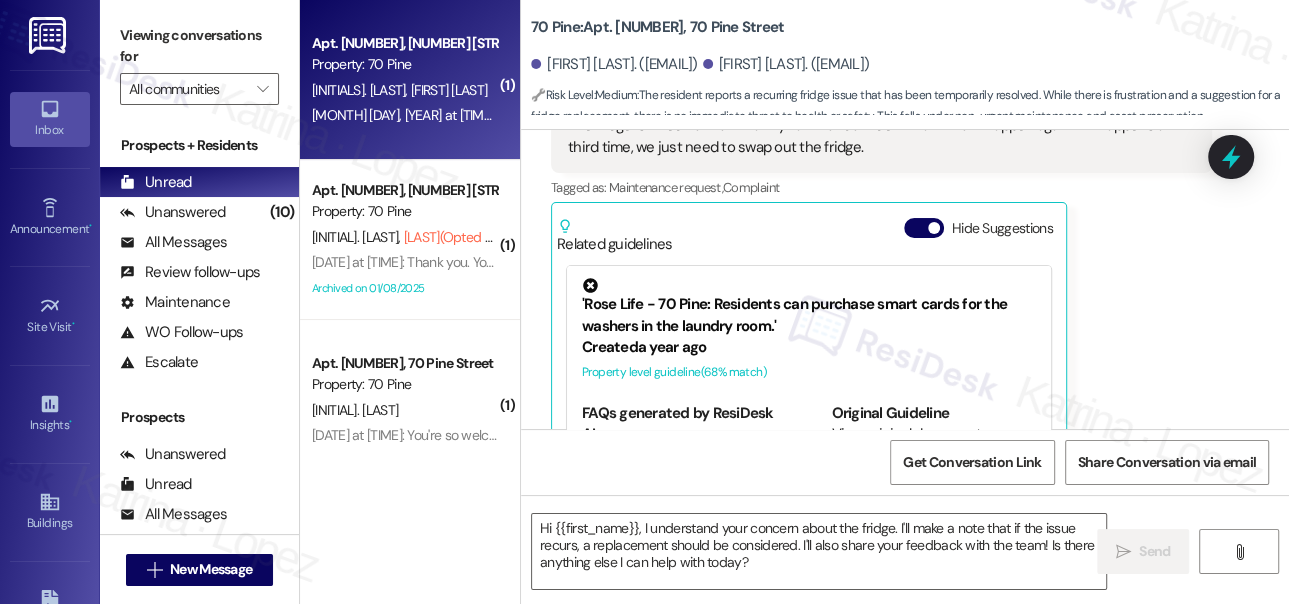 type on "Fetching suggested responses. Please feel free to read through the conversation in the meantime." 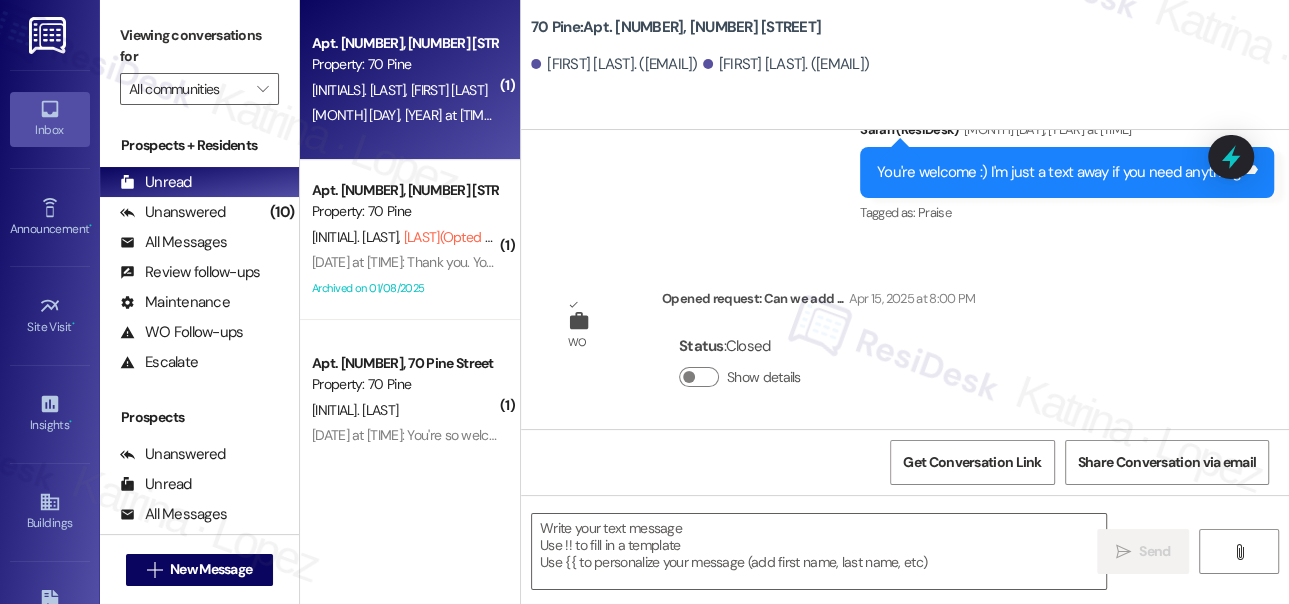 type on "Fetching suggested responses. Please feel free to read through the conversation in the meantime." 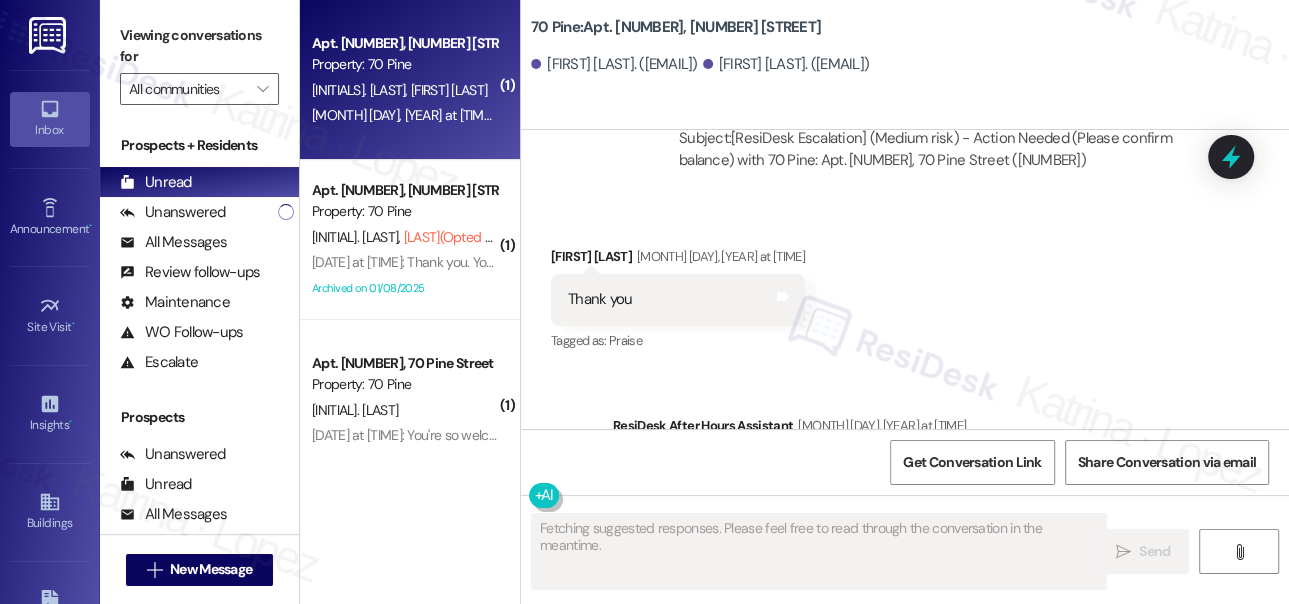 type 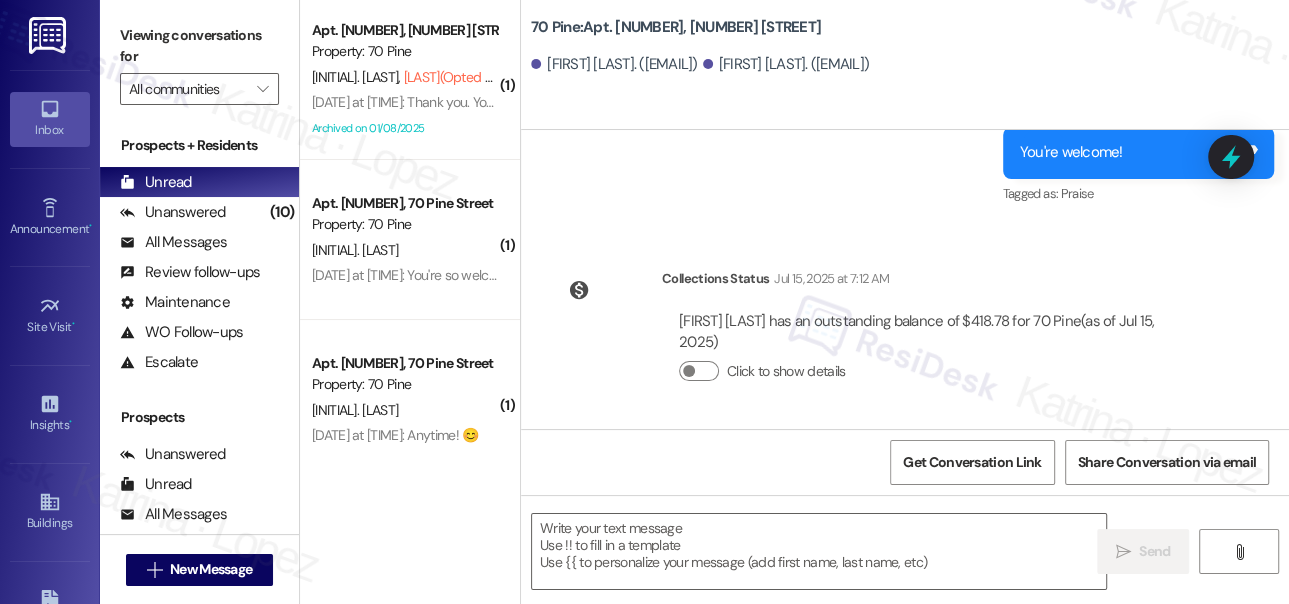 scroll, scrollTop: 9434, scrollLeft: 0, axis: vertical 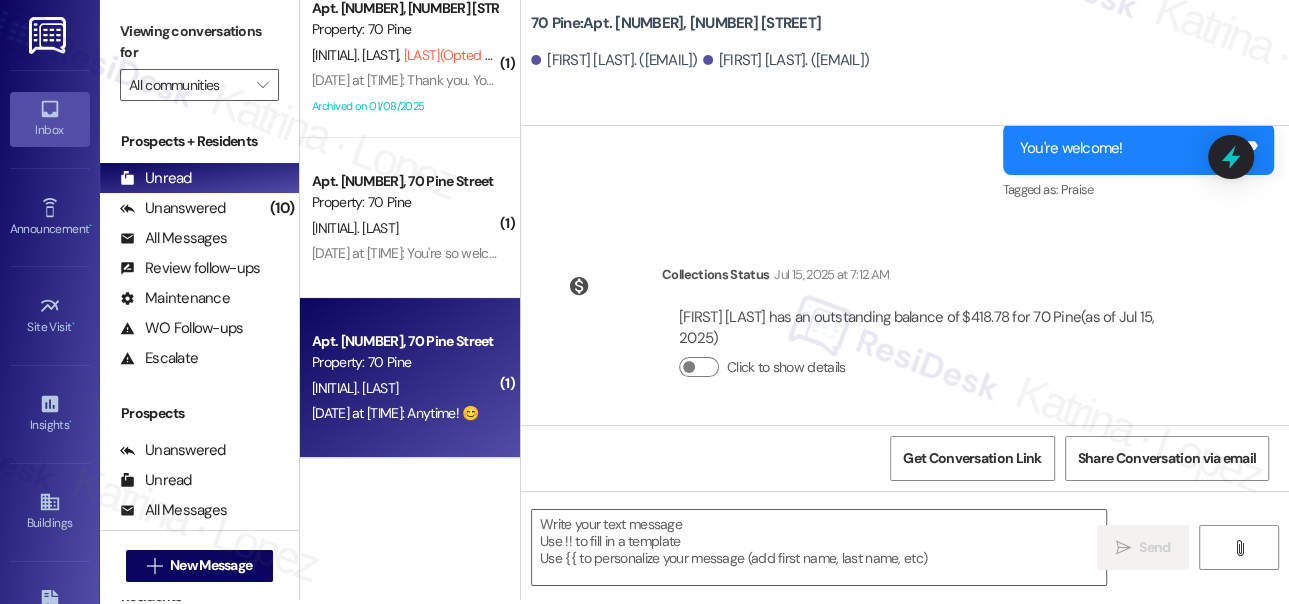 click on "[INITIAL]. [LAST]" at bounding box center (404, 388) 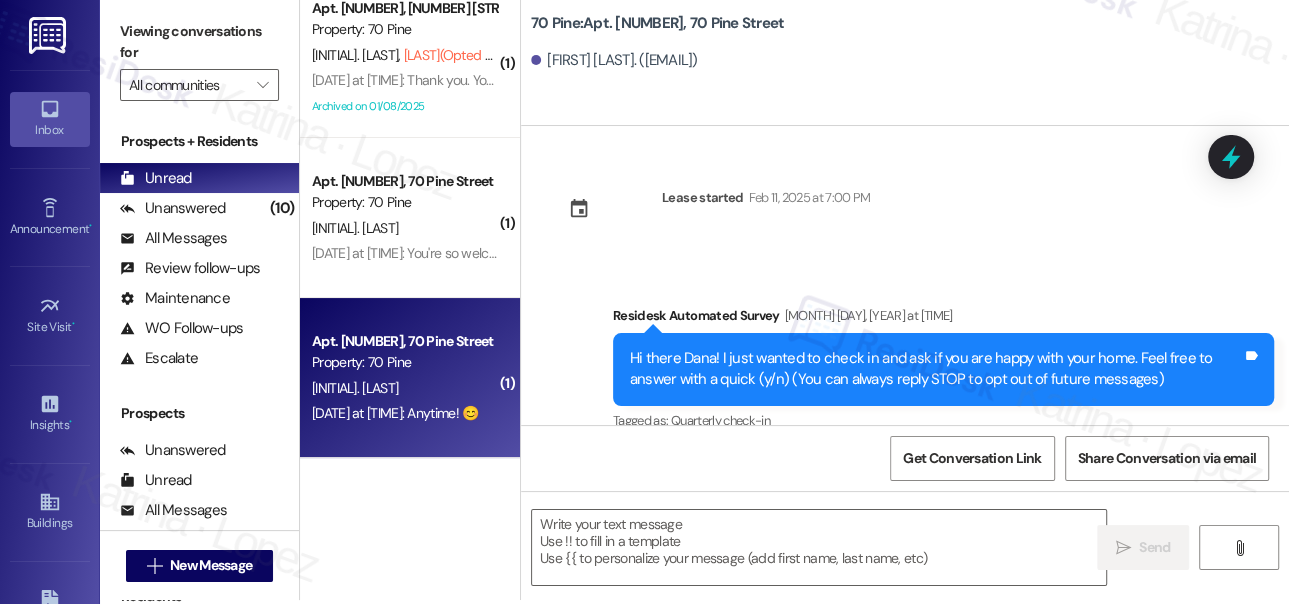 scroll, scrollTop: 354, scrollLeft: 0, axis: vertical 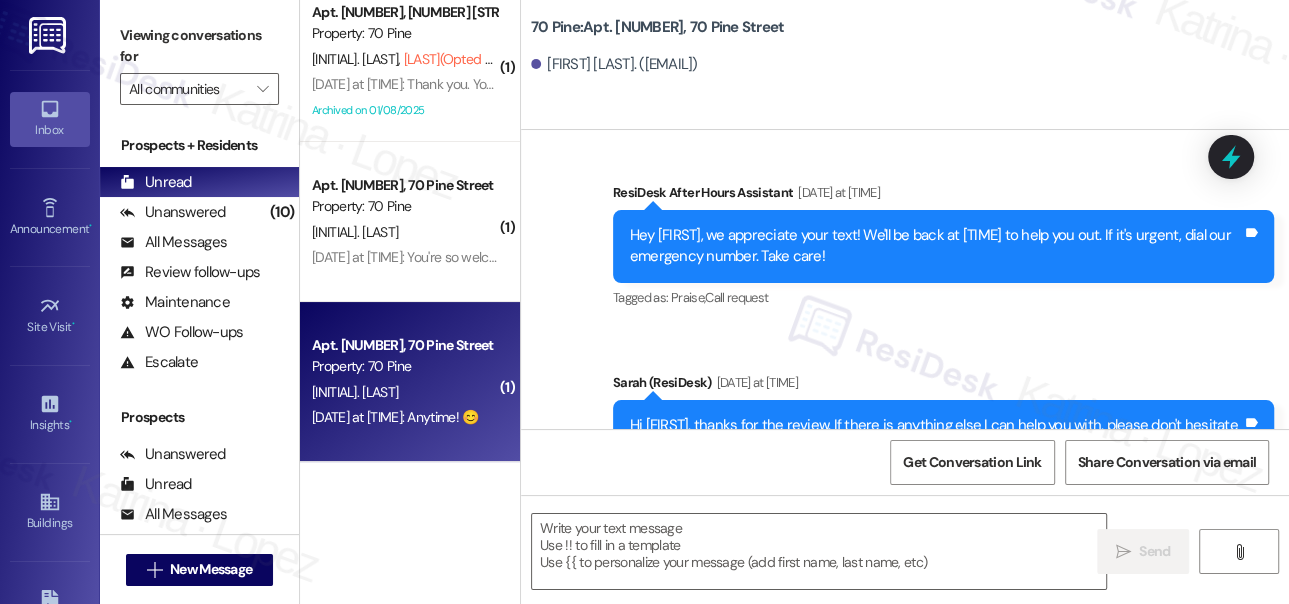 type on "Fetching suggested responses. Please feel free to read through the conversation in the meantime." 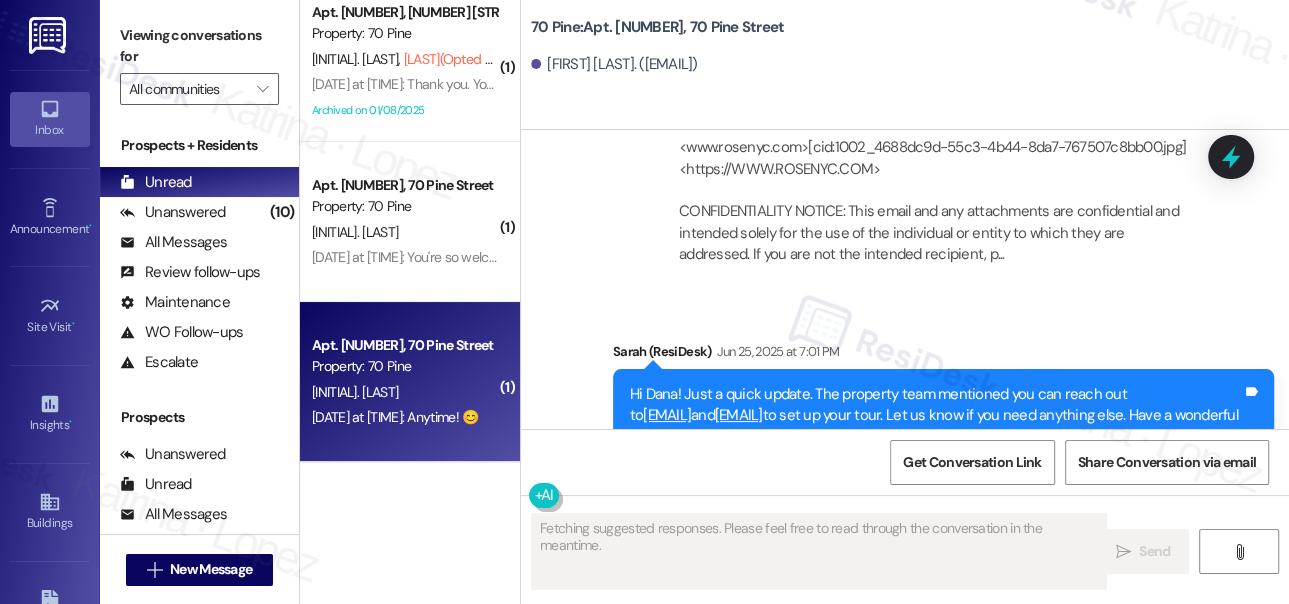 scroll, scrollTop: 4802, scrollLeft: 0, axis: vertical 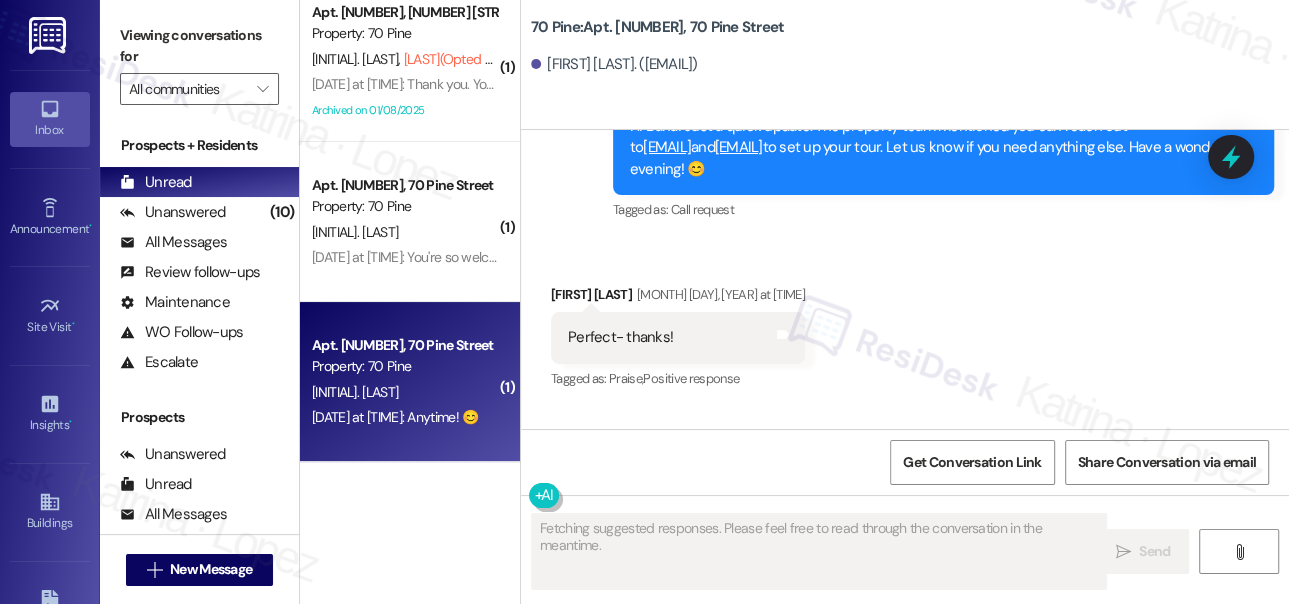 type 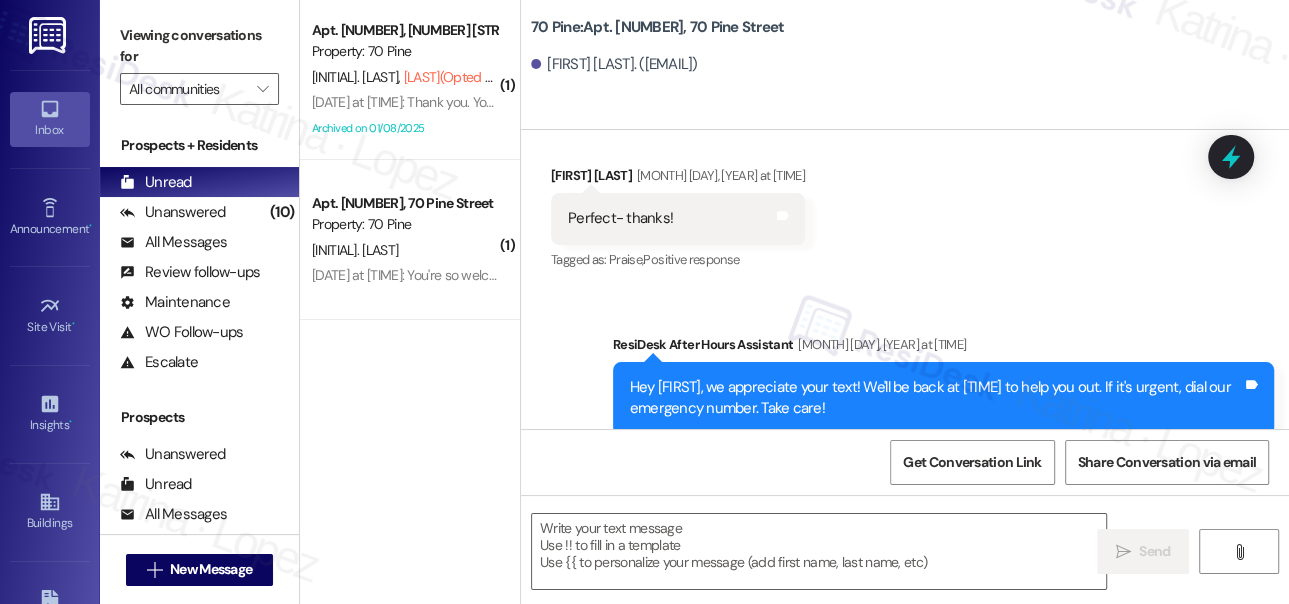 scroll, scrollTop: 5074, scrollLeft: 0, axis: vertical 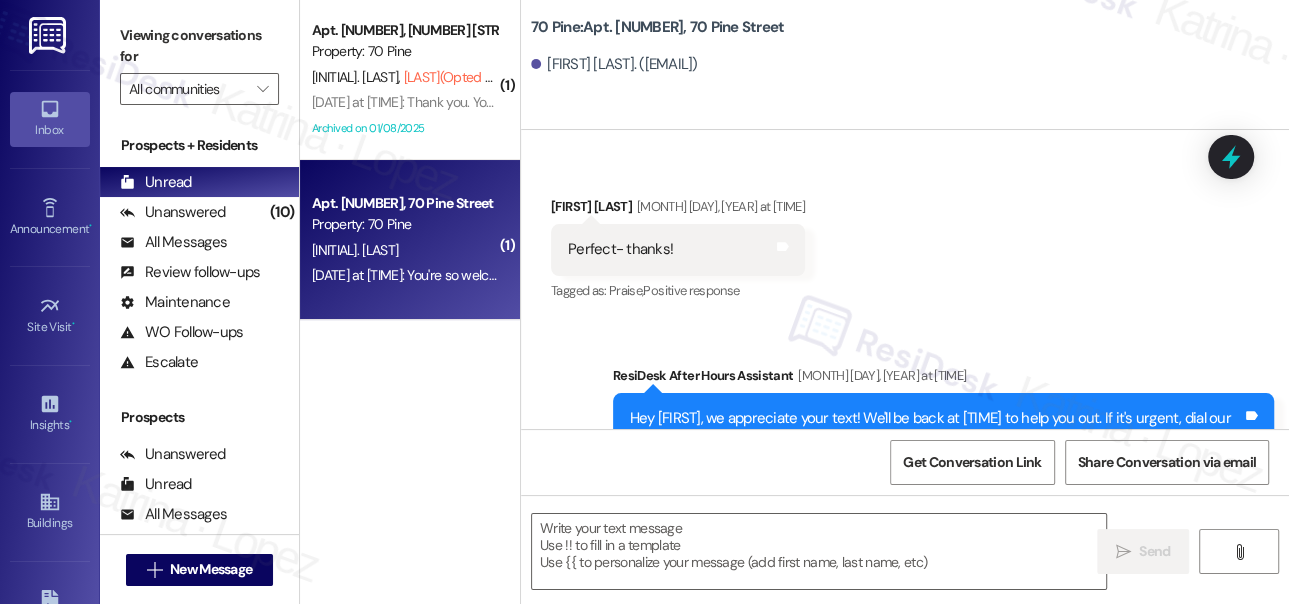 click on "[INITIAL]. [LAST]" at bounding box center (404, 250) 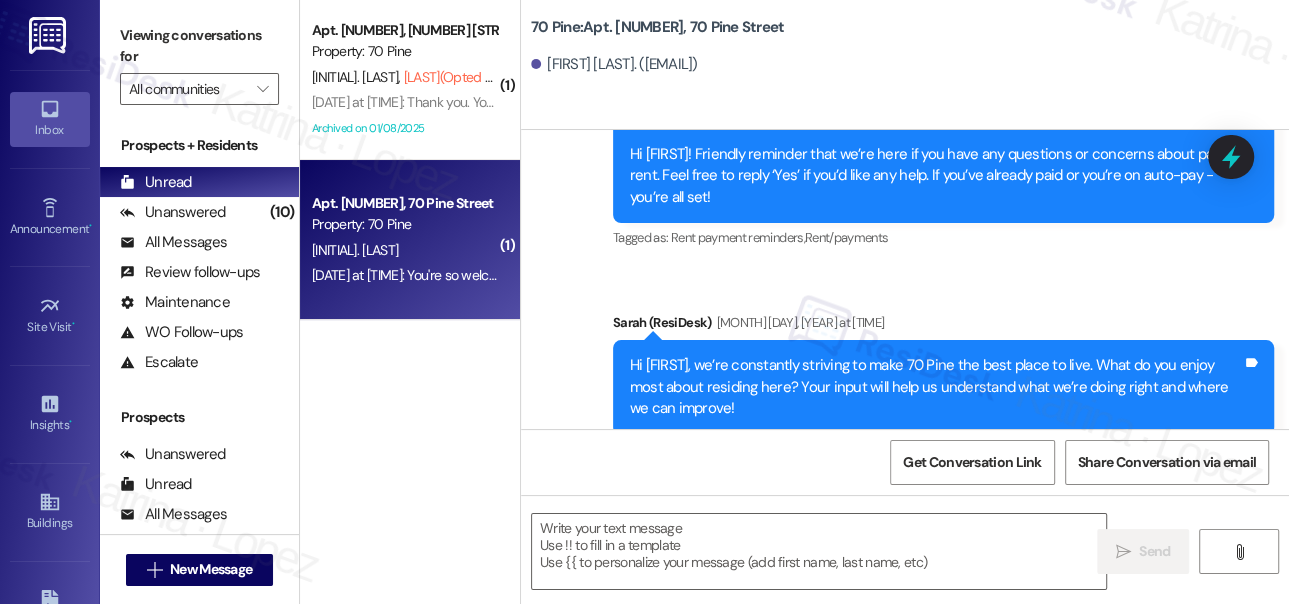 type on "Fetching suggested responses. Please feel free to read through the conversation in the meantime." 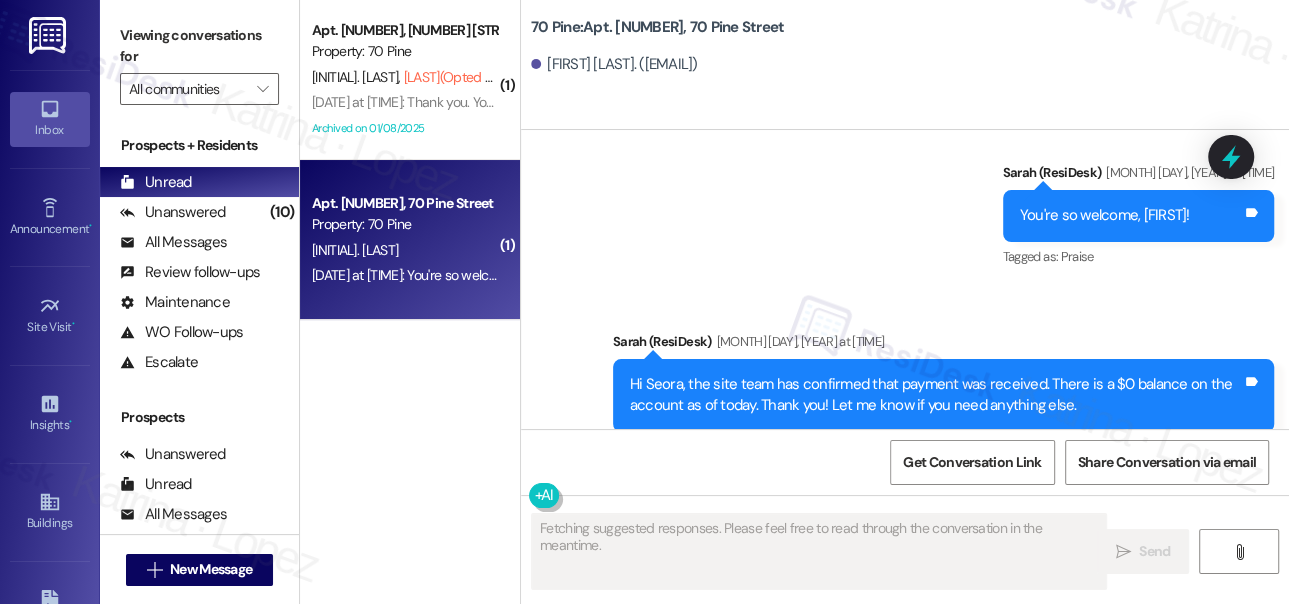 type 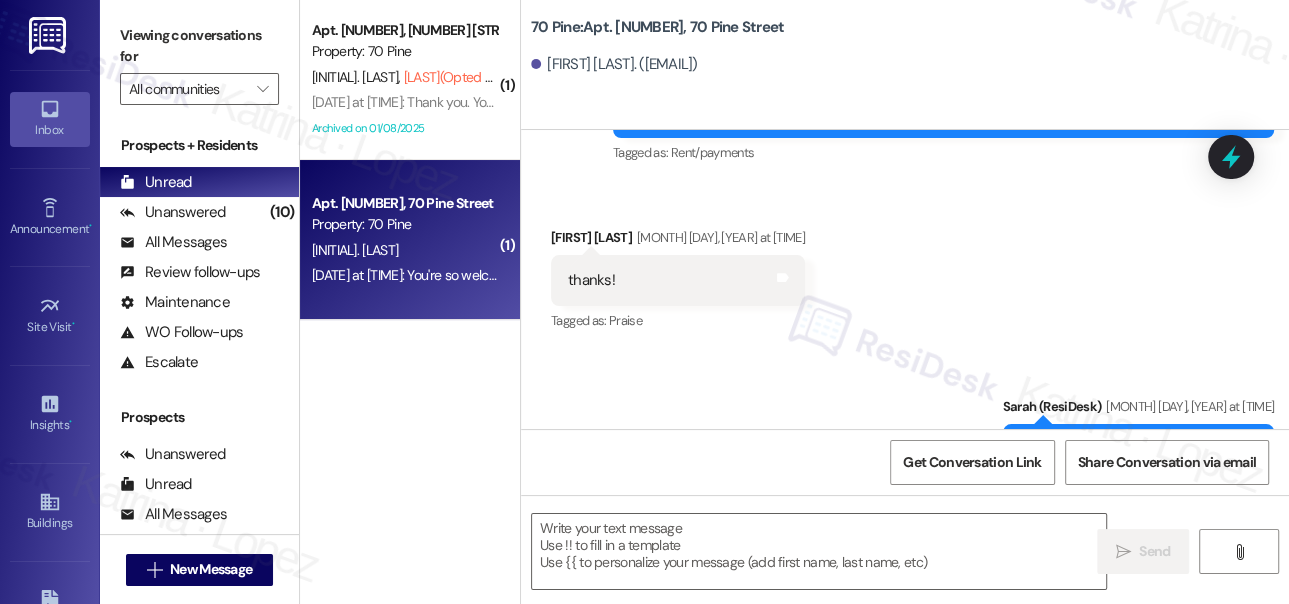 scroll, scrollTop: 4574, scrollLeft: 0, axis: vertical 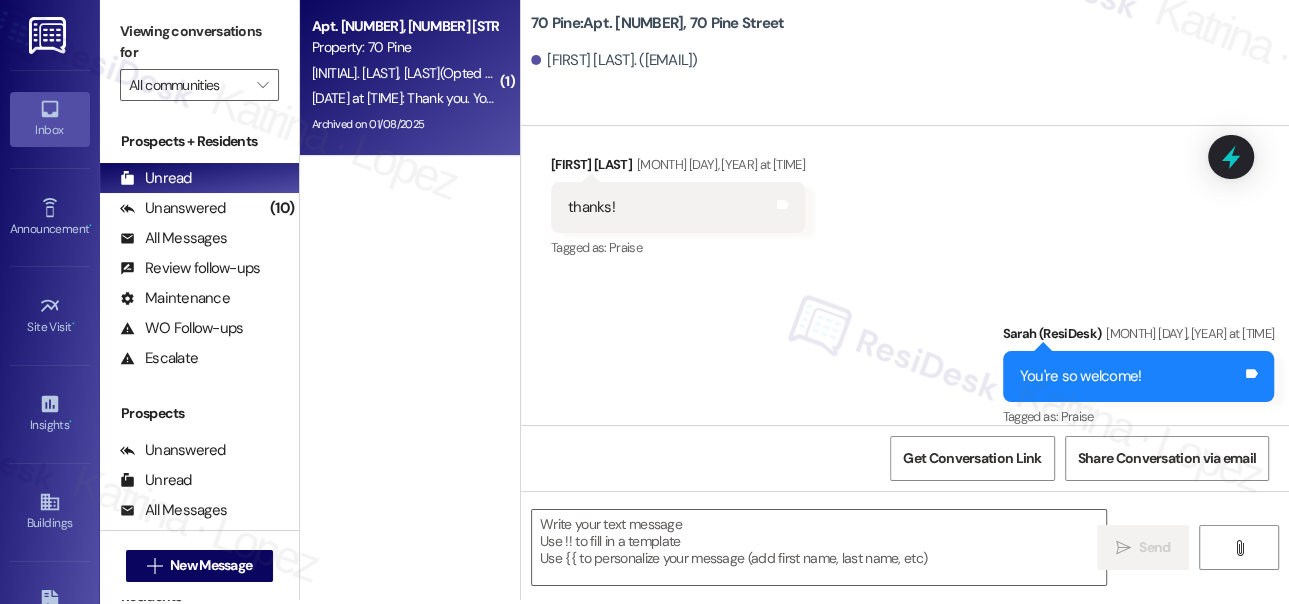 click on "[MONTH] [DAY], [YEAR] at [TIME]: Thank you. You will no longer receive texts from this thread. Please reply with 'UNSTOP' (all capital letters) or let your building know if you want to opt back in [MONTH] [DAY], [YEAR] at [TIME]: Thank you. You will no longer receive texts from this thread. Please reply with 'UNSTOP' (all capital letters) or let your building know if you want to opt back in" at bounding box center (806, 98) 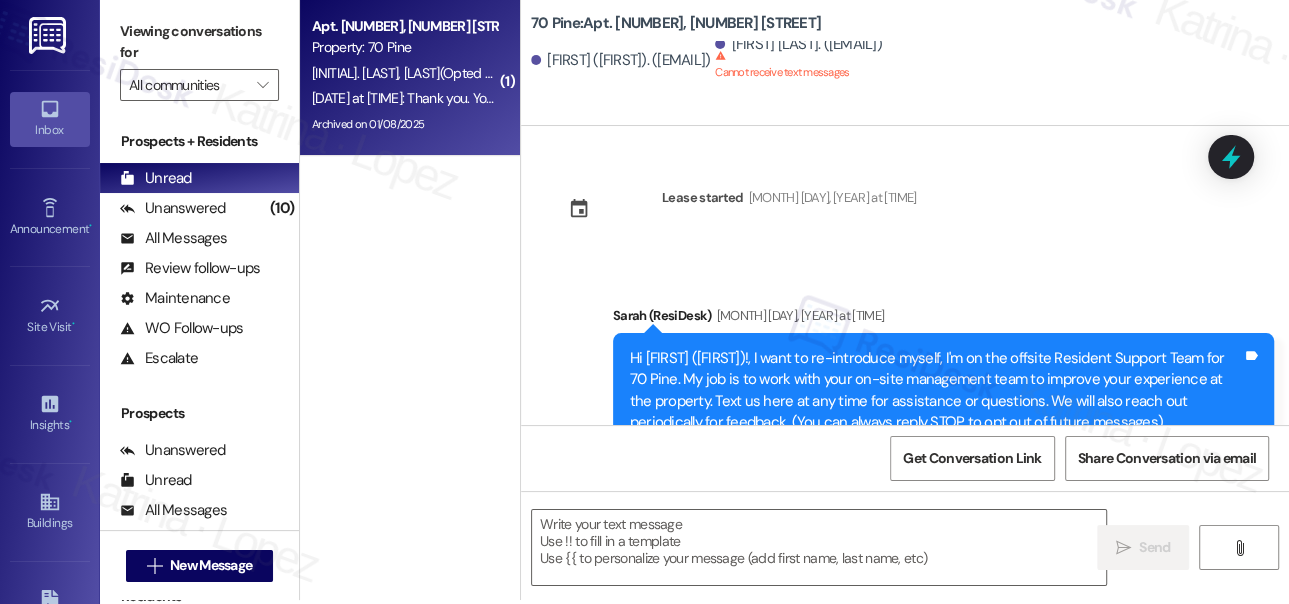 type on "Fetching suggested responses. Please feel free to read through the conversation in the meantime." 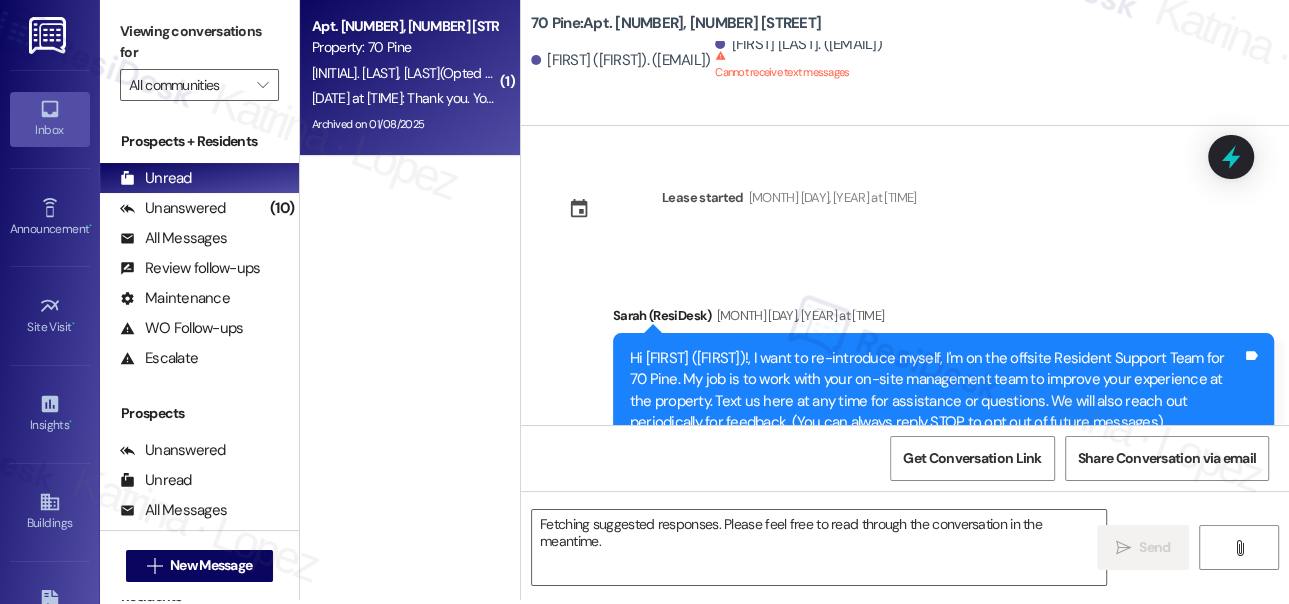 scroll, scrollTop: 5069, scrollLeft: 0, axis: vertical 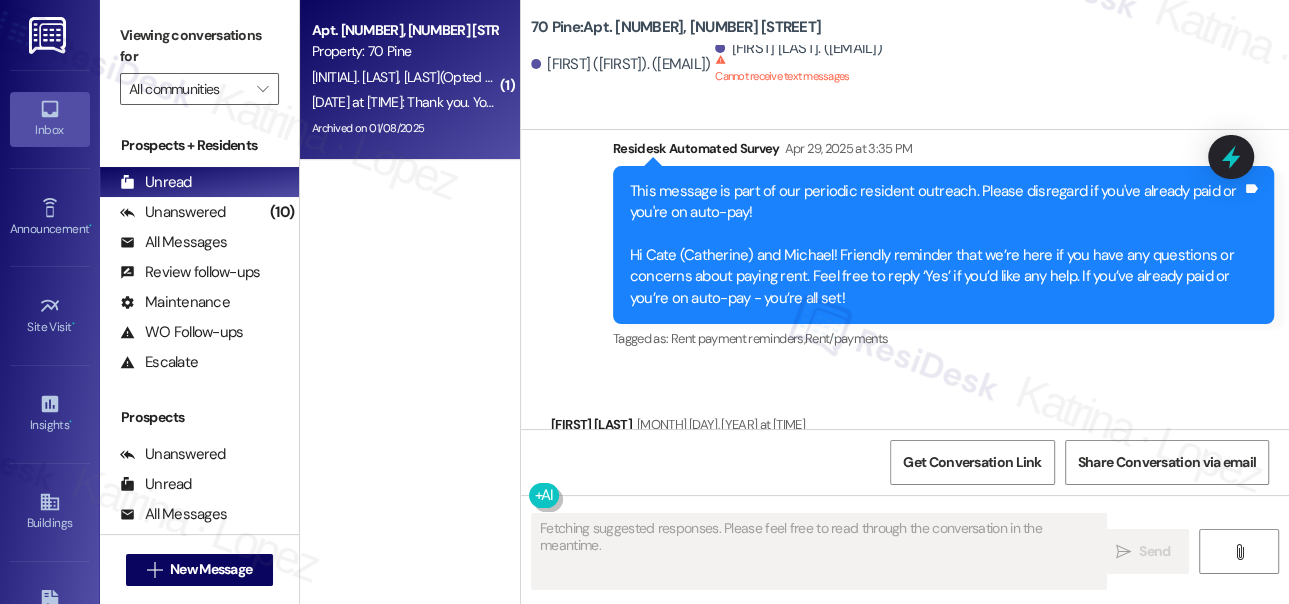 type 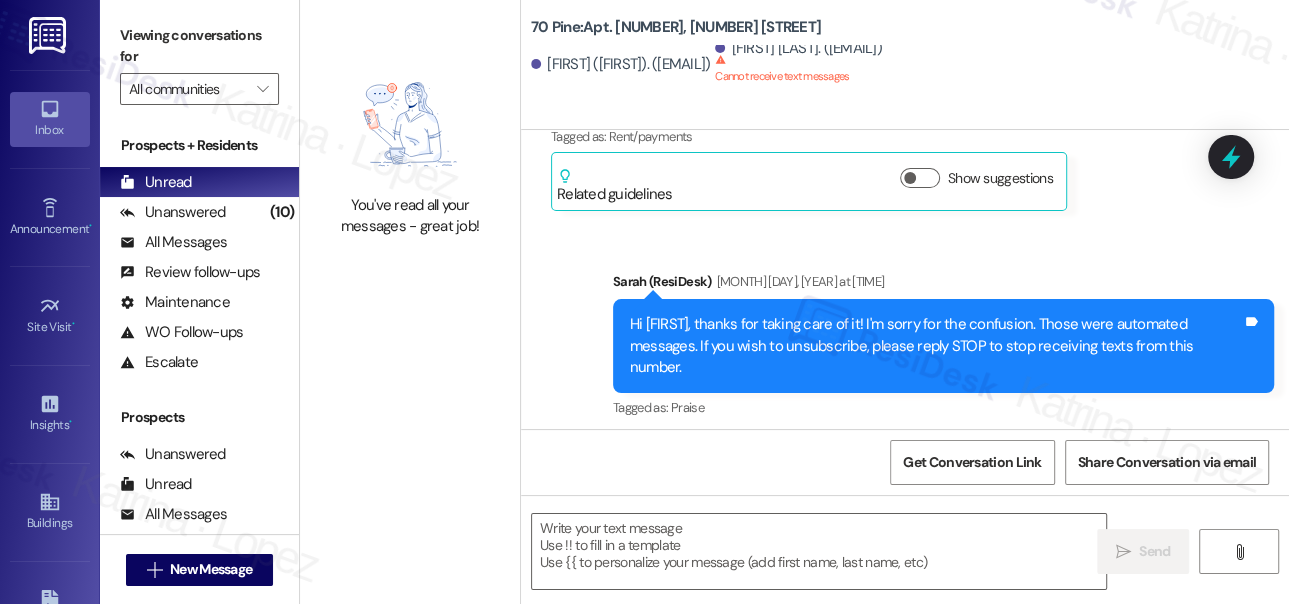 scroll, scrollTop: 19618, scrollLeft: 0, axis: vertical 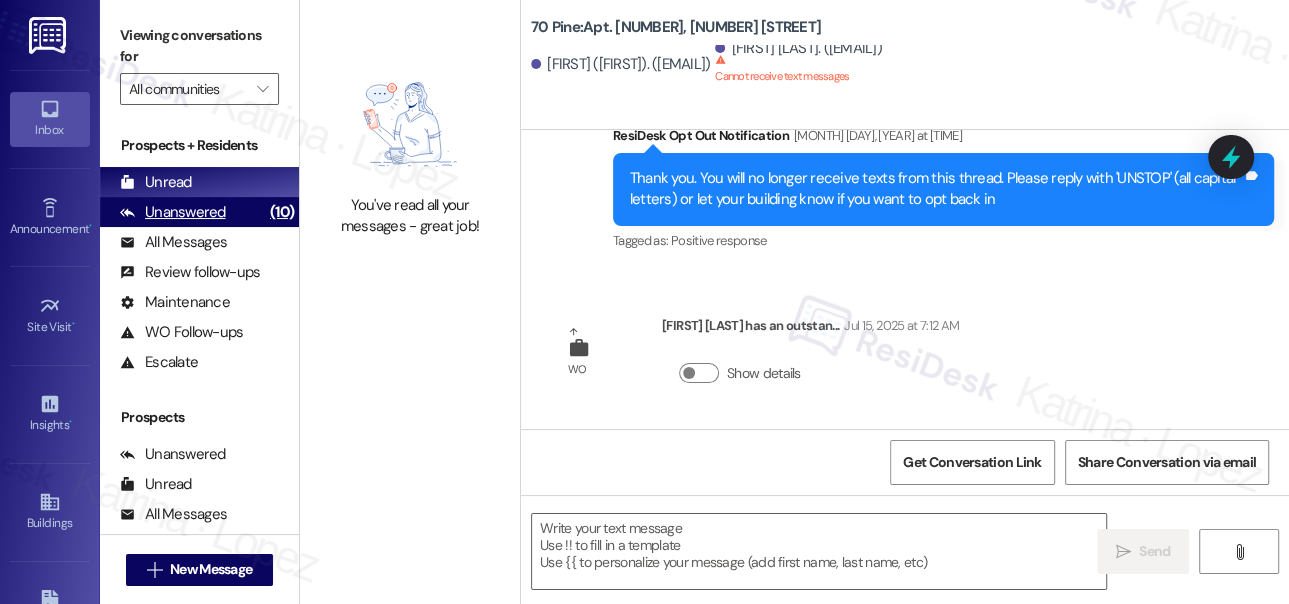 click on "Unanswered (10)" at bounding box center [199, 212] 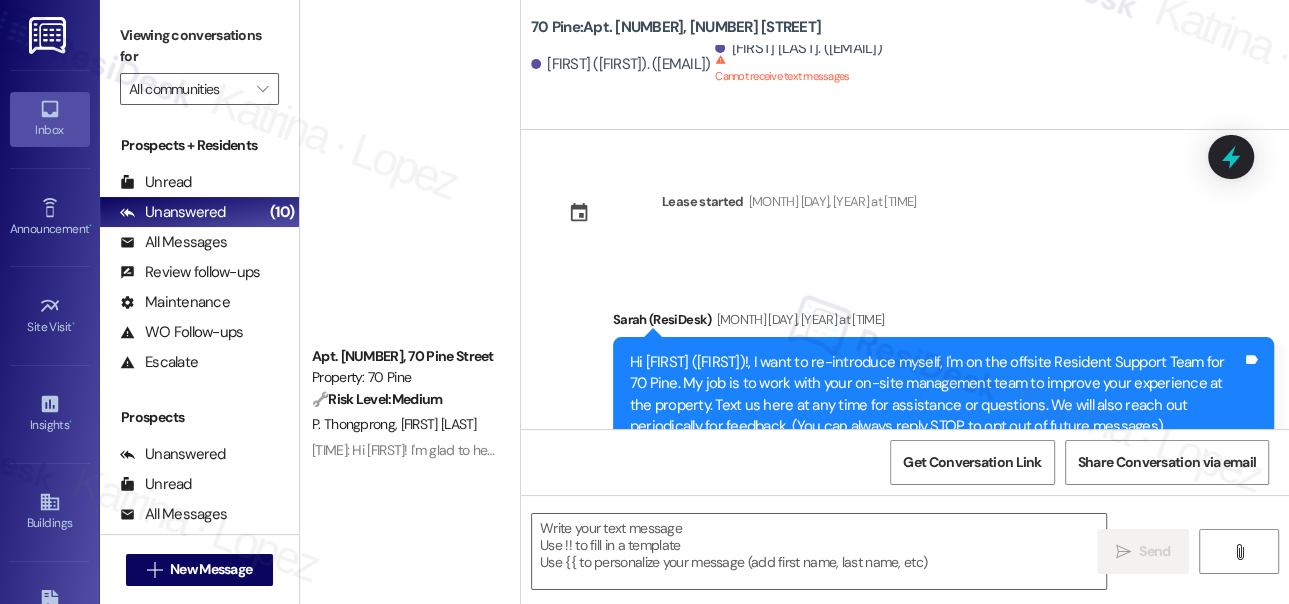 scroll, scrollTop: 1138, scrollLeft: 0, axis: vertical 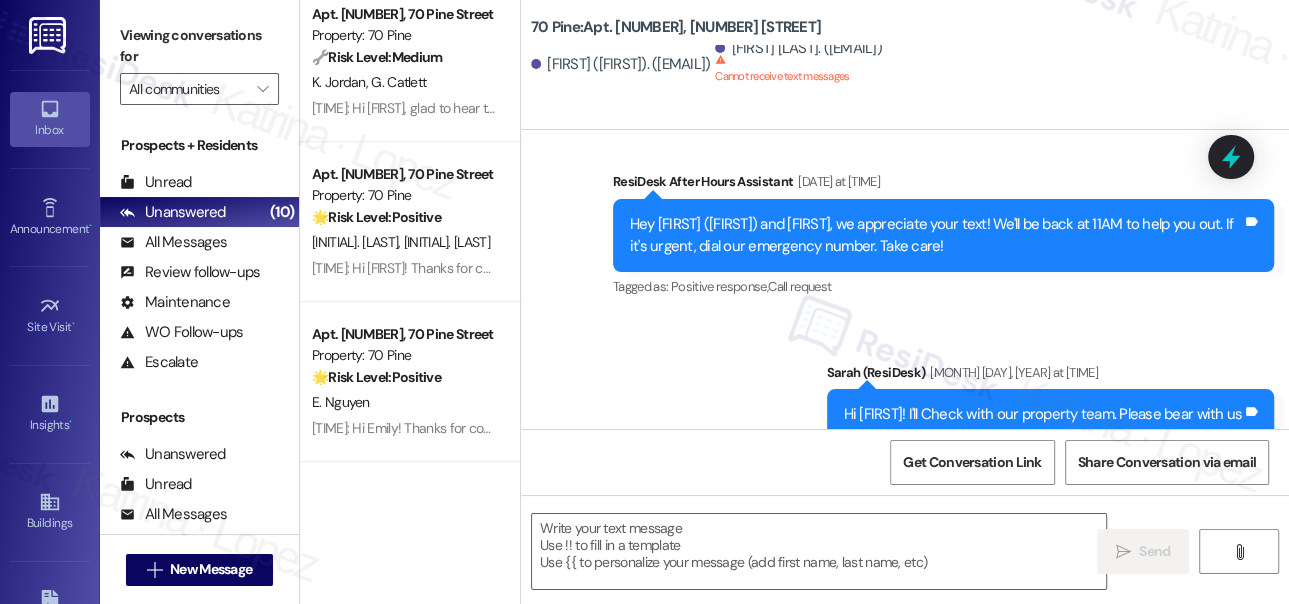 type on "Fetching suggested responses. Please feel free to read through the conversation in the meantime." 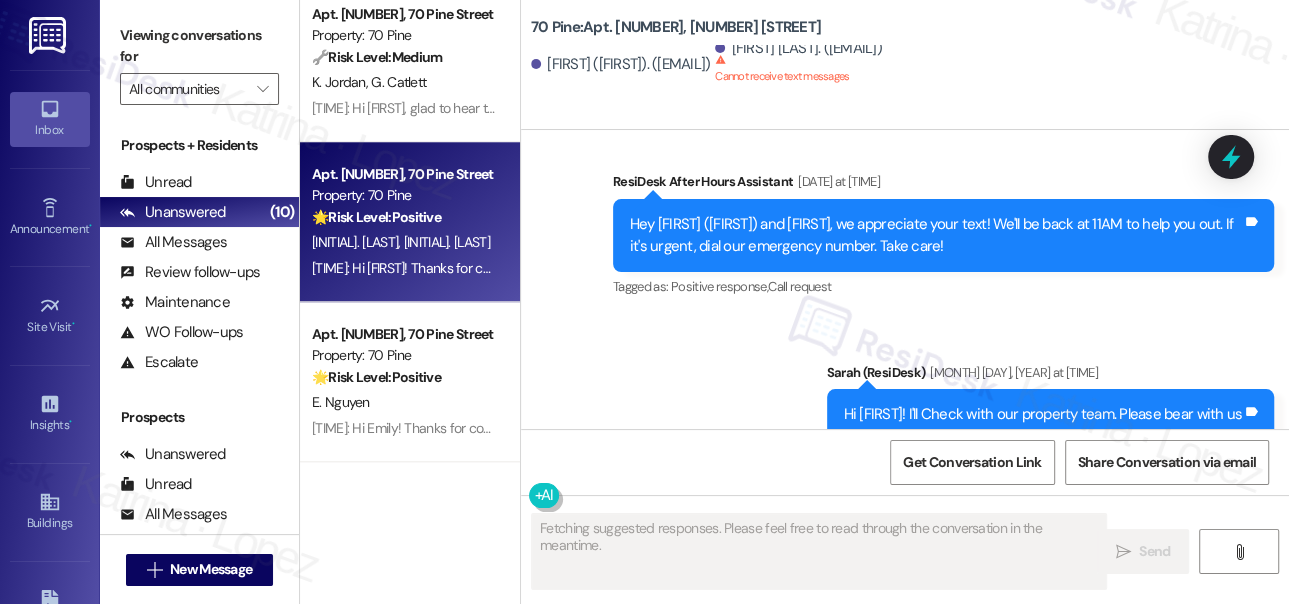 scroll 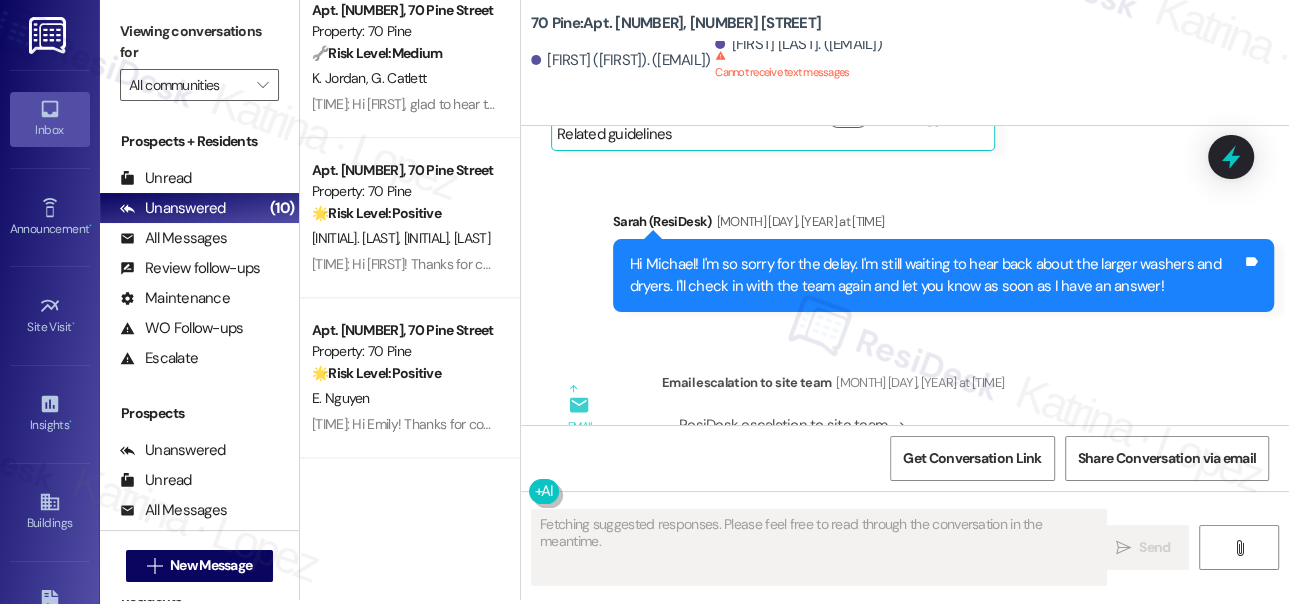 type 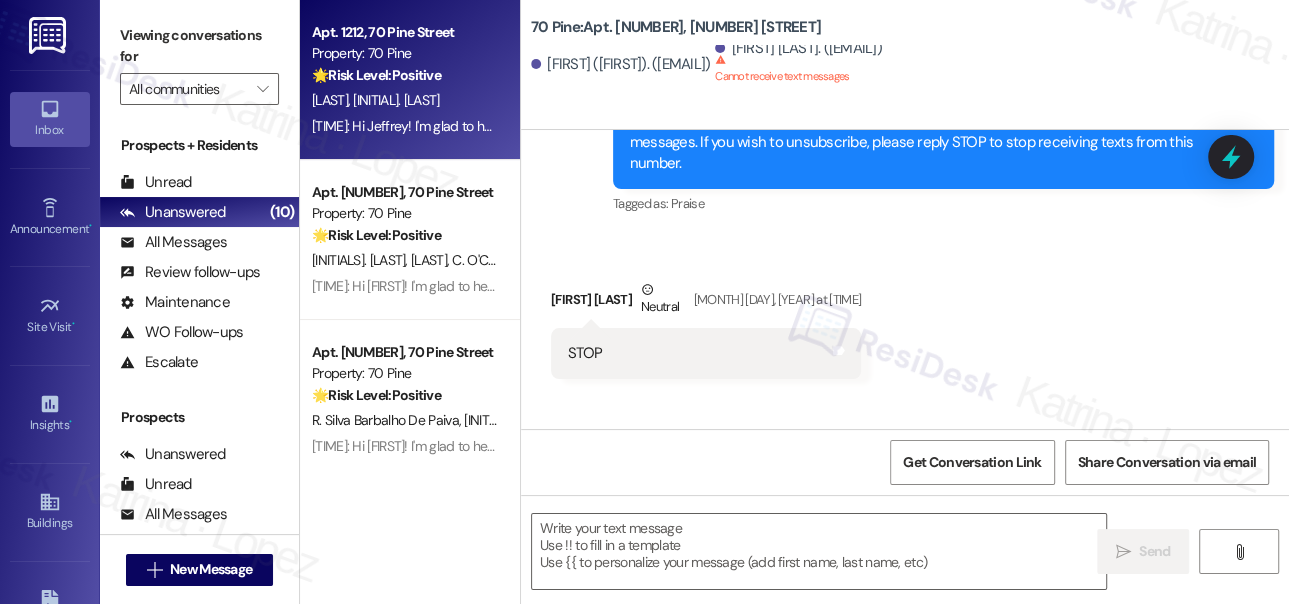 click on "[TIME]: Hi Jeffrey! I'm glad to hear that the latest work order was completed to your satisfaction. Could I also take this chance to ask if has 70 Pine lived up to your expectations? [TIME]: Hi Jeffrey! I'm glad to hear that the latest work order was completed to your satisfaction. Could I also take this chance to ask if has 70 Pine lived up to your expectations?" at bounding box center [404, 126] 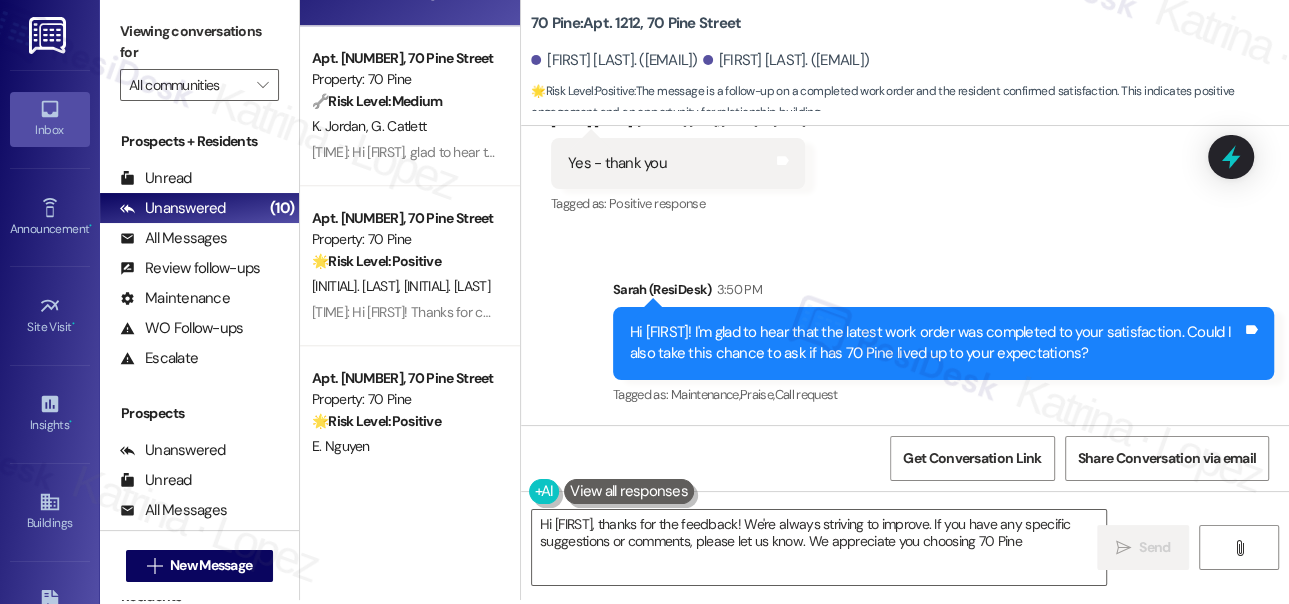 type on "Hi [FIRST], thanks for the feedback! We're always striving to improve. If you have any specific suggestions or comments, please let us know. We appreciate you choosing 70 Pine!" 